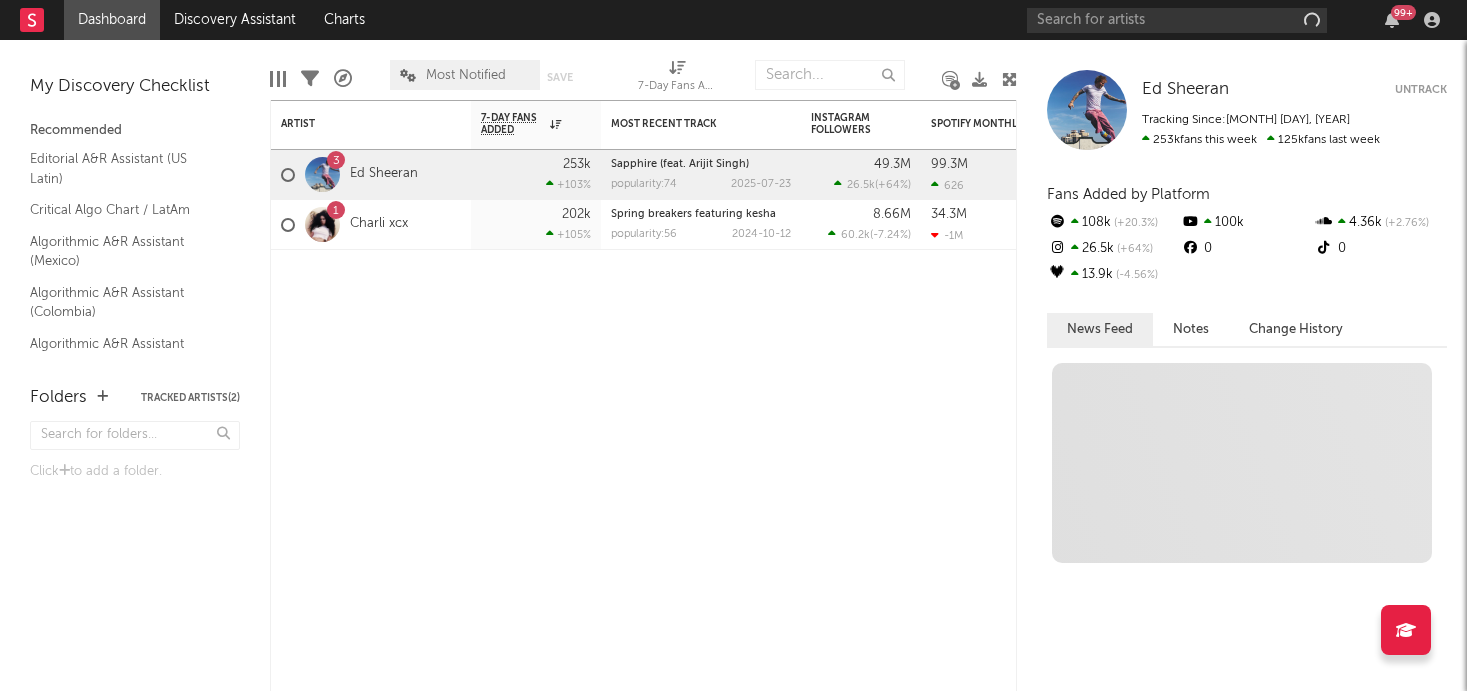 scroll, scrollTop: 0, scrollLeft: 0, axis: both 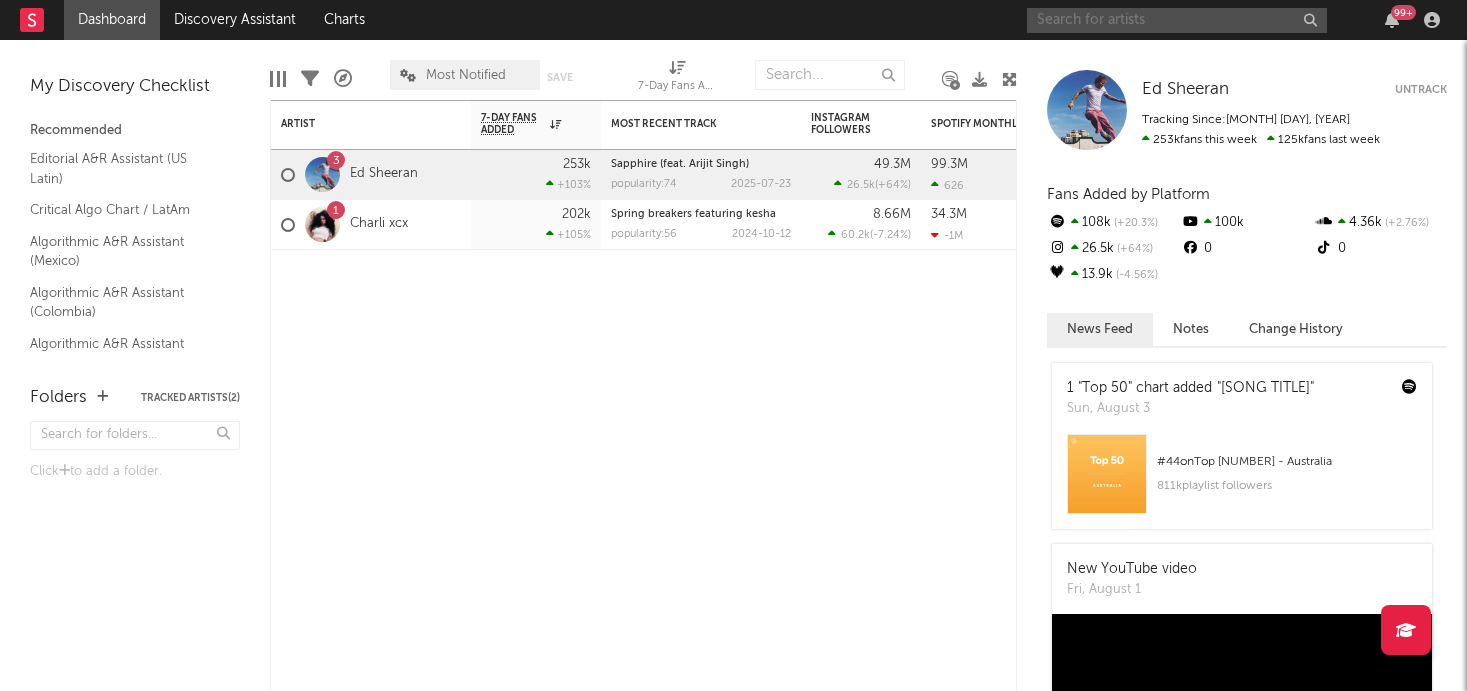 click at bounding box center (1177, 20) 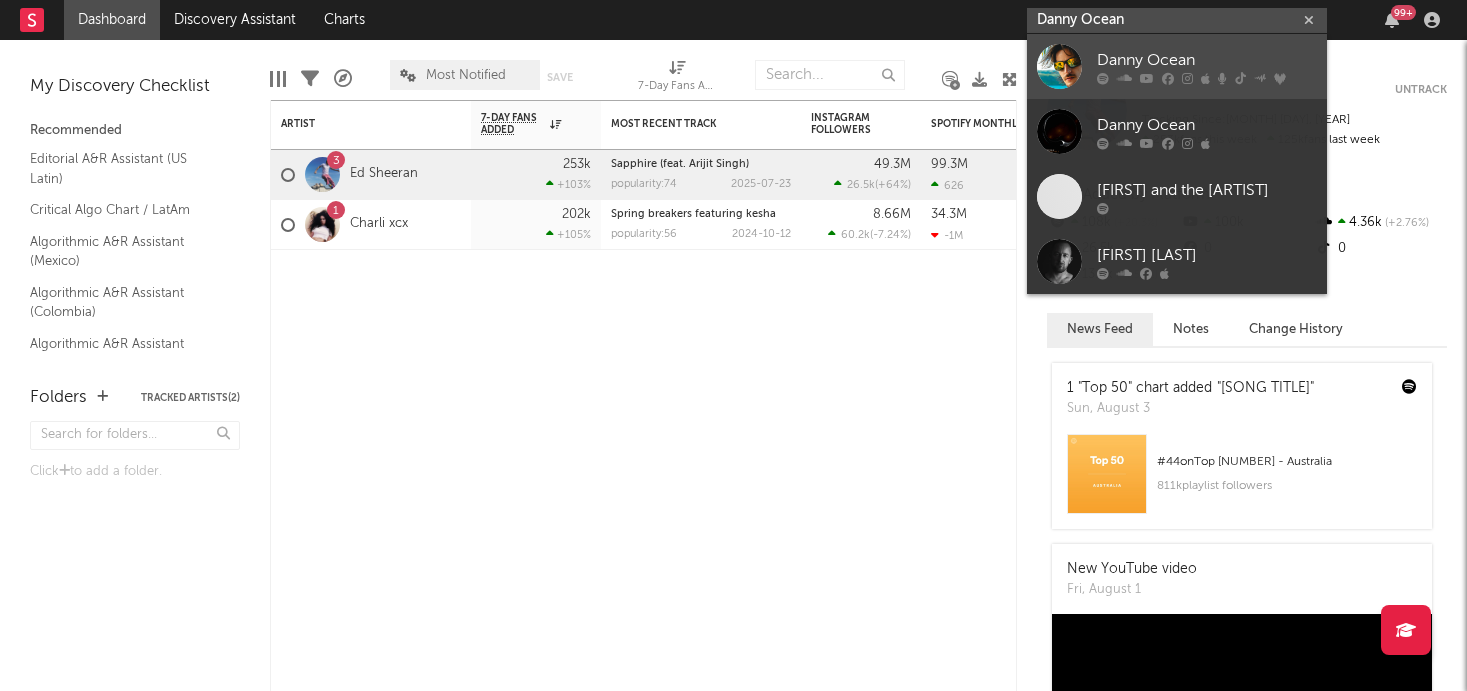 type on "Danny Ocean" 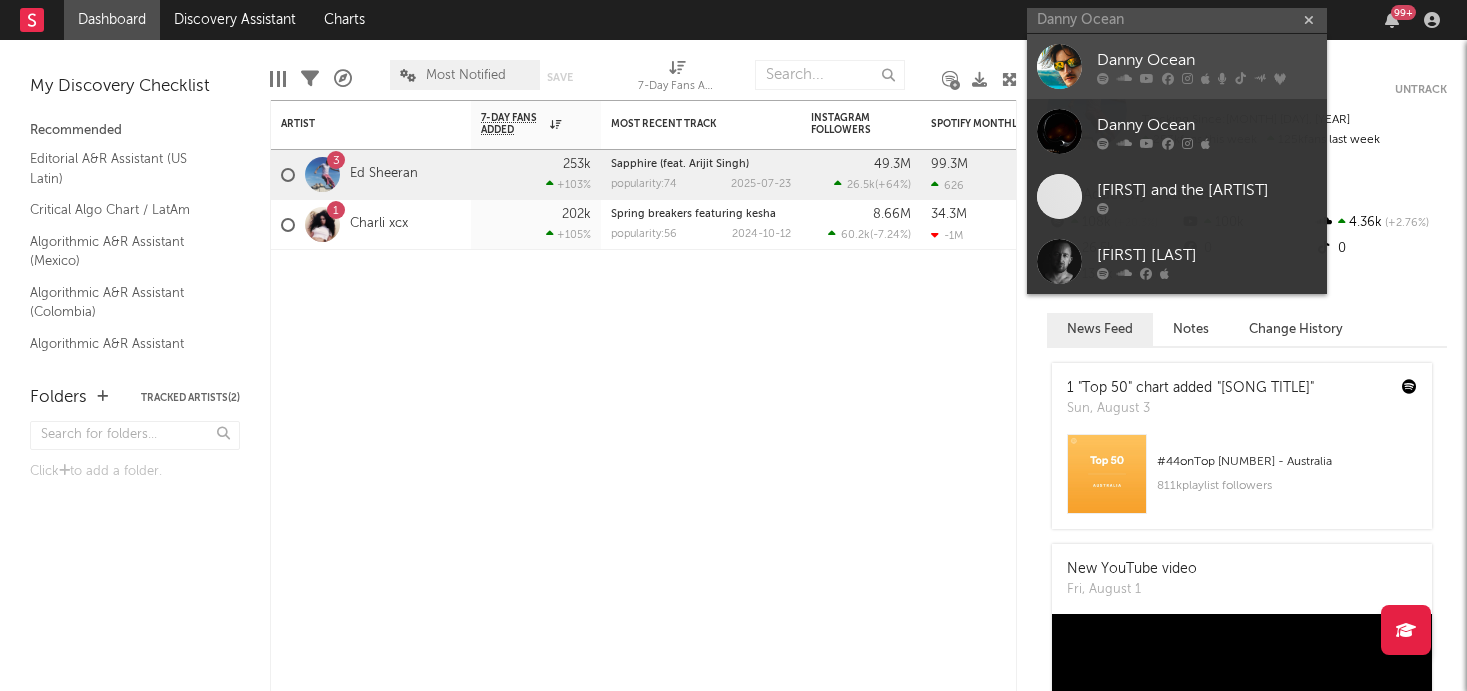 click at bounding box center (1059, 66) 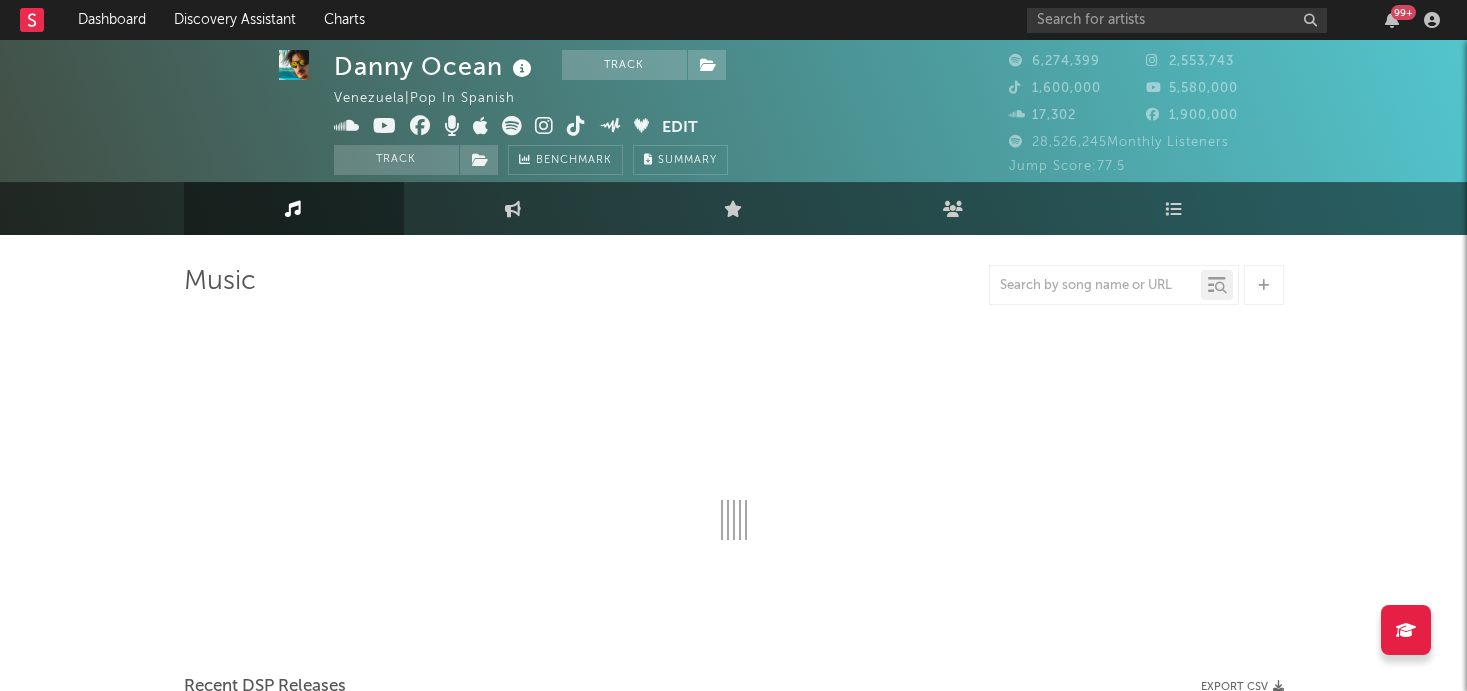 scroll, scrollTop: 7, scrollLeft: 0, axis: vertical 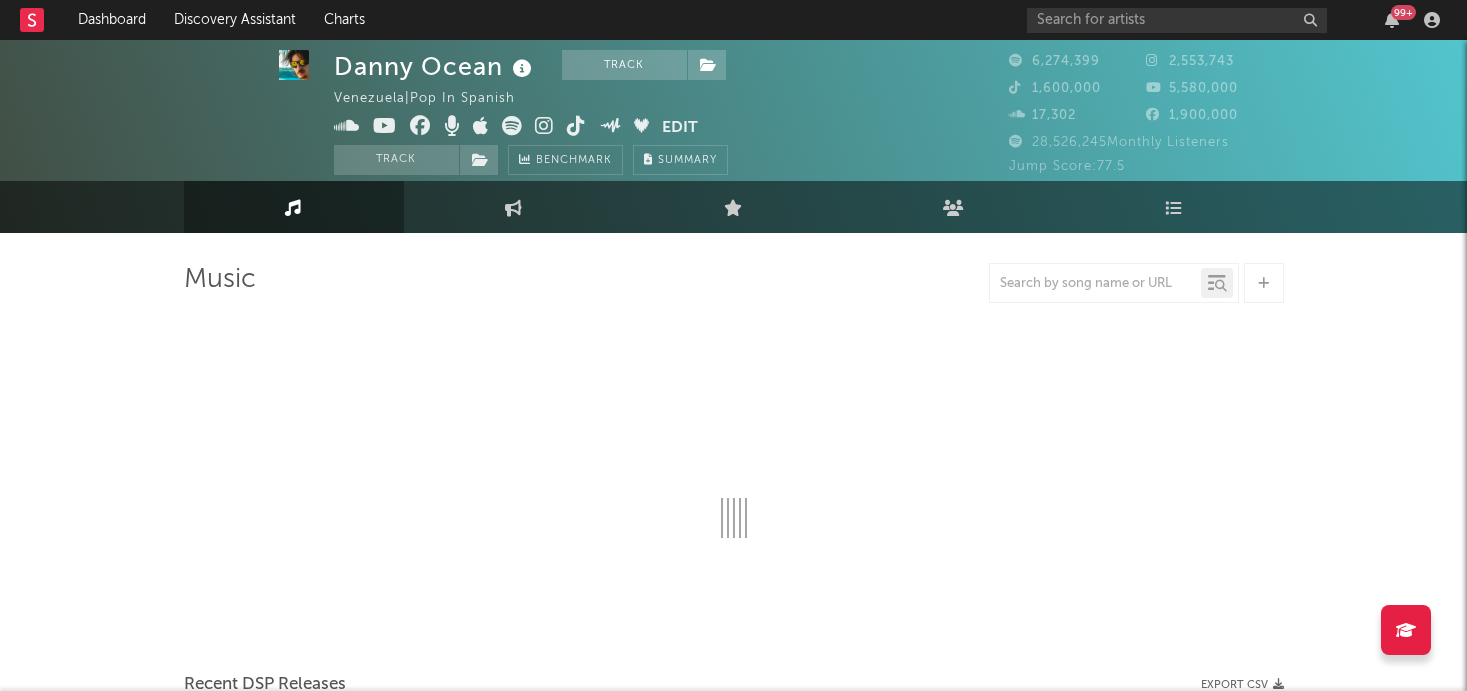 select on "6m" 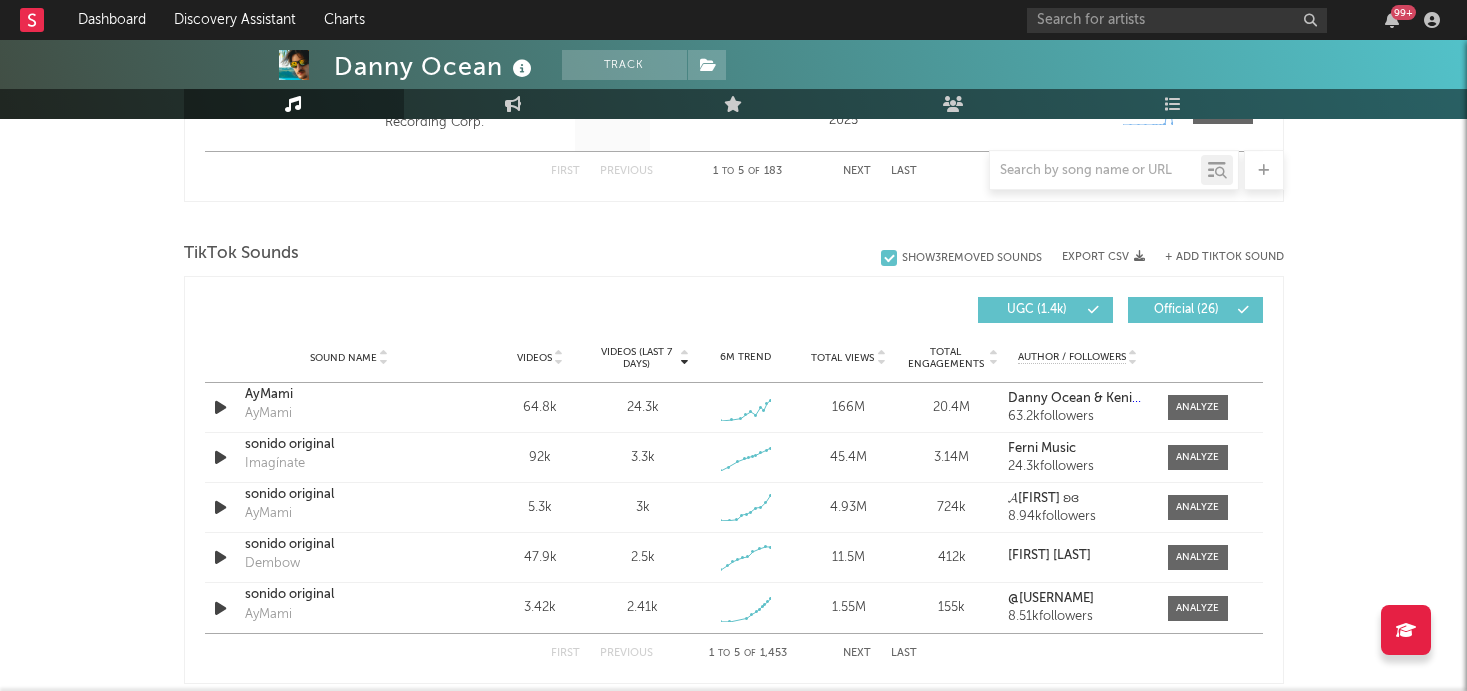 scroll, scrollTop: 1297, scrollLeft: 0, axis: vertical 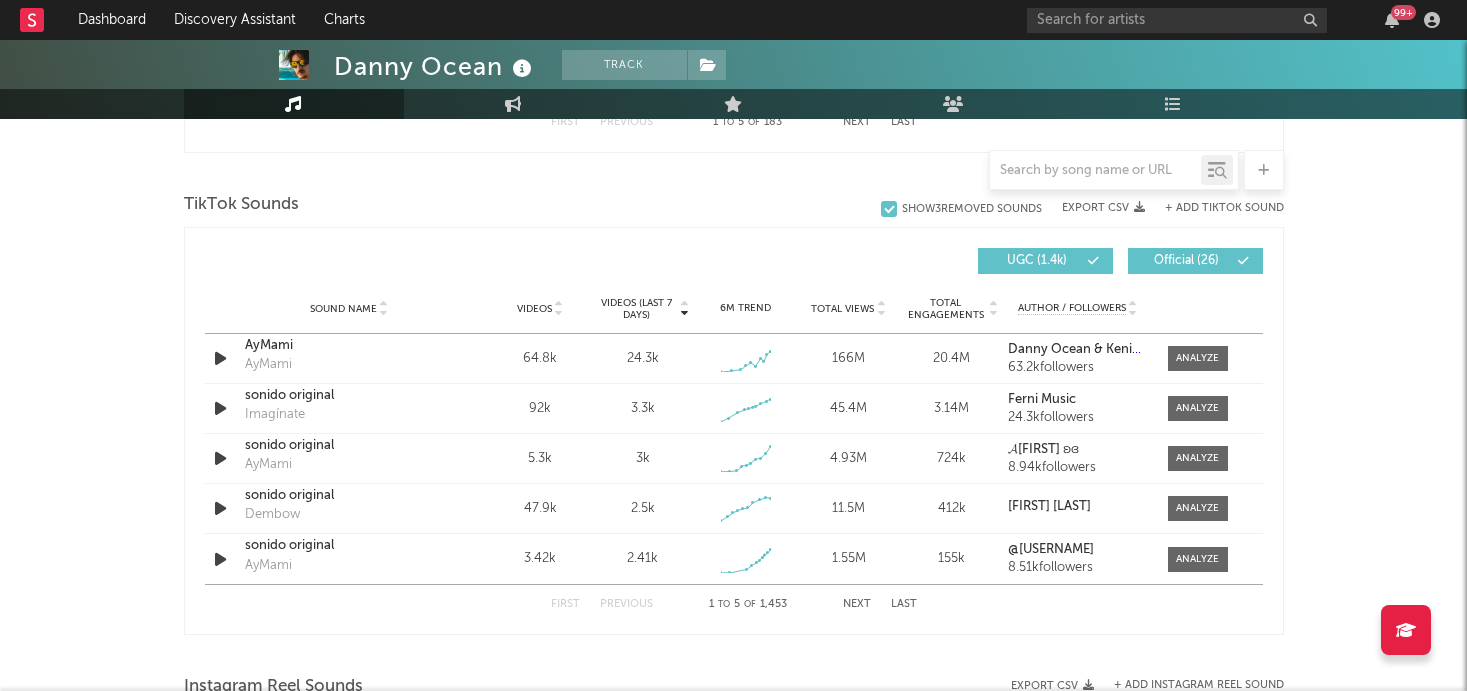 click on "Next" at bounding box center [857, 604] 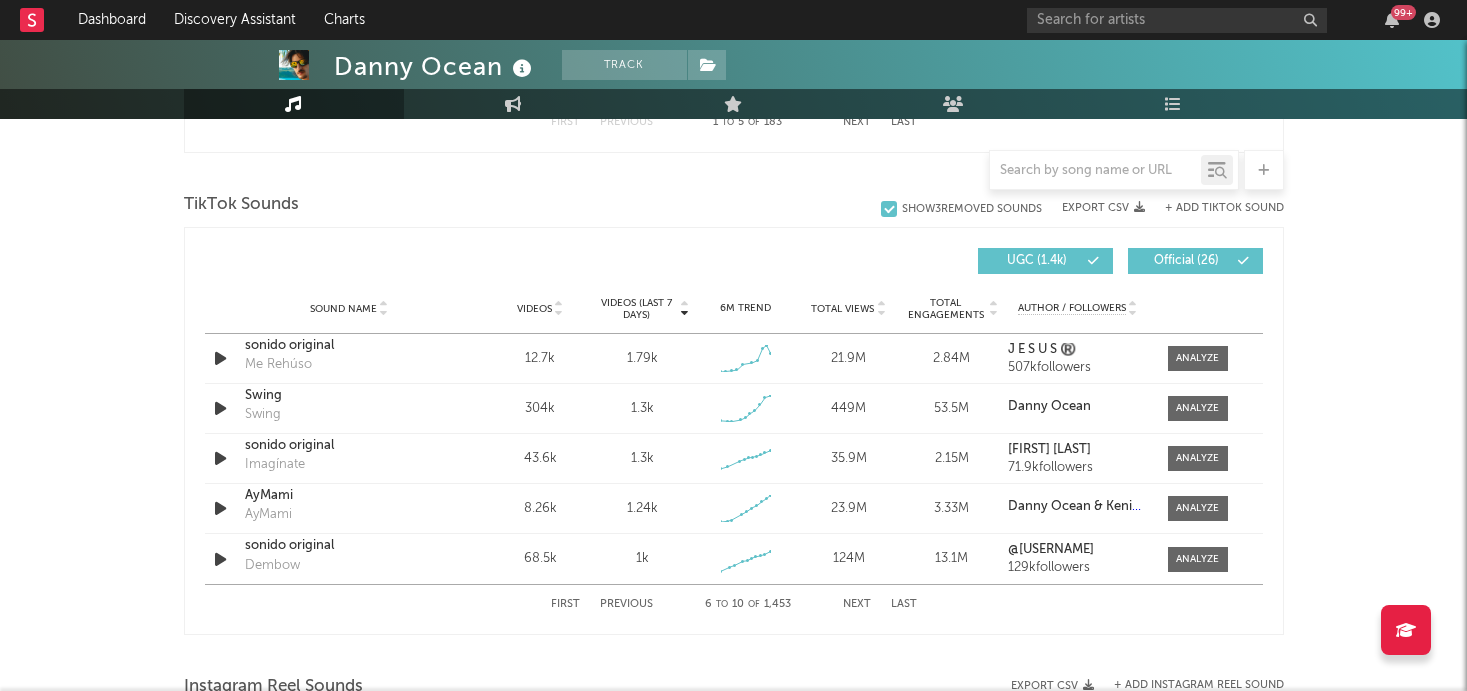 click on "First" at bounding box center [565, 604] 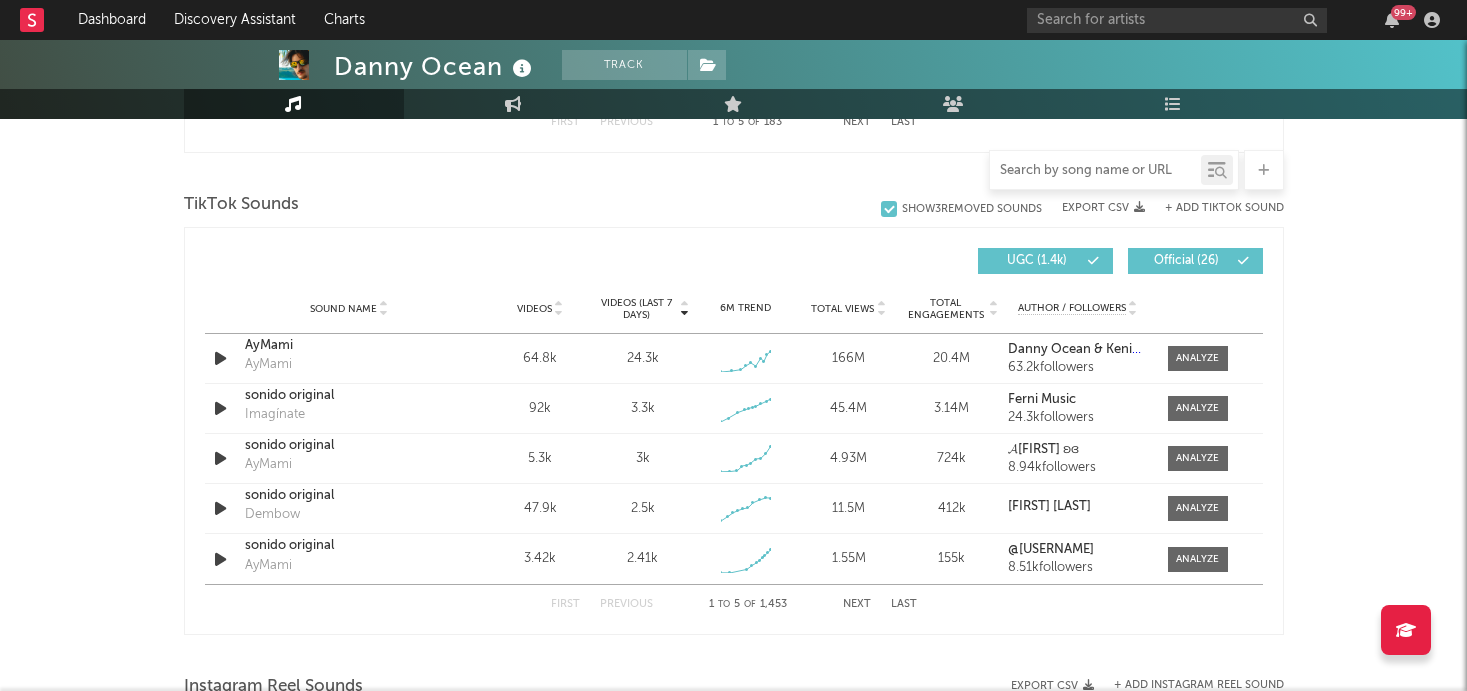 click at bounding box center (1095, 171) 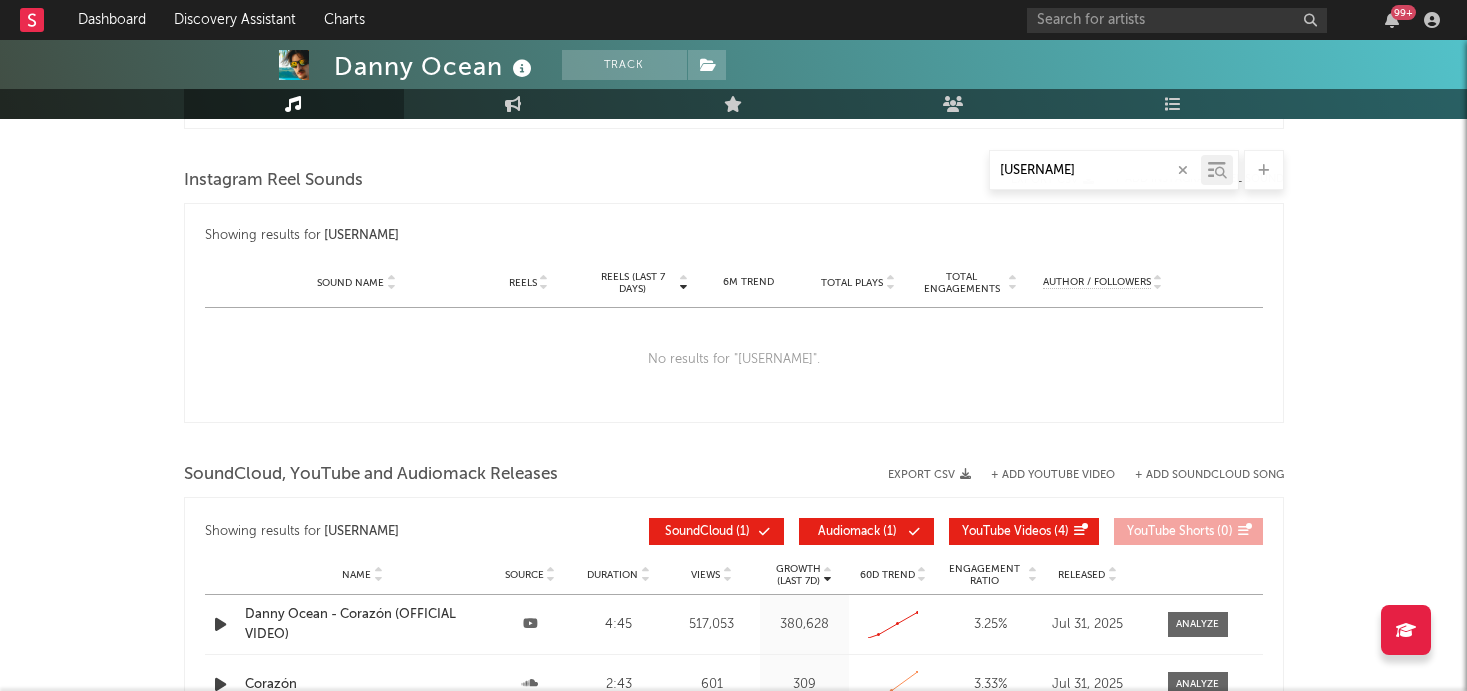 scroll, scrollTop: 977, scrollLeft: 0, axis: vertical 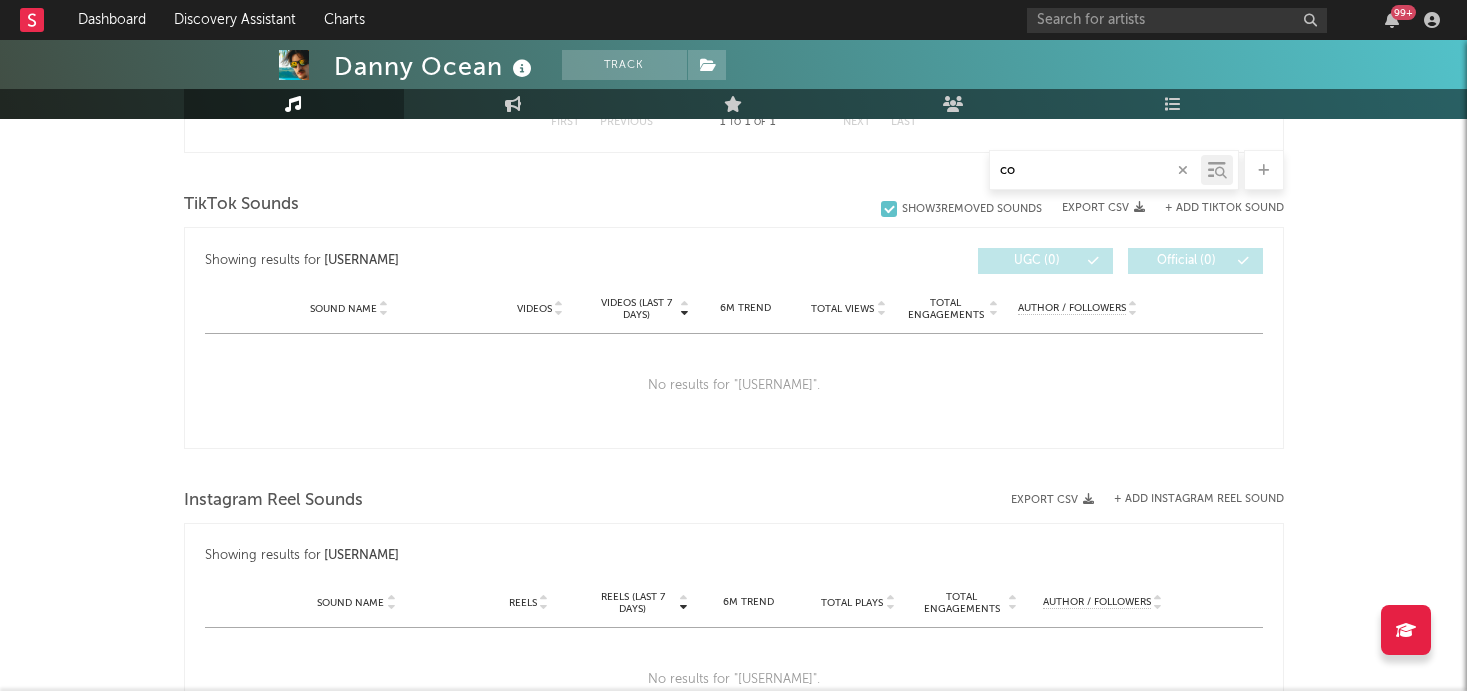 type on "c" 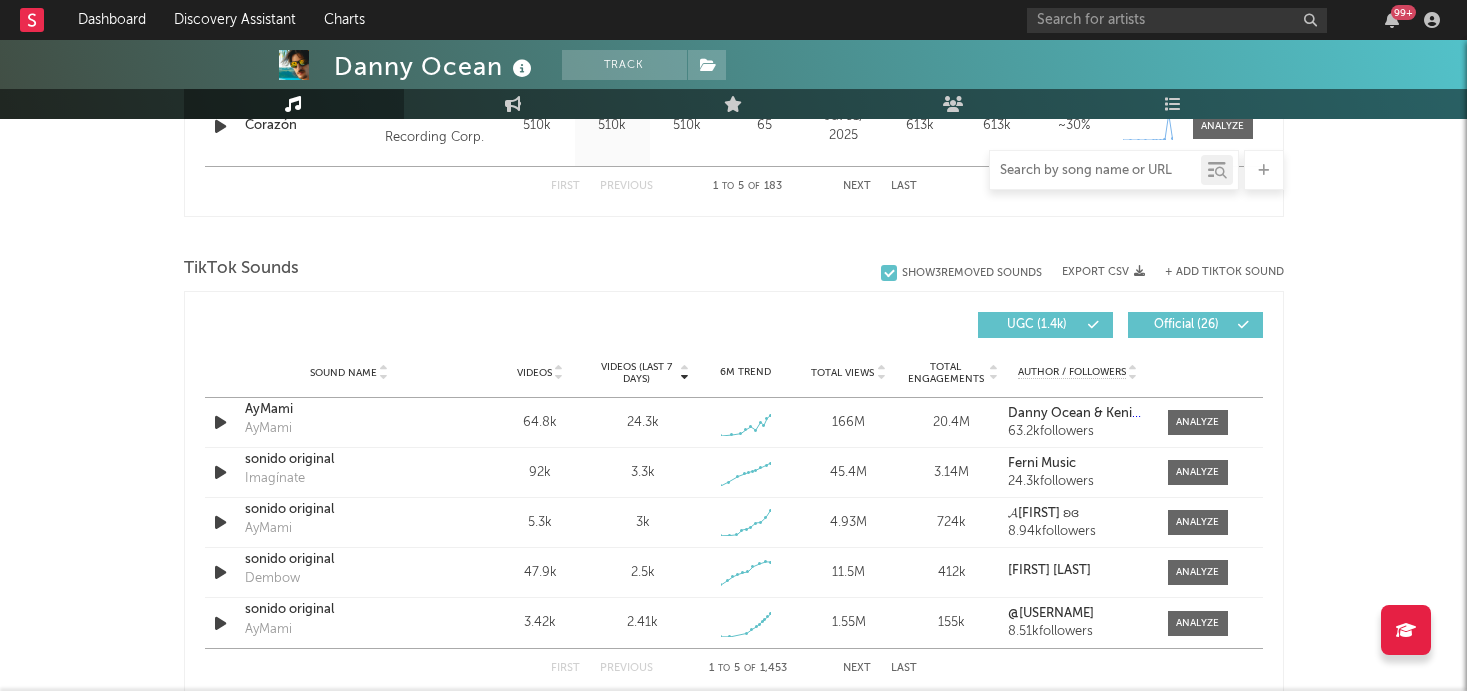 scroll, scrollTop: 1276, scrollLeft: 0, axis: vertical 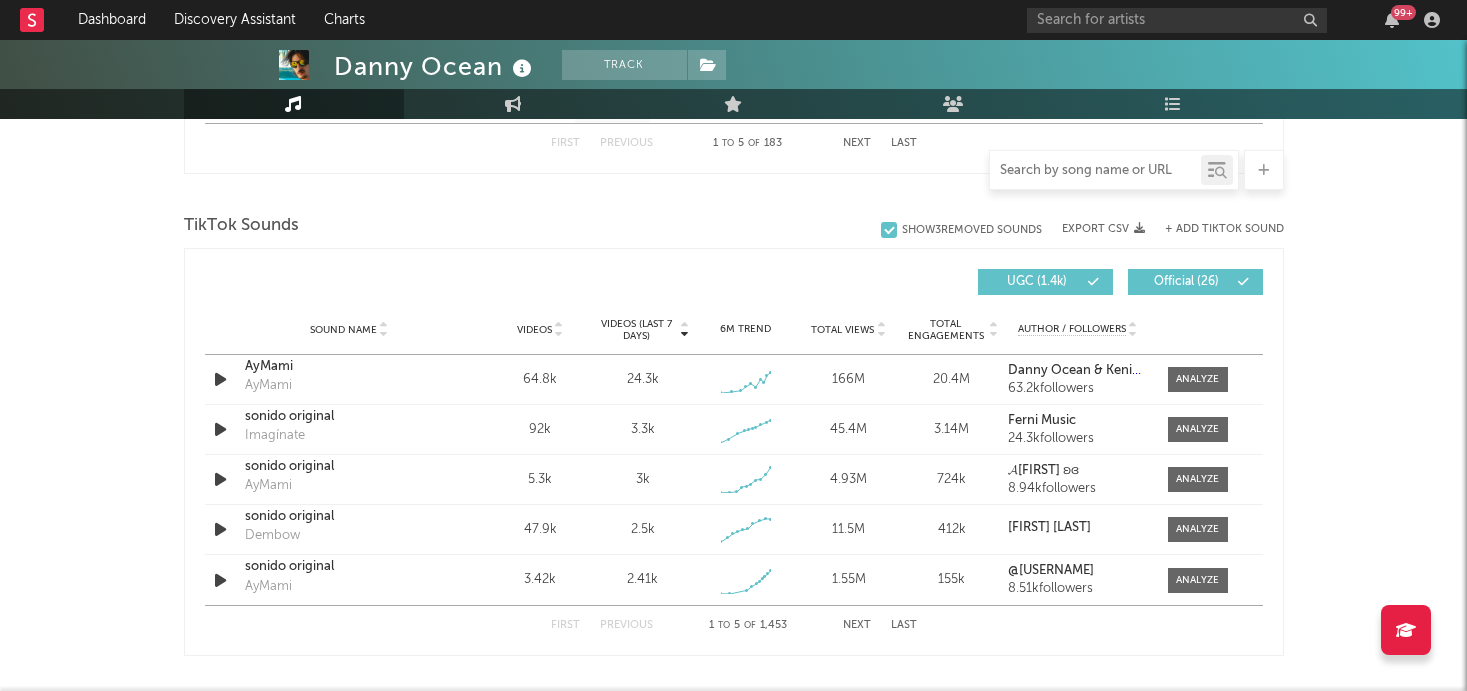 click on "Next" at bounding box center [857, 625] 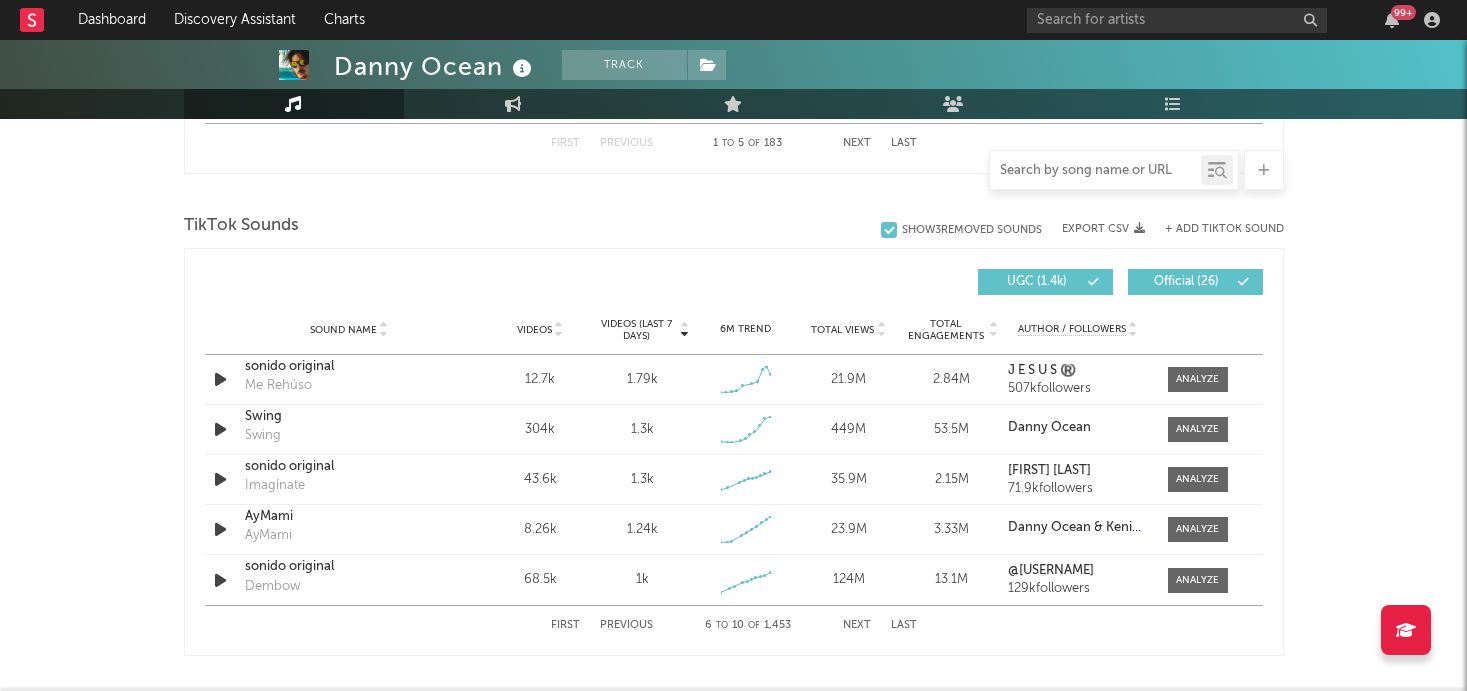 click on "First" at bounding box center [565, 625] 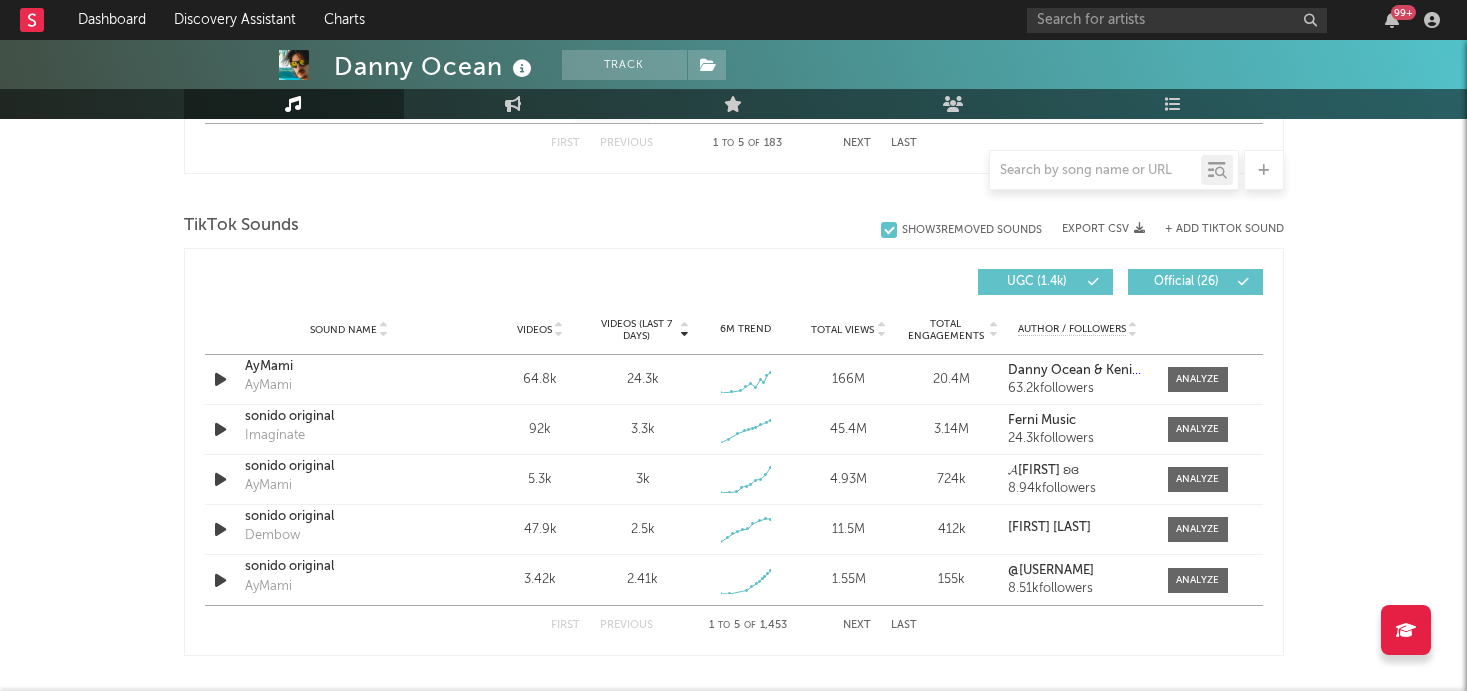 click at bounding box center [1095, 170] 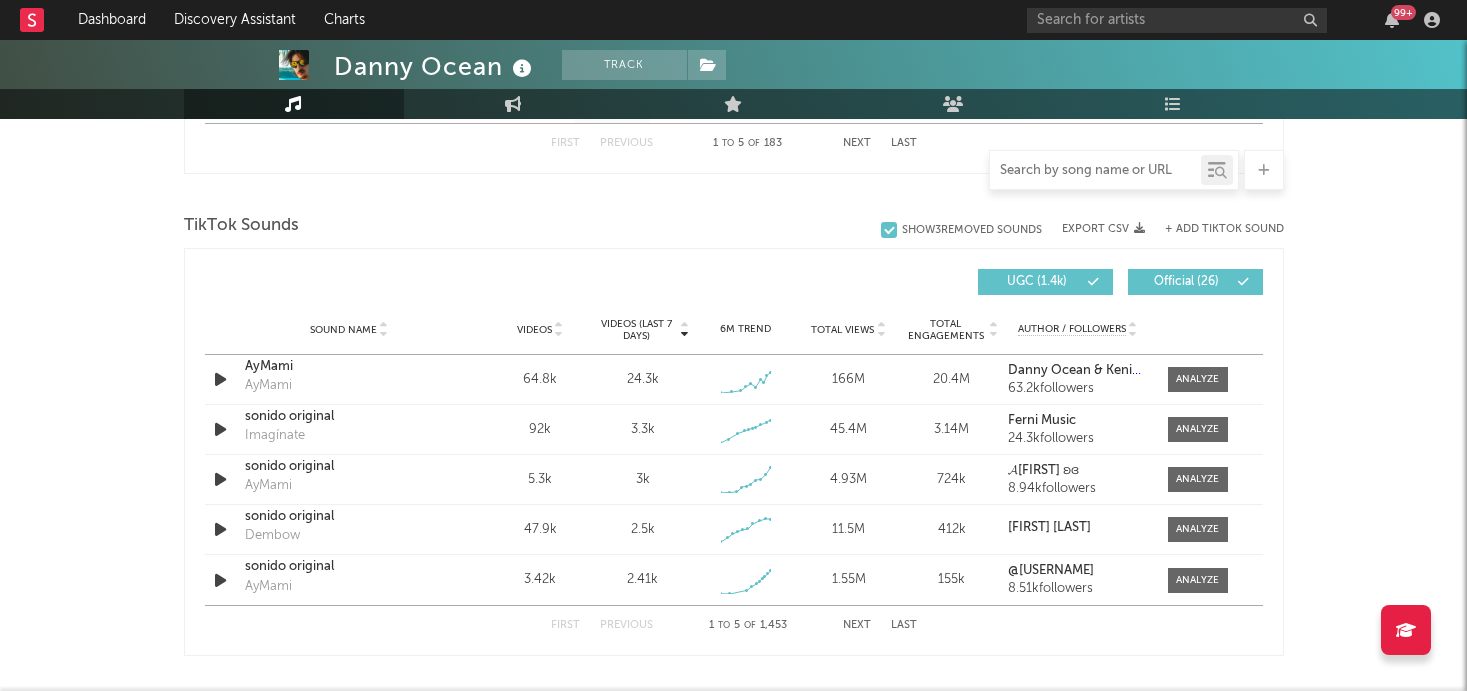 click at bounding box center (1095, 171) 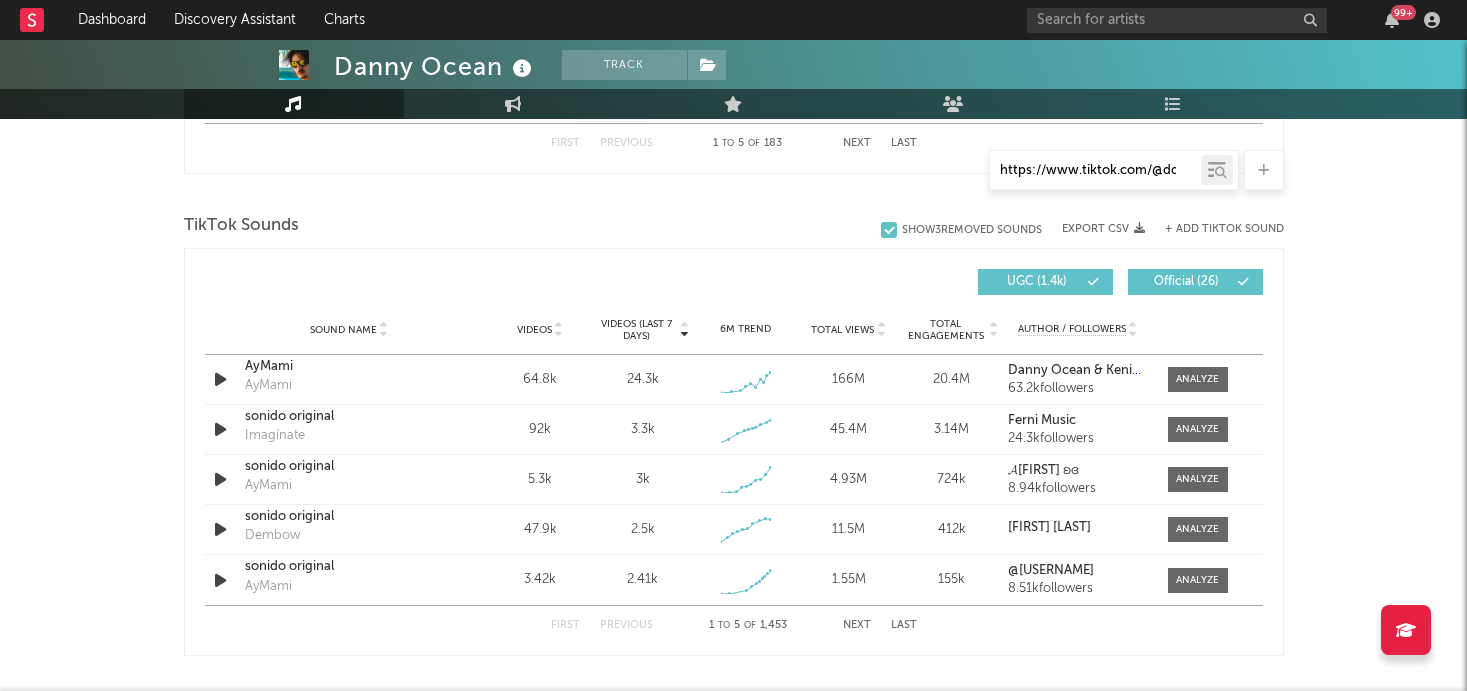 scroll, scrollTop: 0, scrollLeft: 219, axis: horizontal 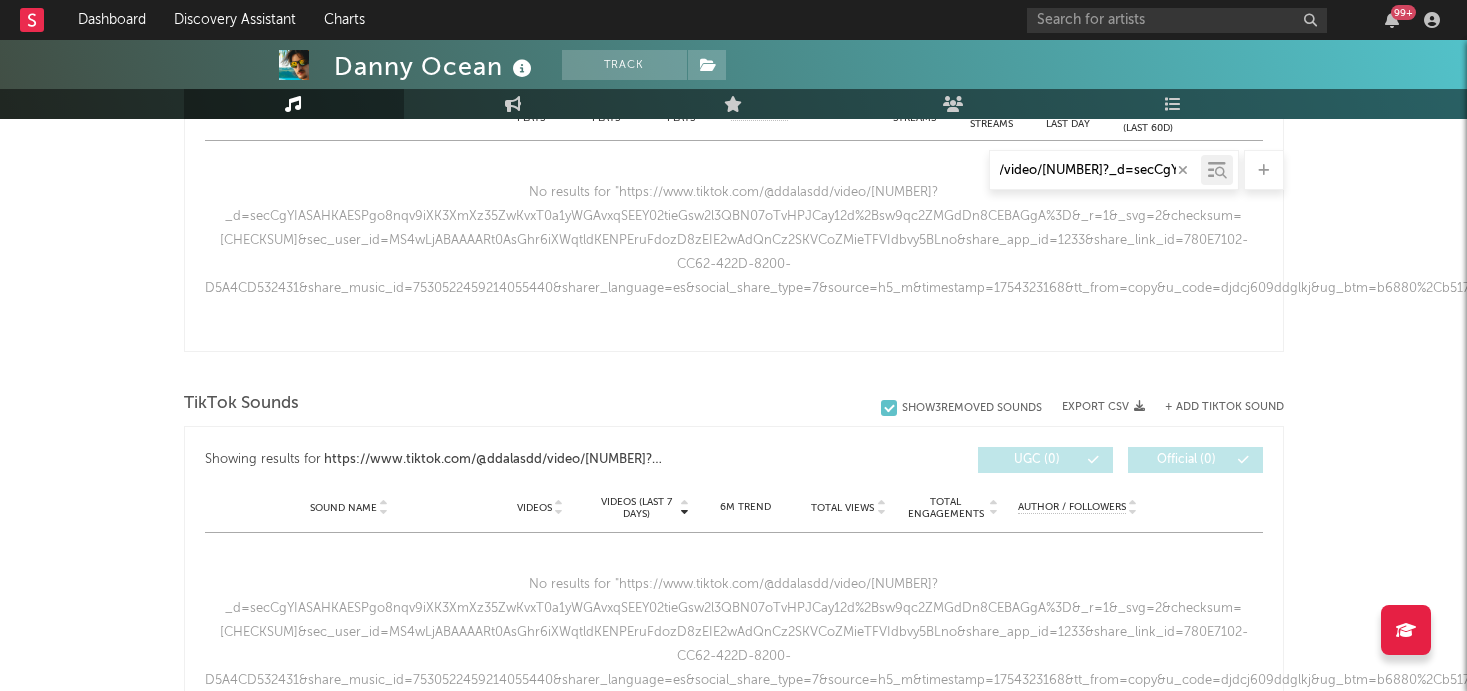 click on "+ Add TikTok Sound" at bounding box center (1224, 407) 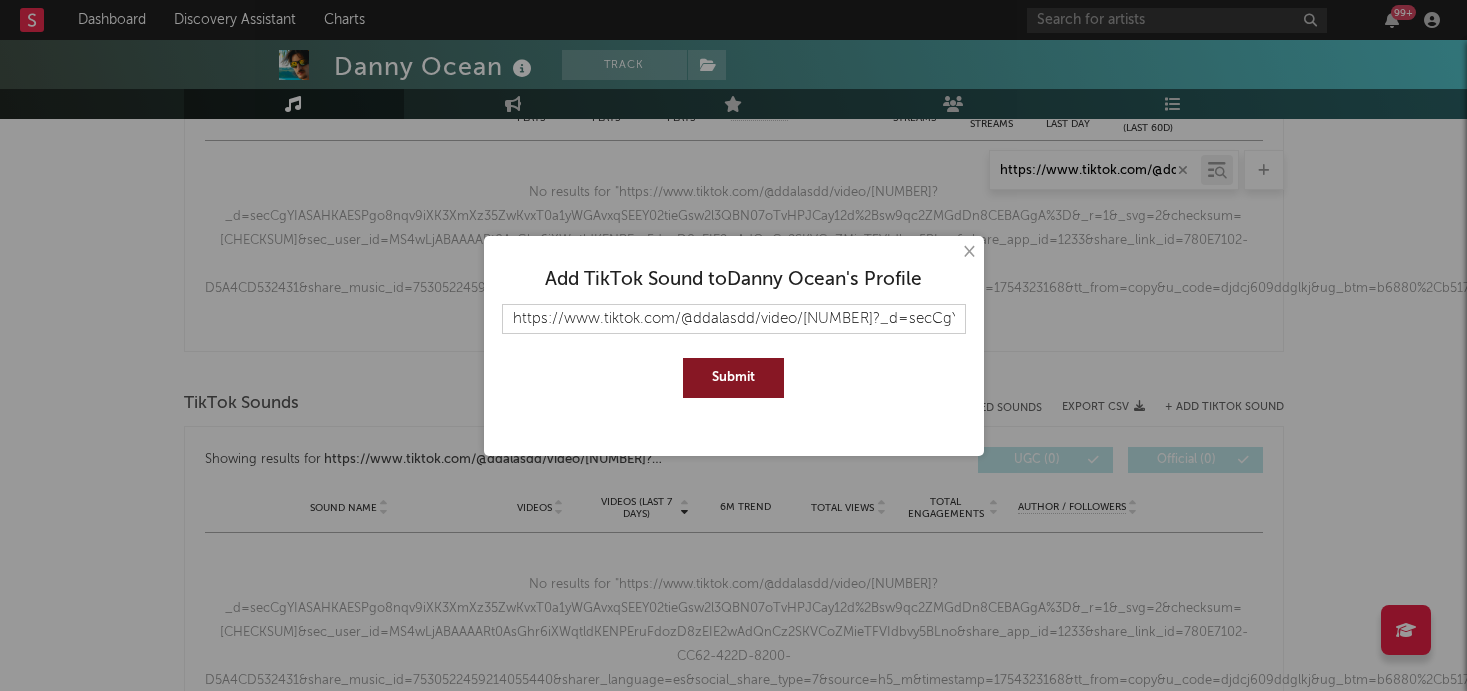 type on "https://www.tiktok.com/@ddalasdd/video/[NUMBER]?_d=secCgYIASAHKAESPgo8nqv9iXK3XmXz35ZwKvxT0a1yWGAvxqSEEY02tieGsw2l3QBN07oTvHPJCay12d%2Bsw9qc2ZMGdDn8CEBAGgA%3D&_r=1&_svg=2&checksum=[CHECKSUM]&sec_user_id=MS4wLjABAAAARt0AsGhr6iXWqtldKENPEruFdozD8zEIE2wAdQnCz2SKVCoZMieTFVIdbvy5BLno&share_app_id=1233&share_link_id=780E7102-CC62-422D-8200-D5A4CD532431&share_music_id=7530522459214055440&sharer_language=es&social_share_type=7&source=h5_m&timestamp=1754323168&tt_from=copy&u_code=djdcj609ddglkj&ug_btm=b6880%2Cb5171&user_id=6981768907556226053&utm_campaign=client_share&utm_medium=ios&utm_source=copy" 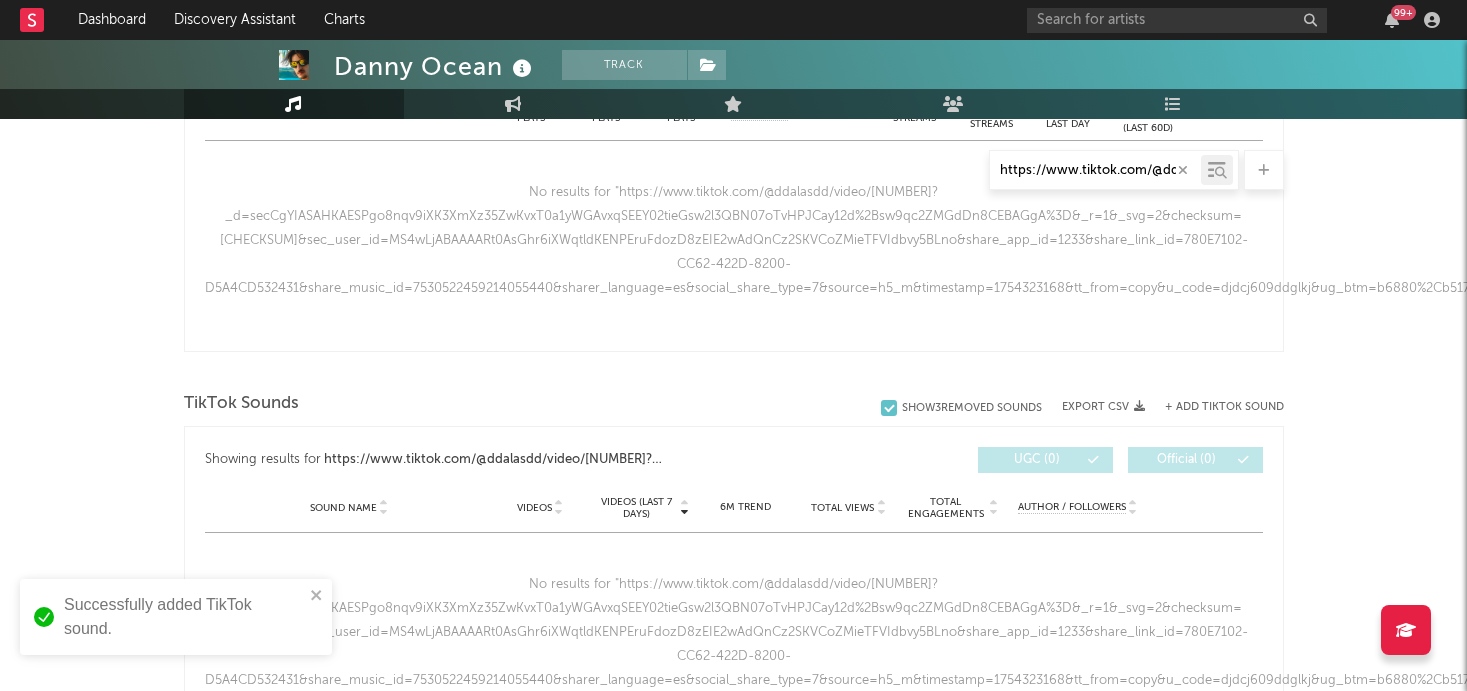 type 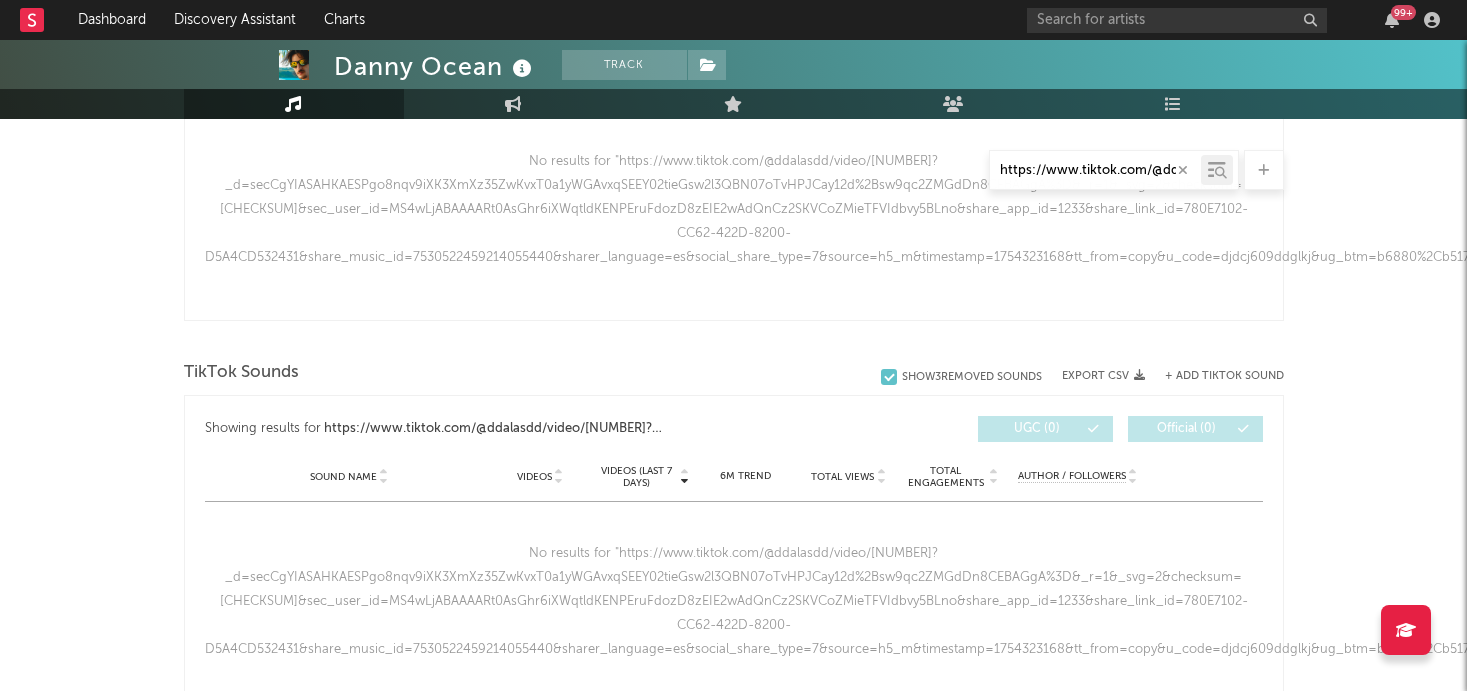scroll, scrollTop: 920, scrollLeft: 0, axis: vertical 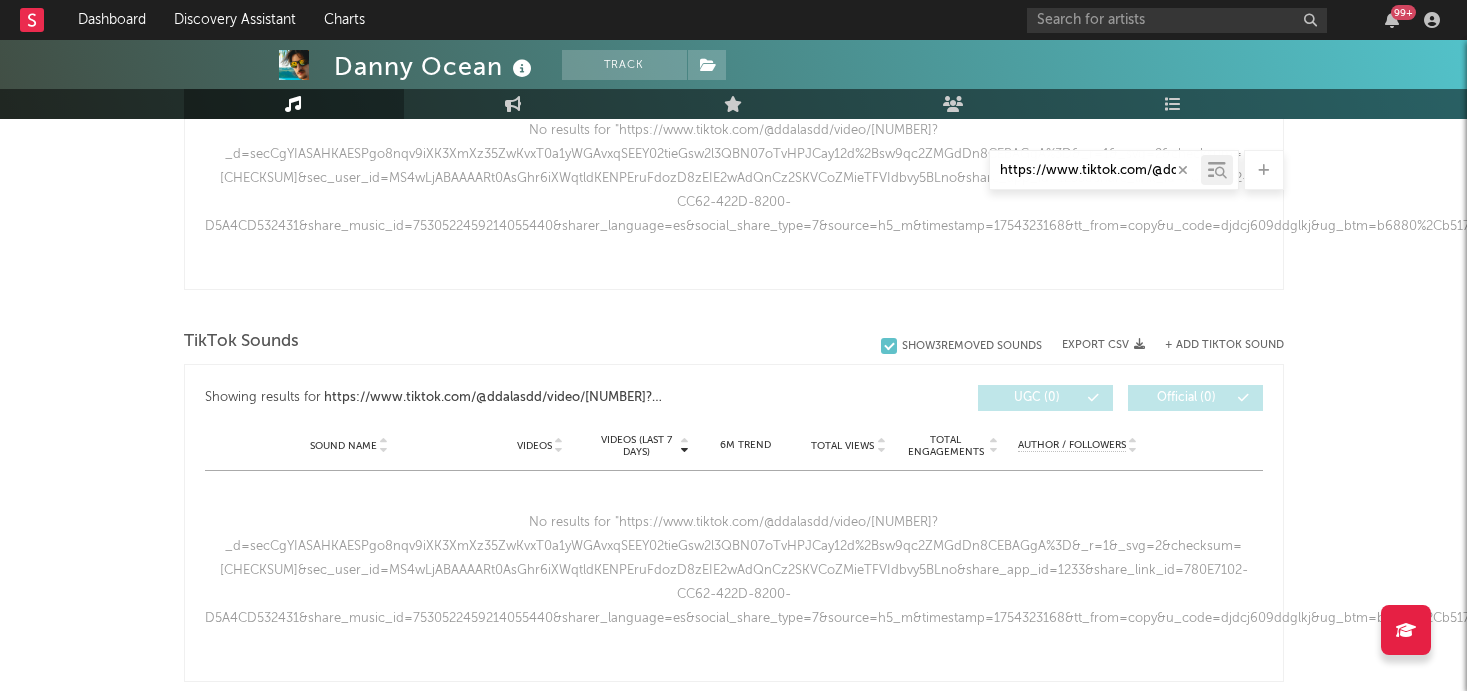 click at bounding box center (1183, 170) 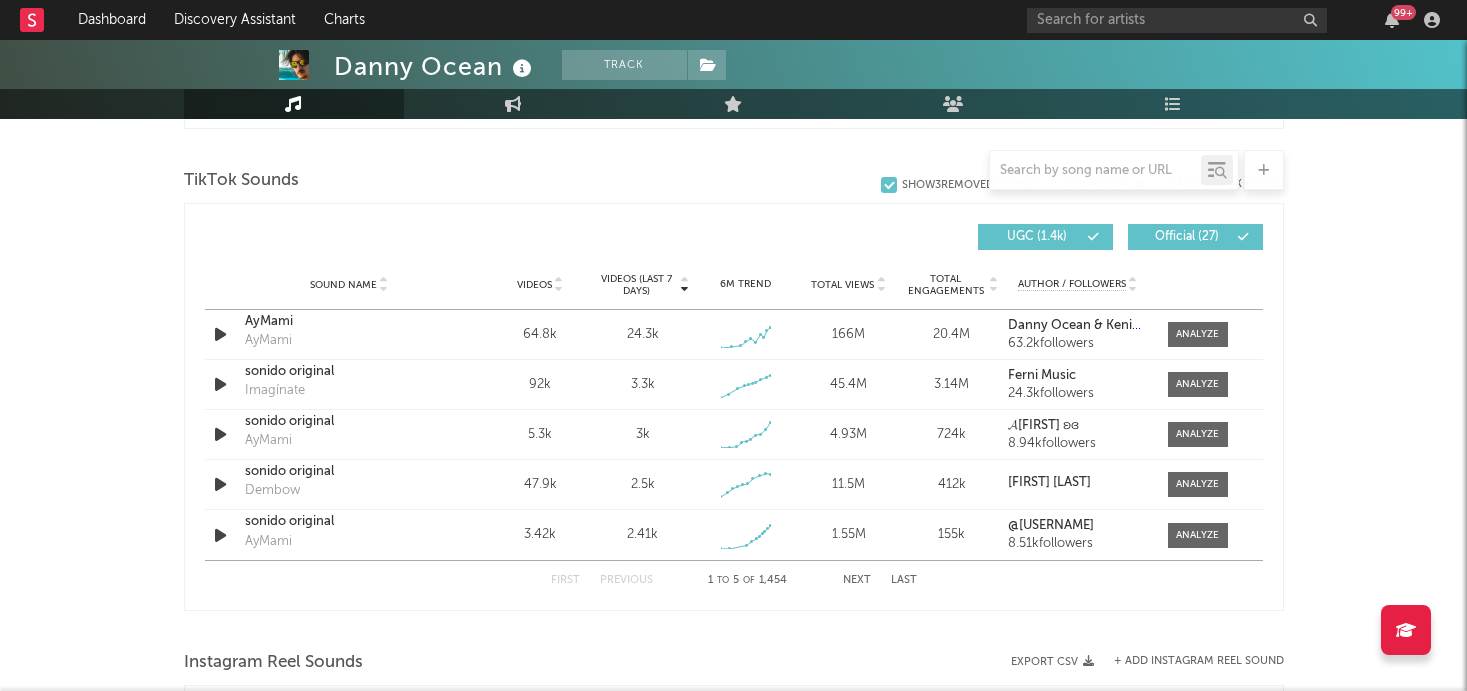 scroll, scrollTop: 1358, scrollLeft: 0, axis: vertical 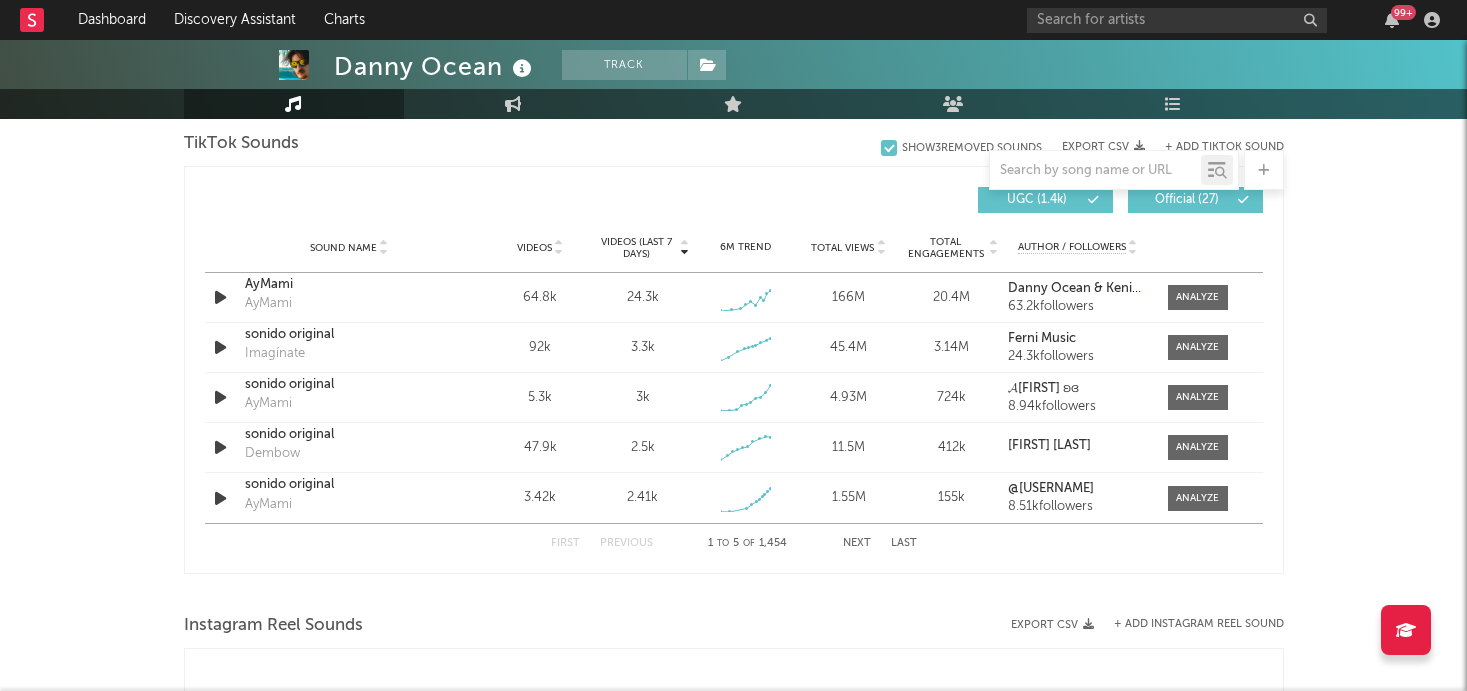 click on "Videos (last 7 days)" at bounding box center [636, 248] 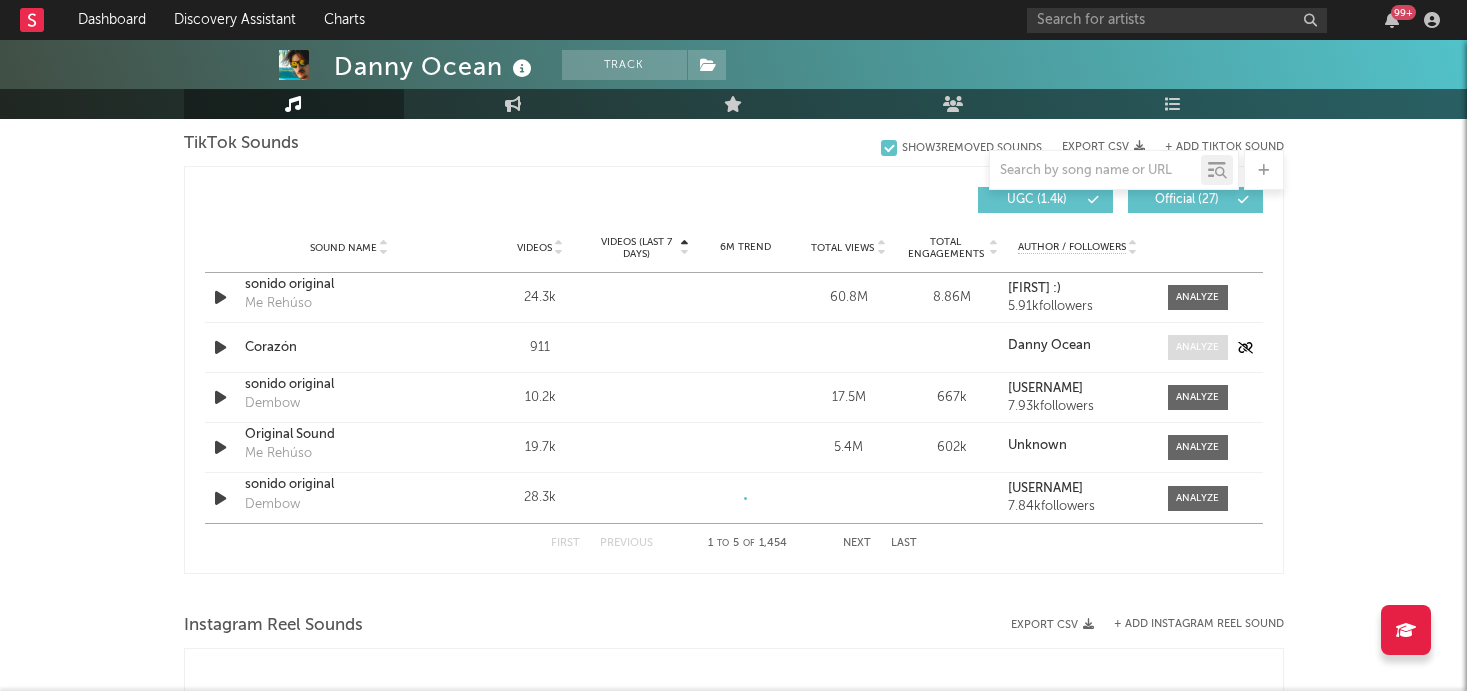 click at bounding box center (1198, 347) 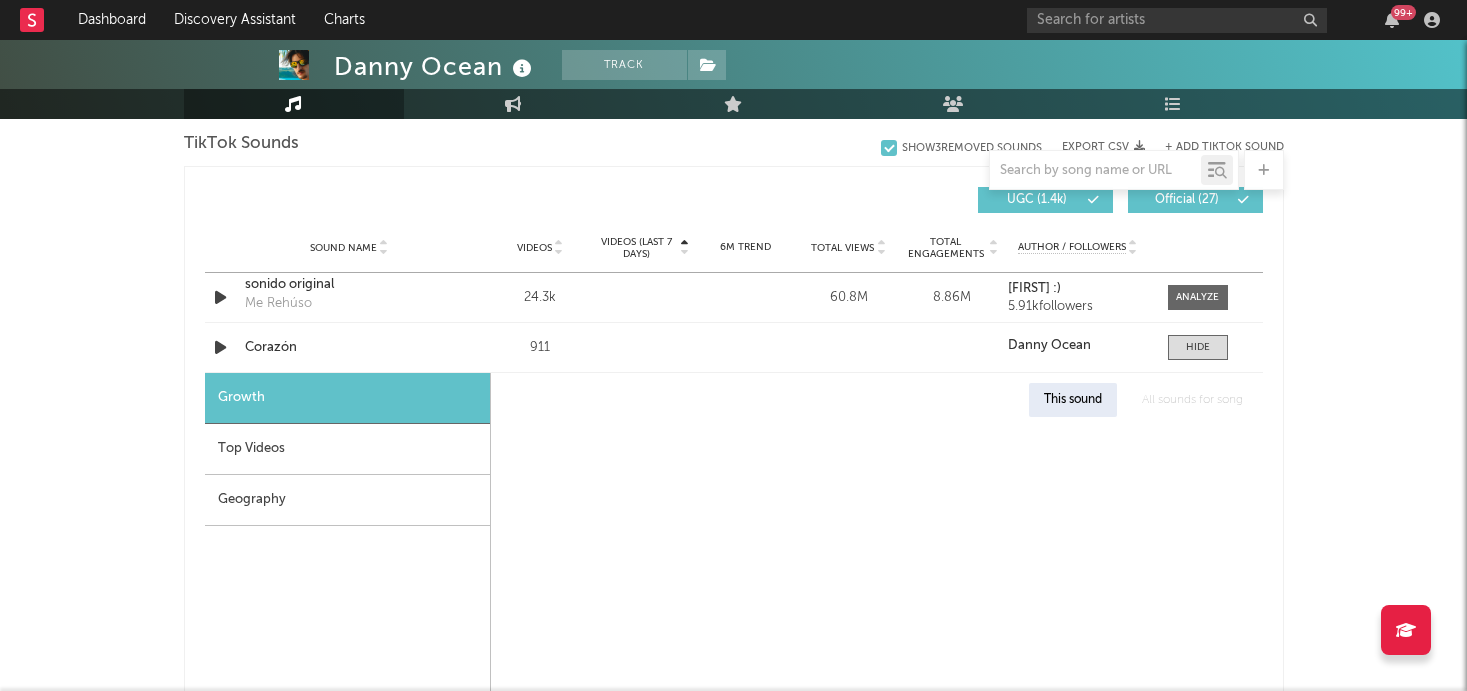select on "1w" 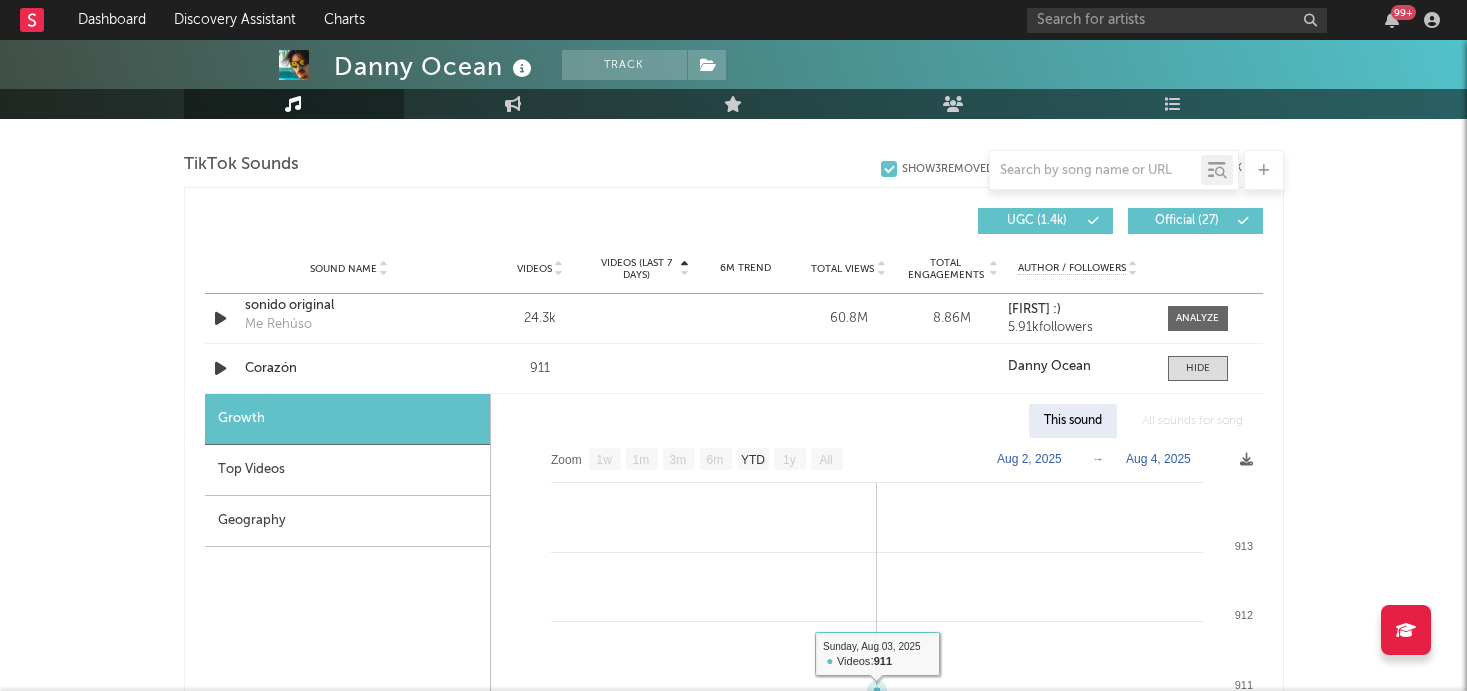 scroll, scrollTop: 1322, scrollLeft: 0, axis: vertical 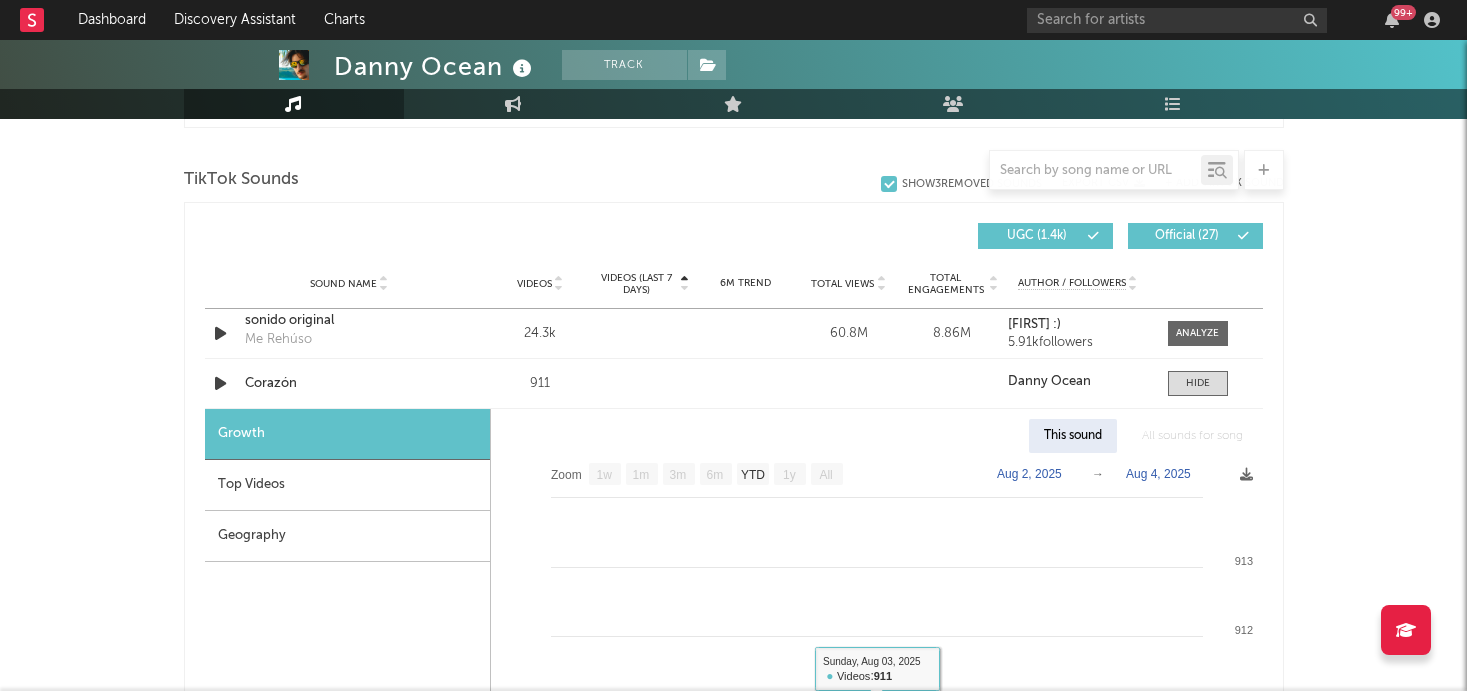 click on "Top Videos" at bounding box center (347, 485) 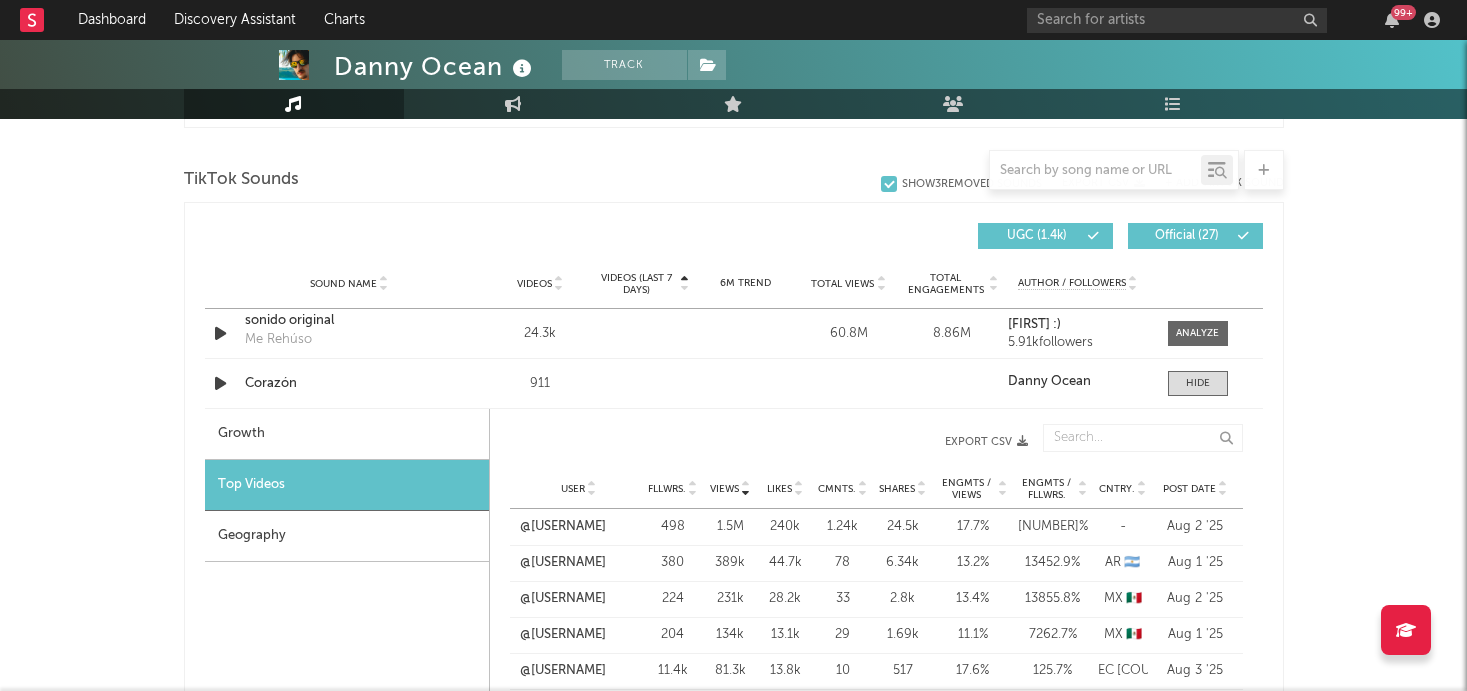 click on "Geography" at bounding box center [347, 536] 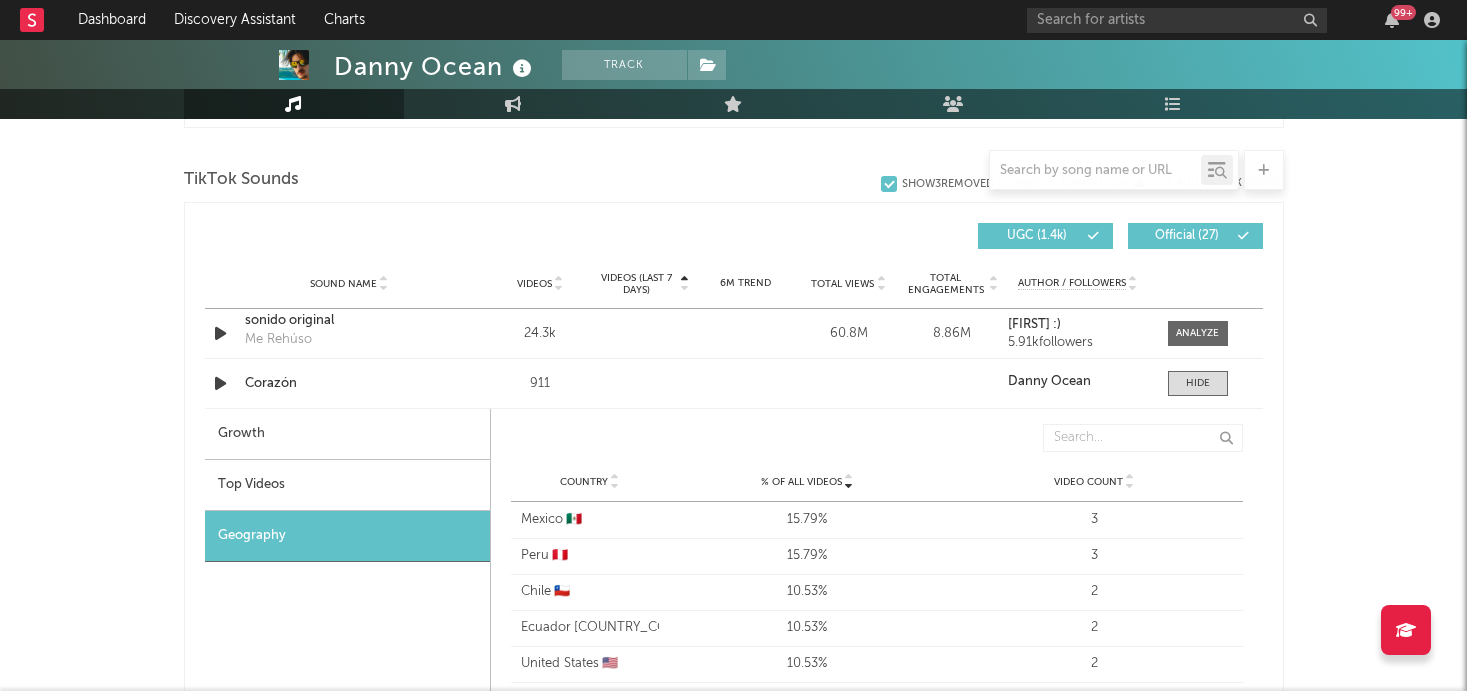 click on "Top Videos" at bounding box center [347, 485] 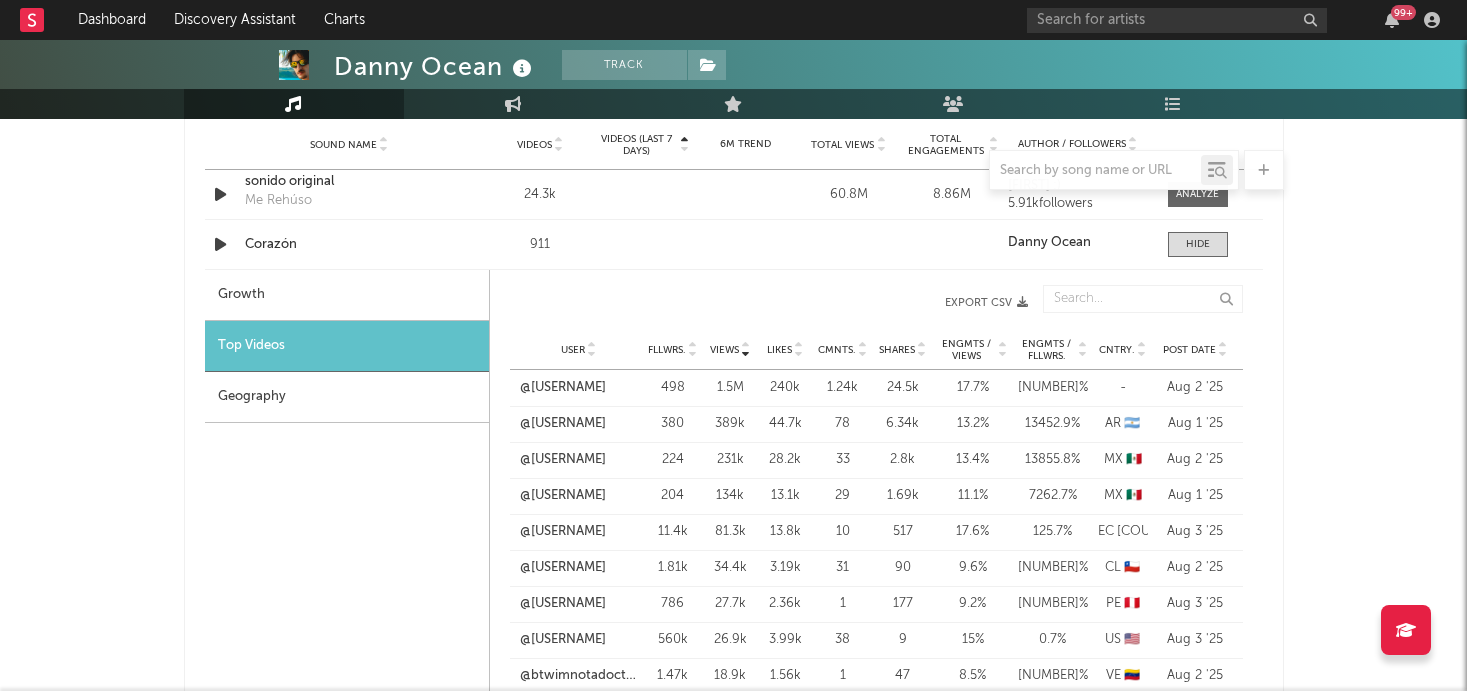 scroll, scrollTop: 1470, scrollLeft: 0, axis: vertical 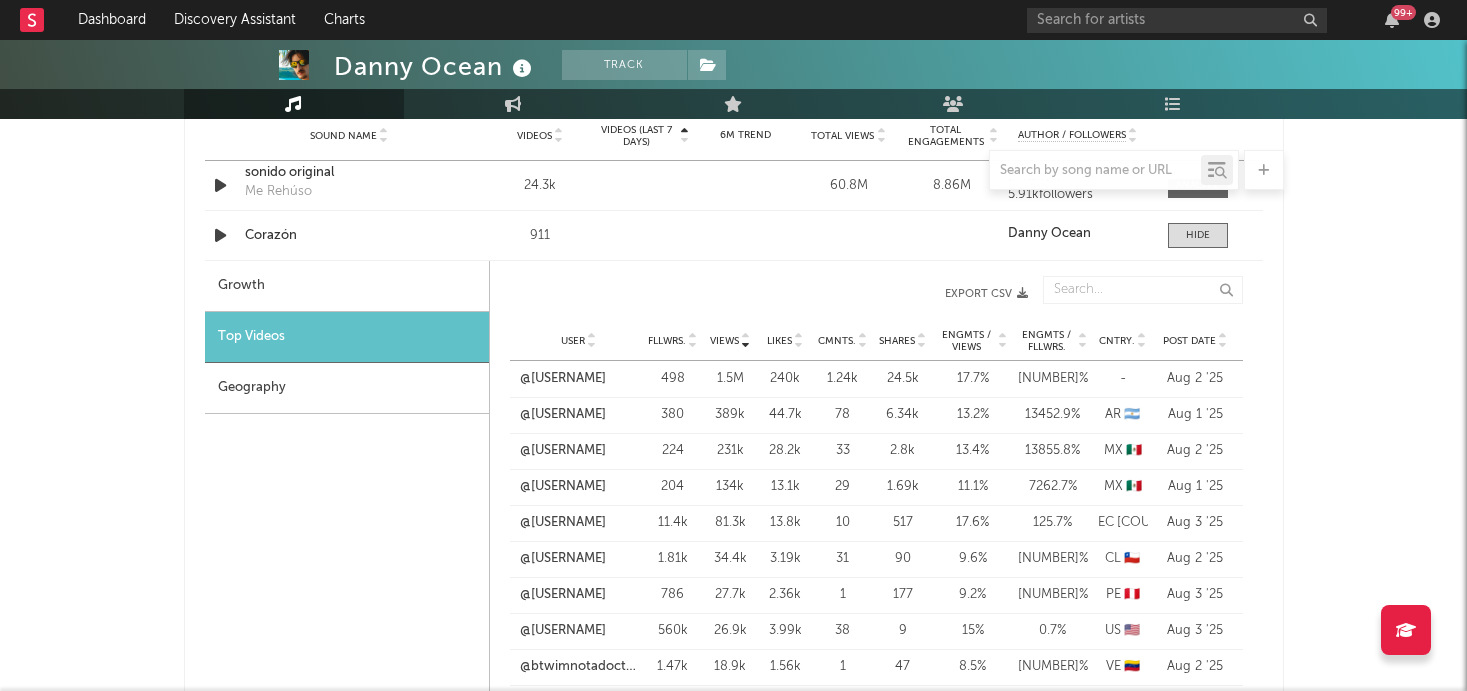 click on "Geography" at bounding box center (347, 388) 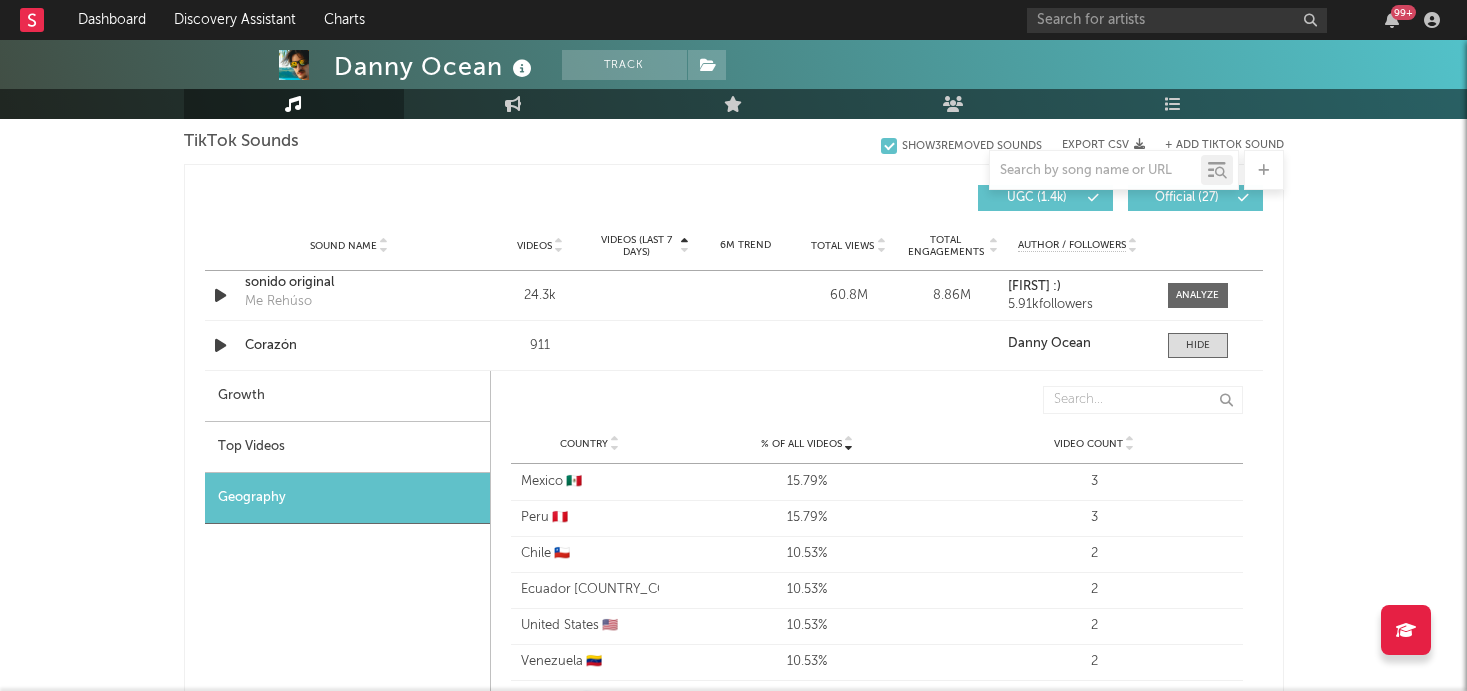 scroll, scrollTop: 1337, scrollLeft: 0, axis: vertical 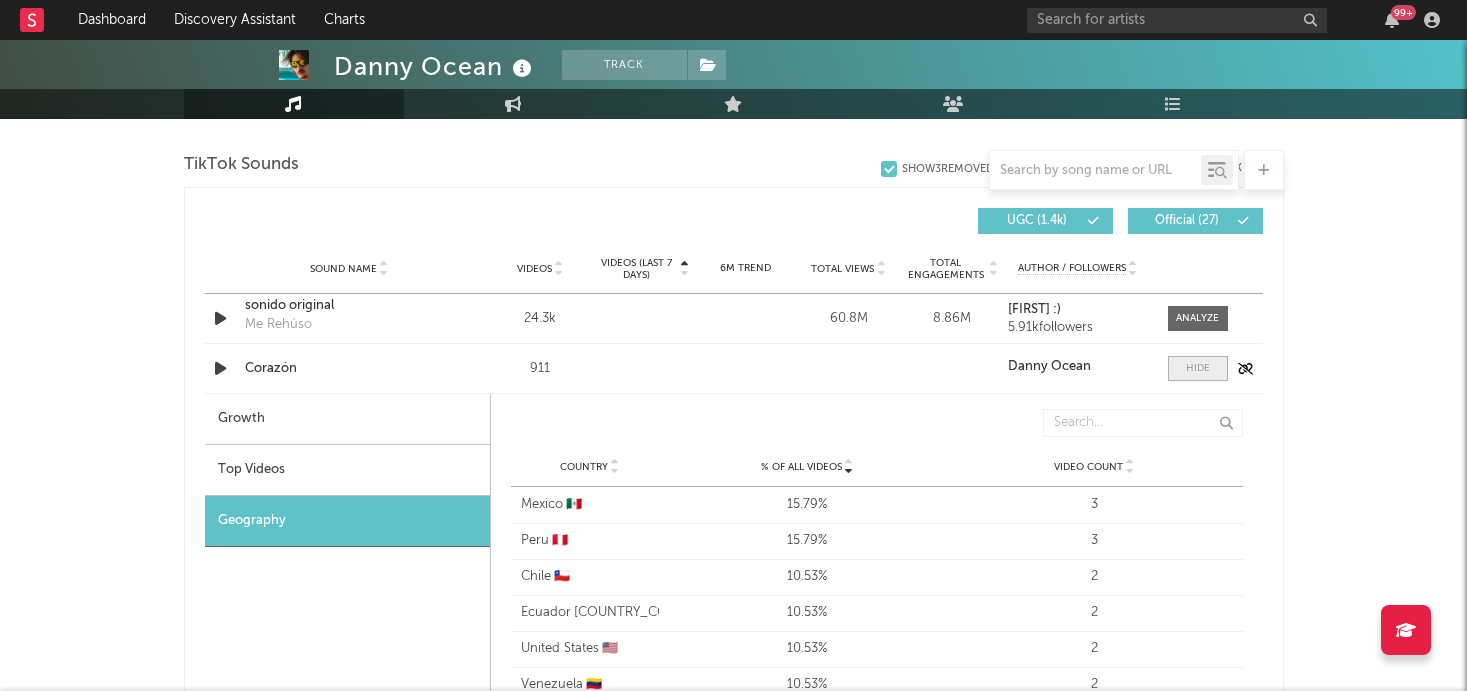click at bounding box center (1198, 368) 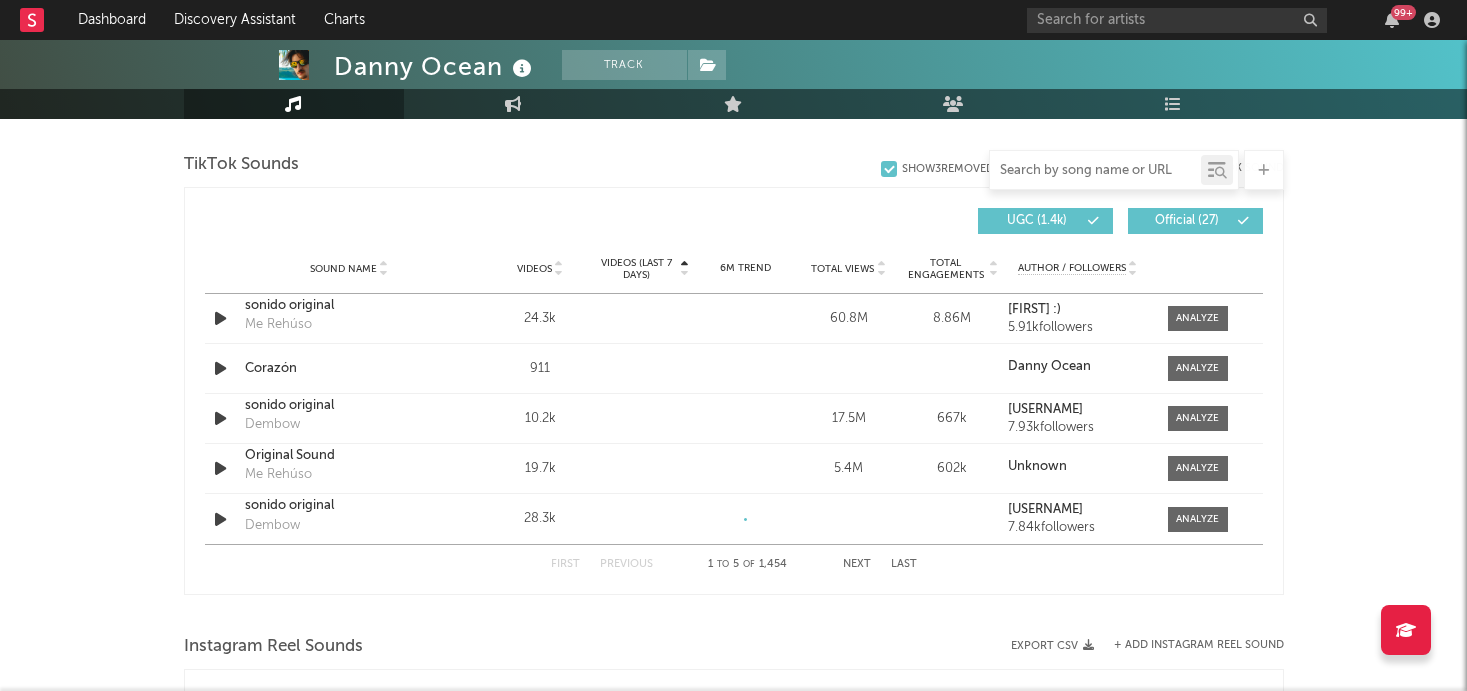 click at bounding box center [1095, 171] 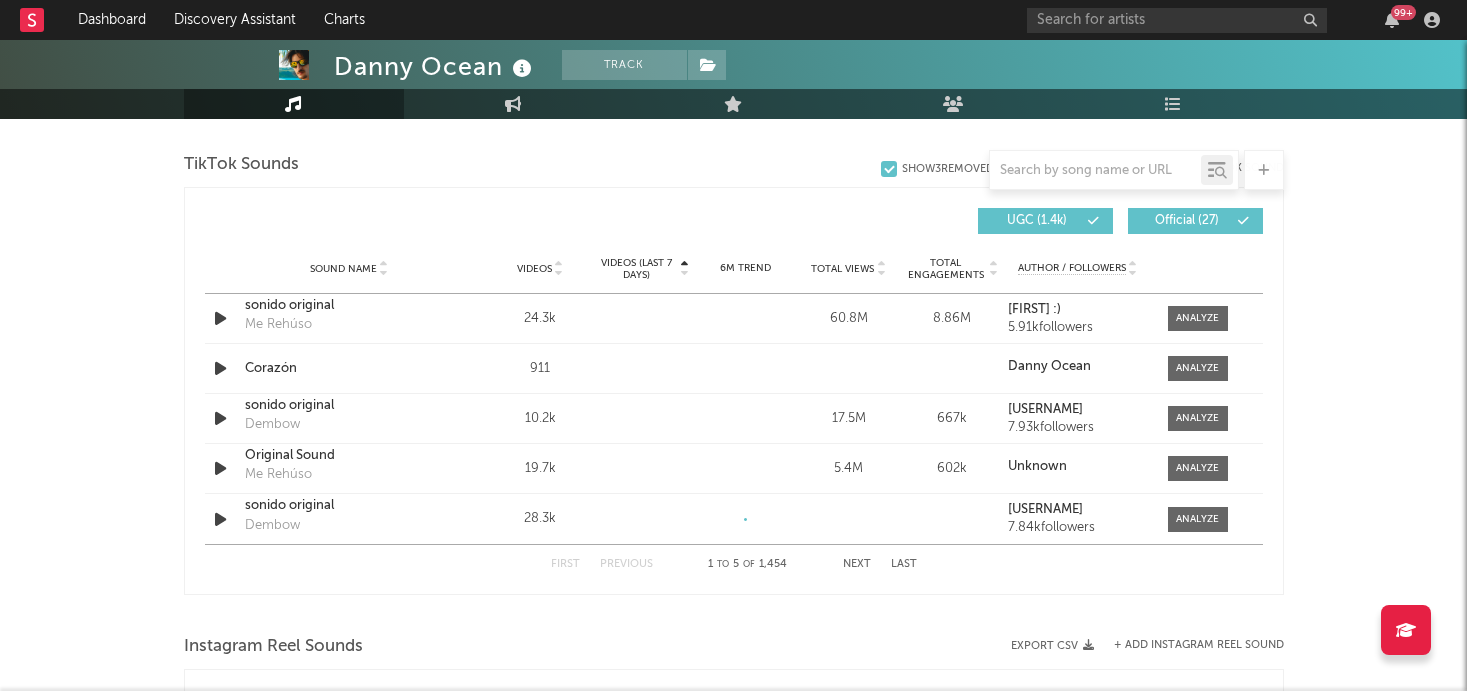 click on "UGC  ( [NUMBER]k ) Official  ( [NUMBER] )" at bounding box center (998, 221) 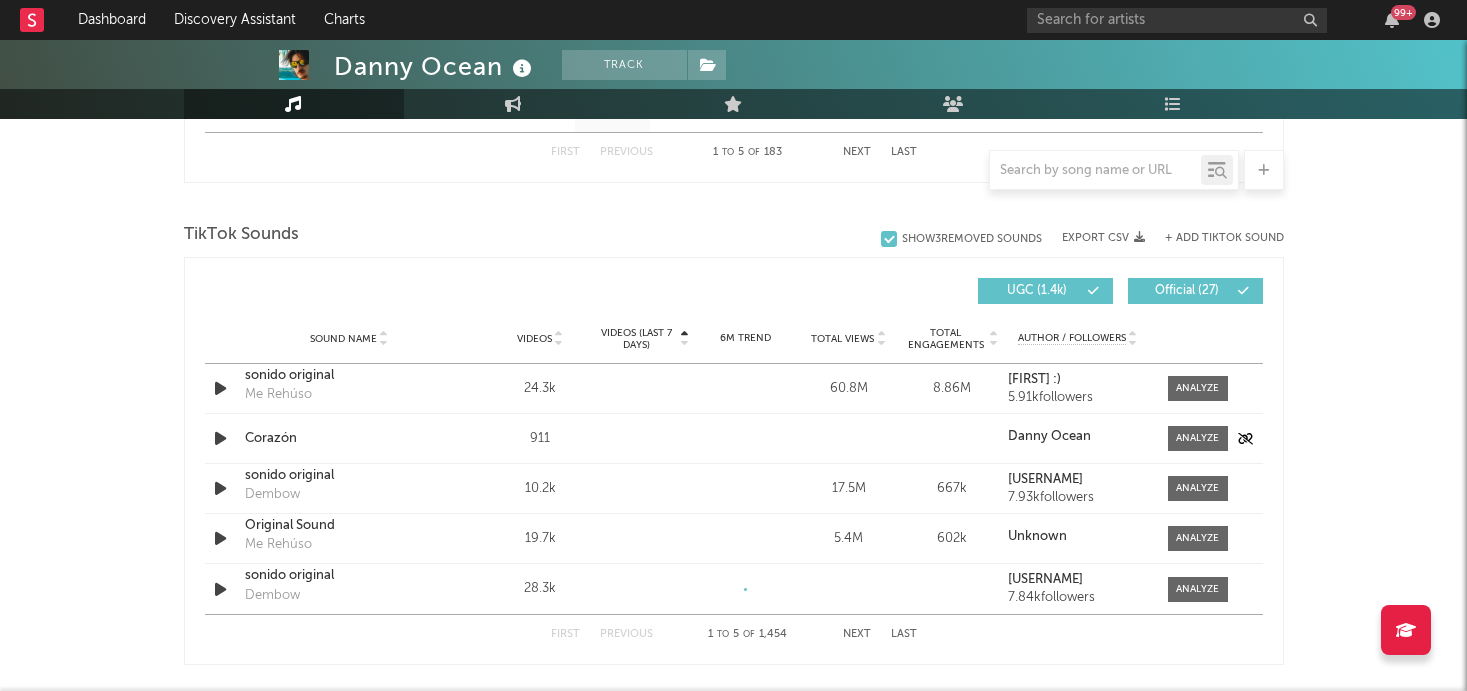 scroll, scrollTop: 1243, scrollLeft: 0, axis: vertical 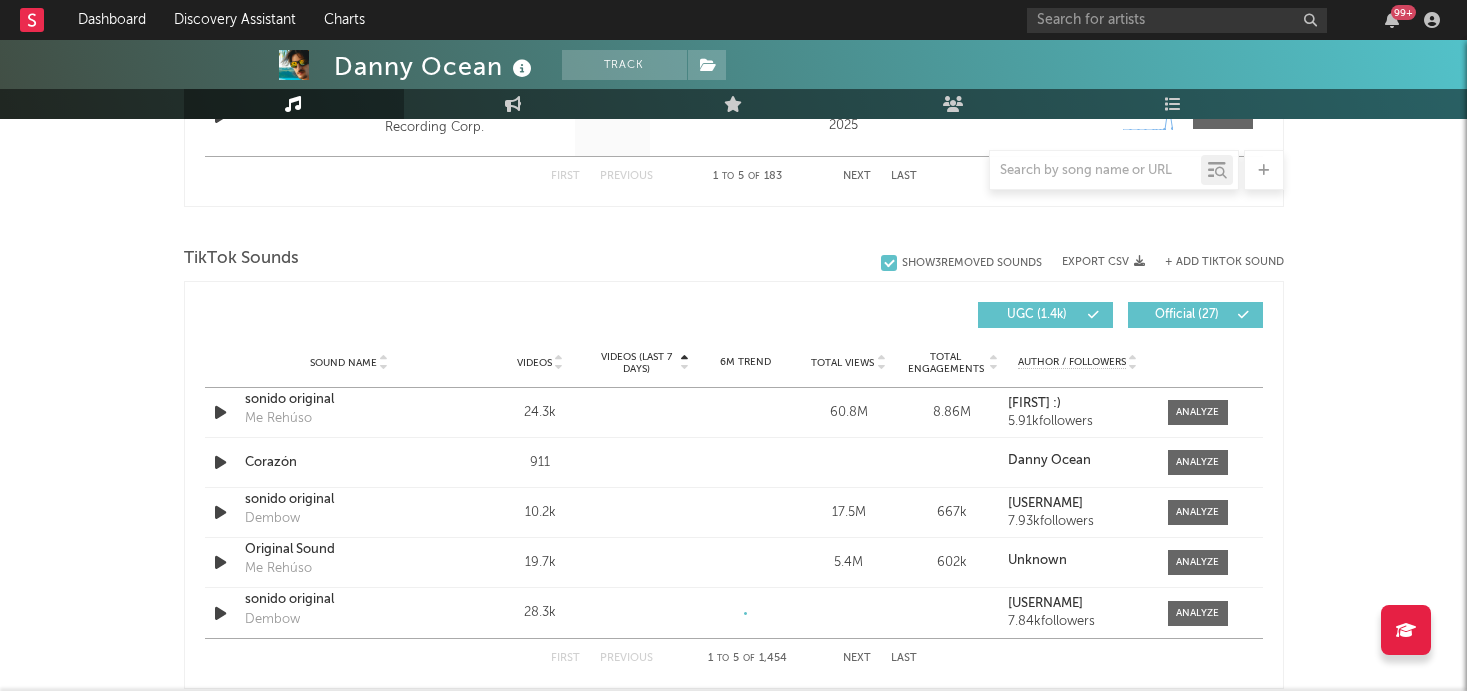 click on "+ Add TikTok Sound" at bounding box center (1224, 262) 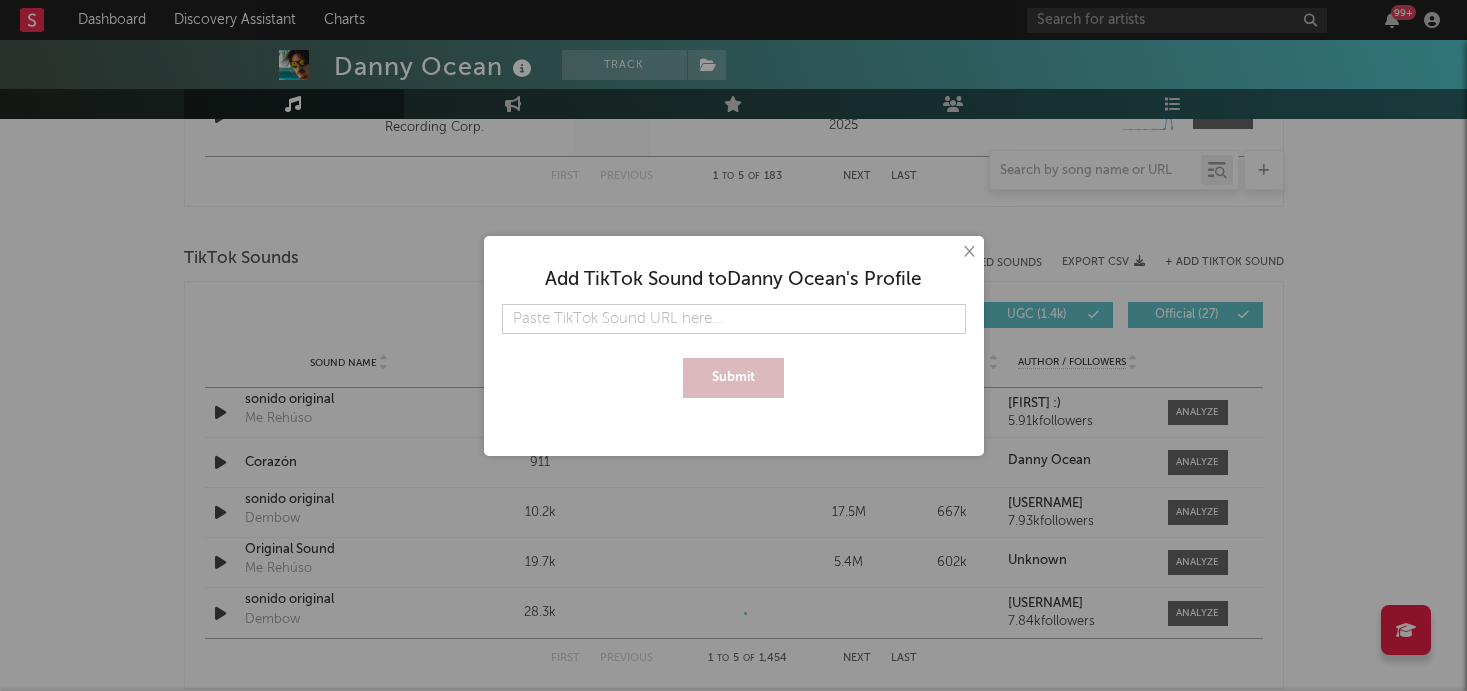 click at bounding box center [734, 319] 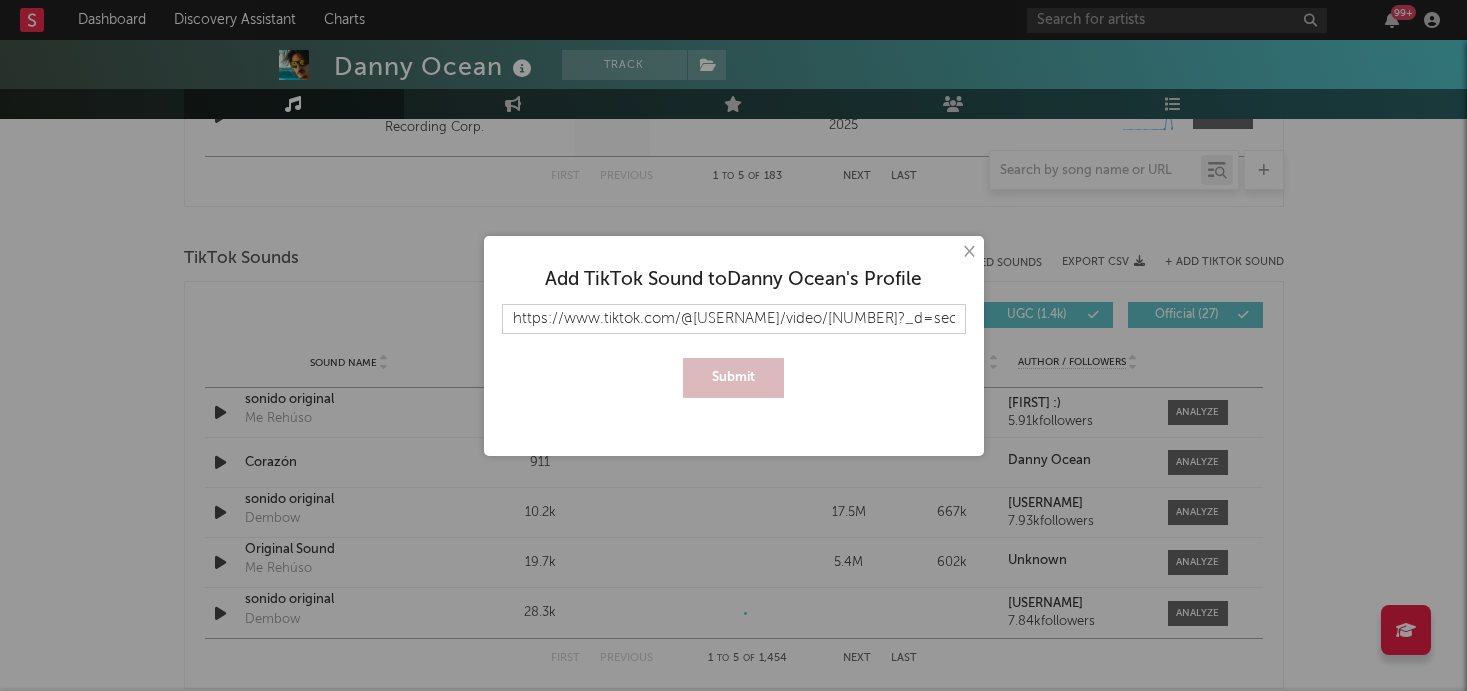 scroll, scrollTop: 0, scrollLeft: 5057, axis: horizontal 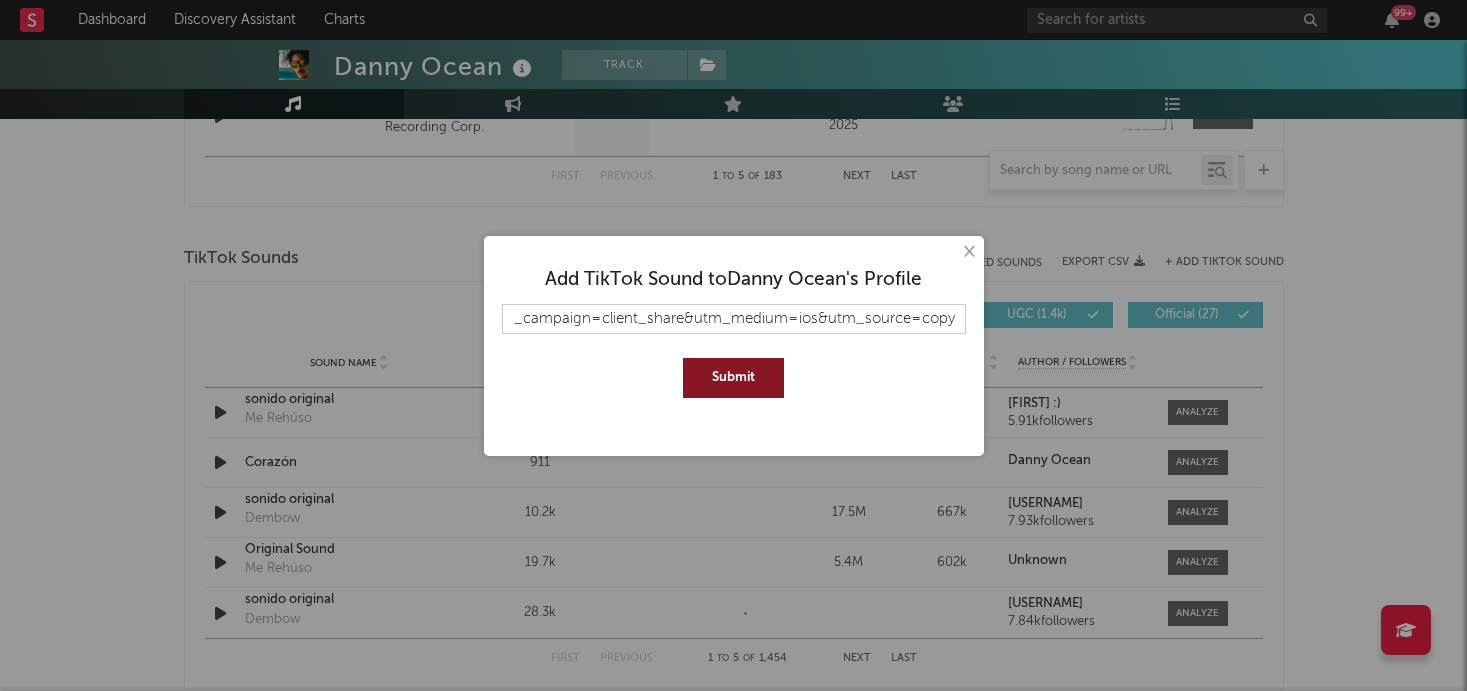 type on "https://www.tiktok.com/@[USERNAME]/video/[NUMBER]?_d=secCgYIASAHKAESPgo8nqv9iXK3XmXz35ZwKvxT0a1yWGAvxqSEEY02tieGsw2l3QBN07oTvHPJCay12d%2Bsw9qc2ZMGdDn8CEBAGgA%3D&_r=1&_svg=2&checksum=[CHECKSUM]&sec_user_id=MS4wLjABAAAARt0AsGhr6iXWqtldKENPEruFdozD8zEIE2wAdQnCz2SKVCoZMieTFVIdbvy5BLno&share_app_id=1233&share_link_id=780E7102-CC62-422D-8200-D5A4CD532431&share_music_id=7530522459214055440&sharer_language=es&social_share_type=7&source=h5_m&timestamp=1754323168&tt_from=copy&u_code=djdcj609ddglkj&ug_btm=b6880%2Cb5171&user_id=6981768907556226053&utm_campaign=client_share&utm_medium=ios&utm_source=copy" 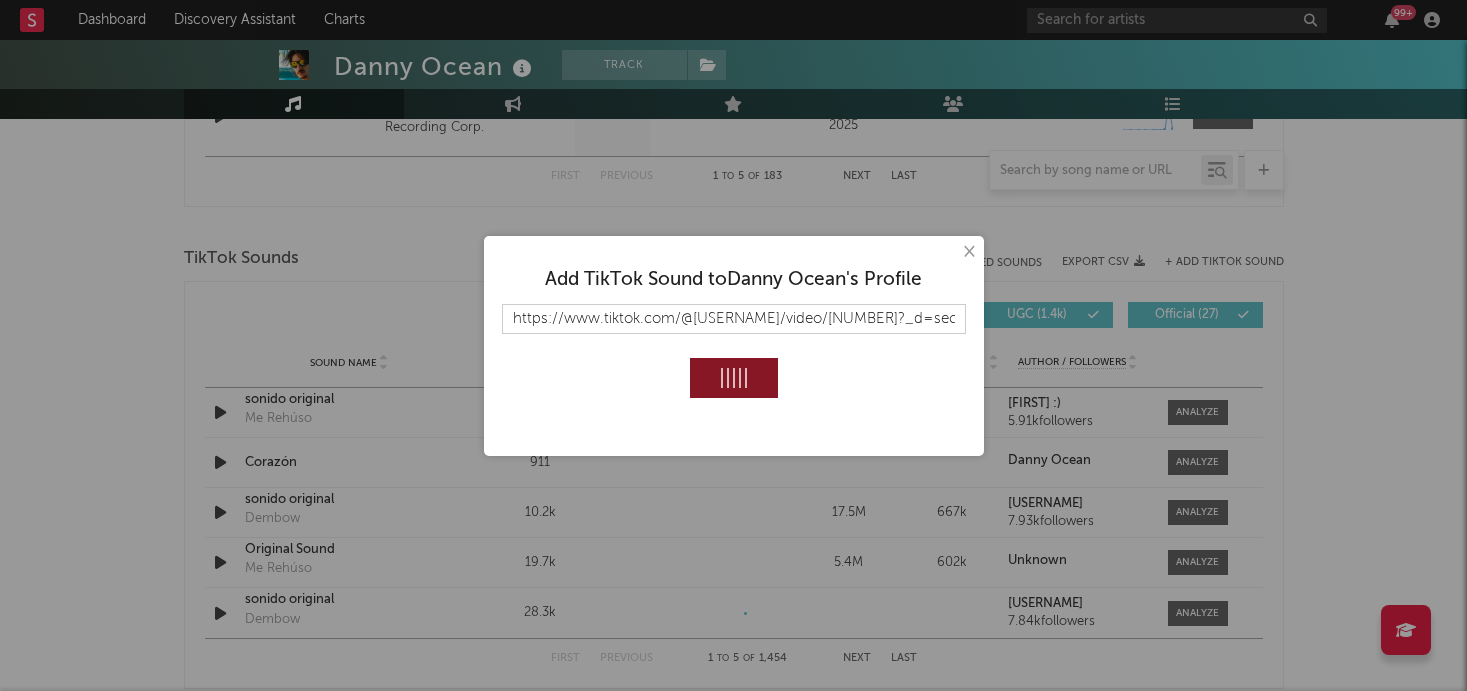 type 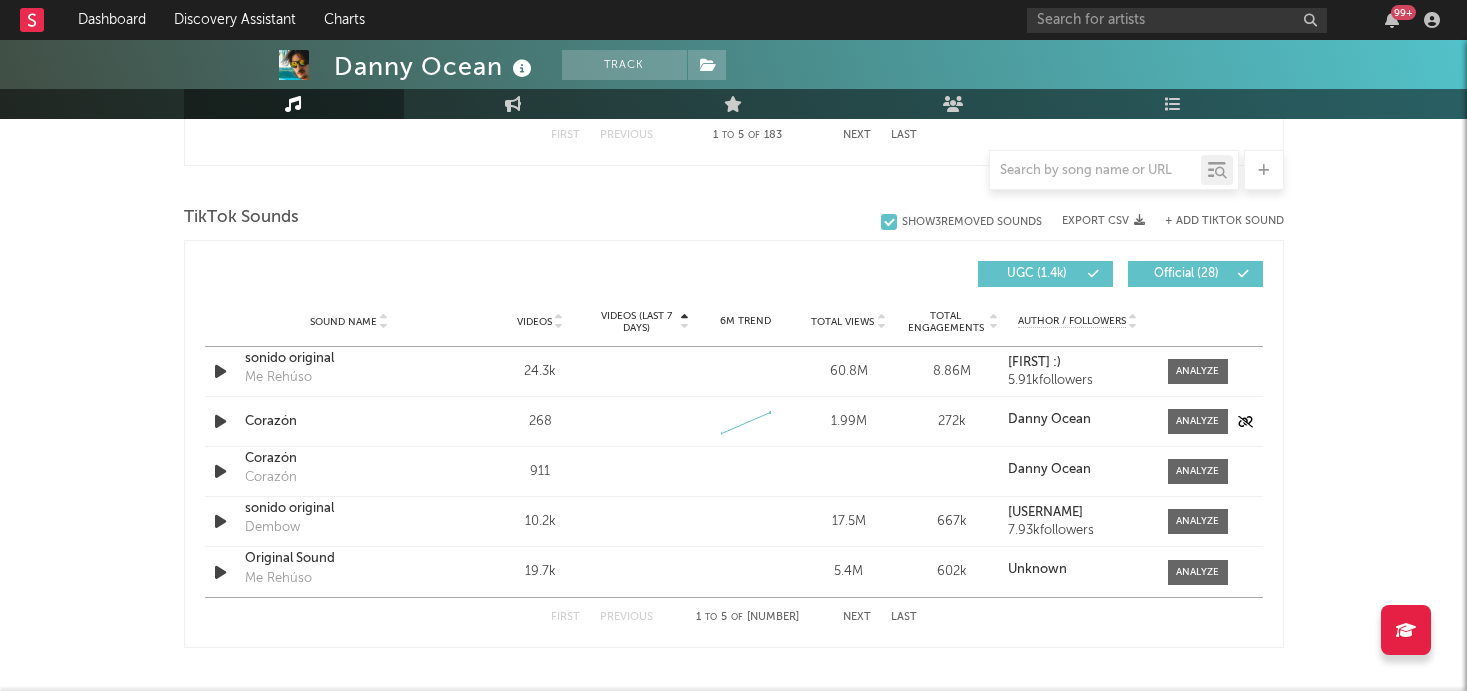scroll, scrollTop: 1322, scrollLeft: 0, axis: vertical 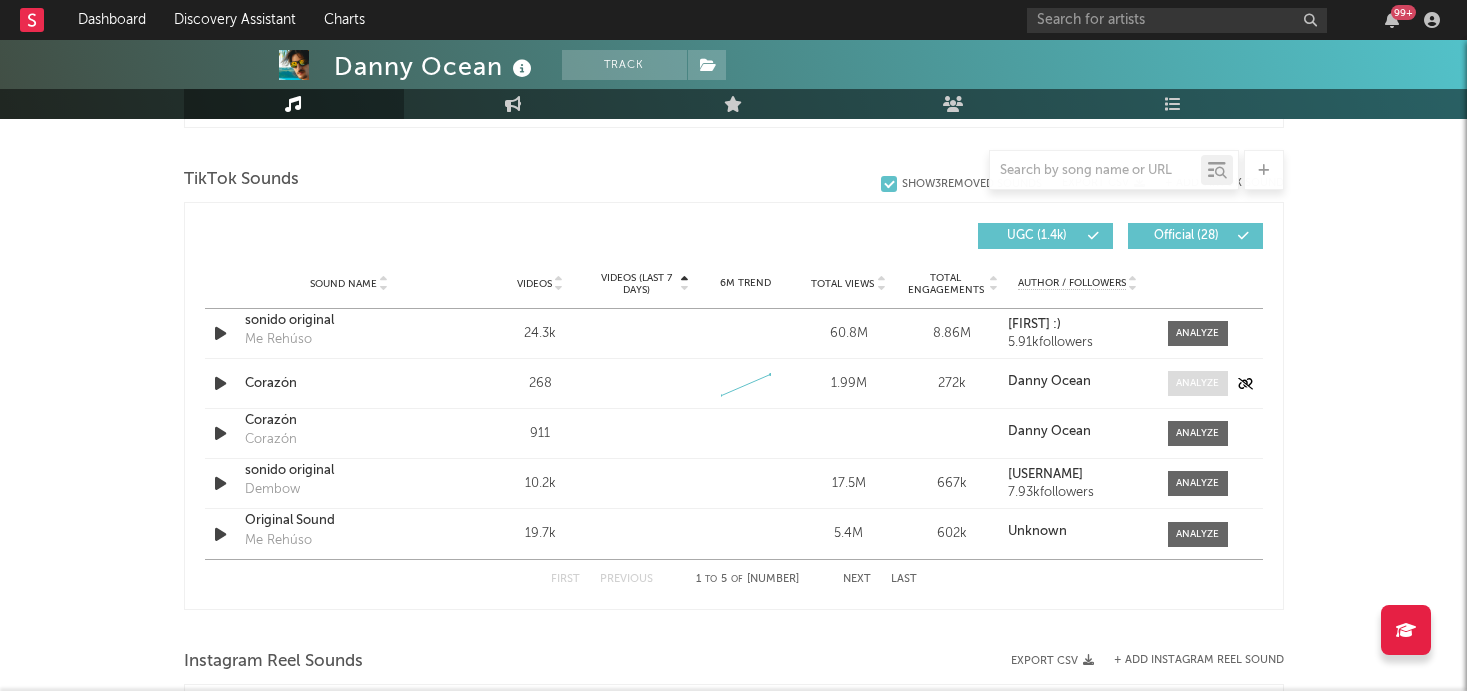 click at bounding box center [1197, 383] 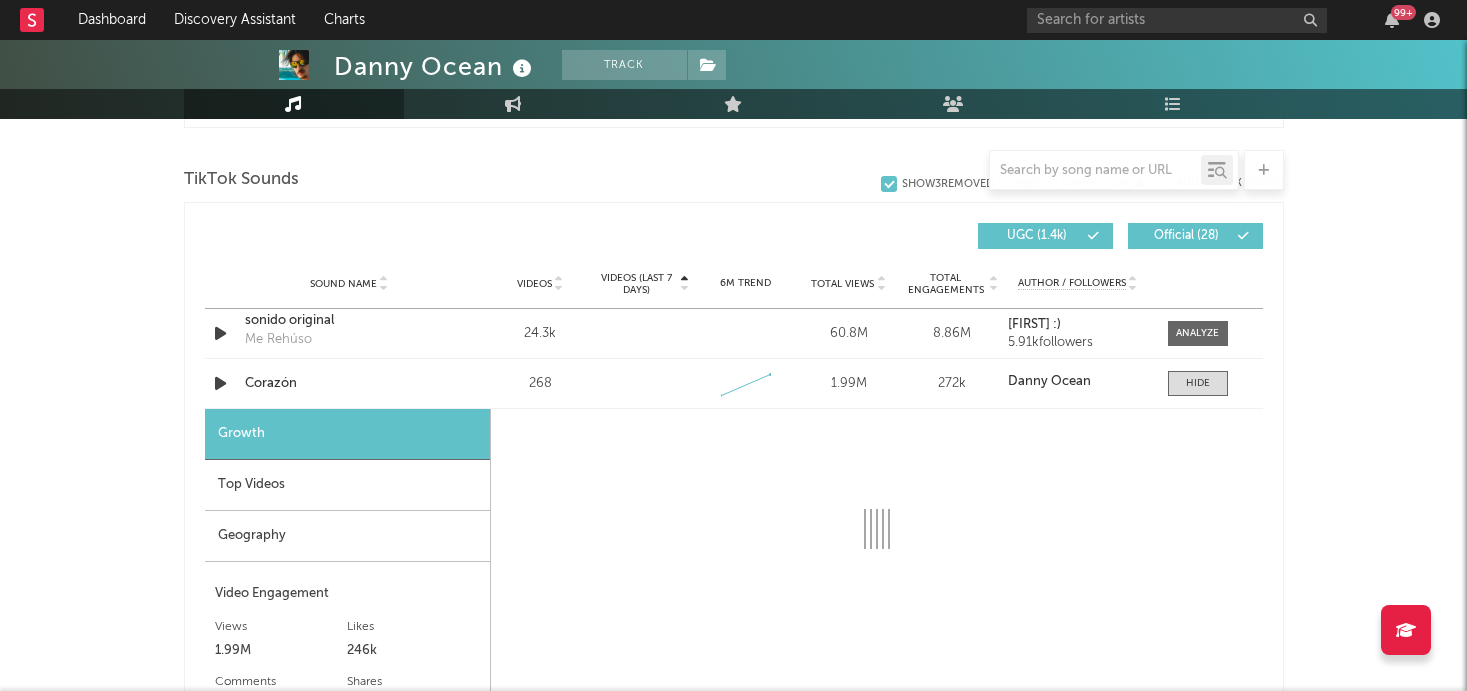select on "1w" 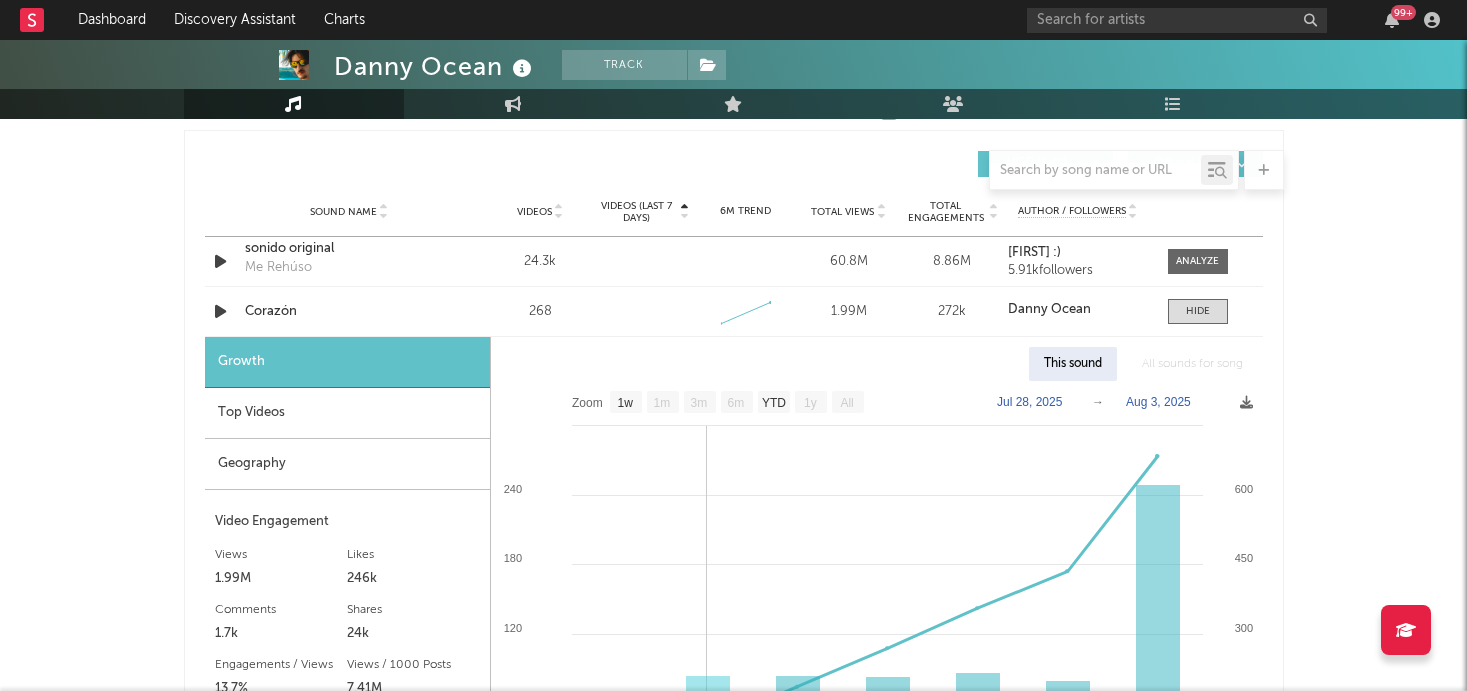 scroll, scrollTop: 1282, scrollLeft: 0, axis: vertical 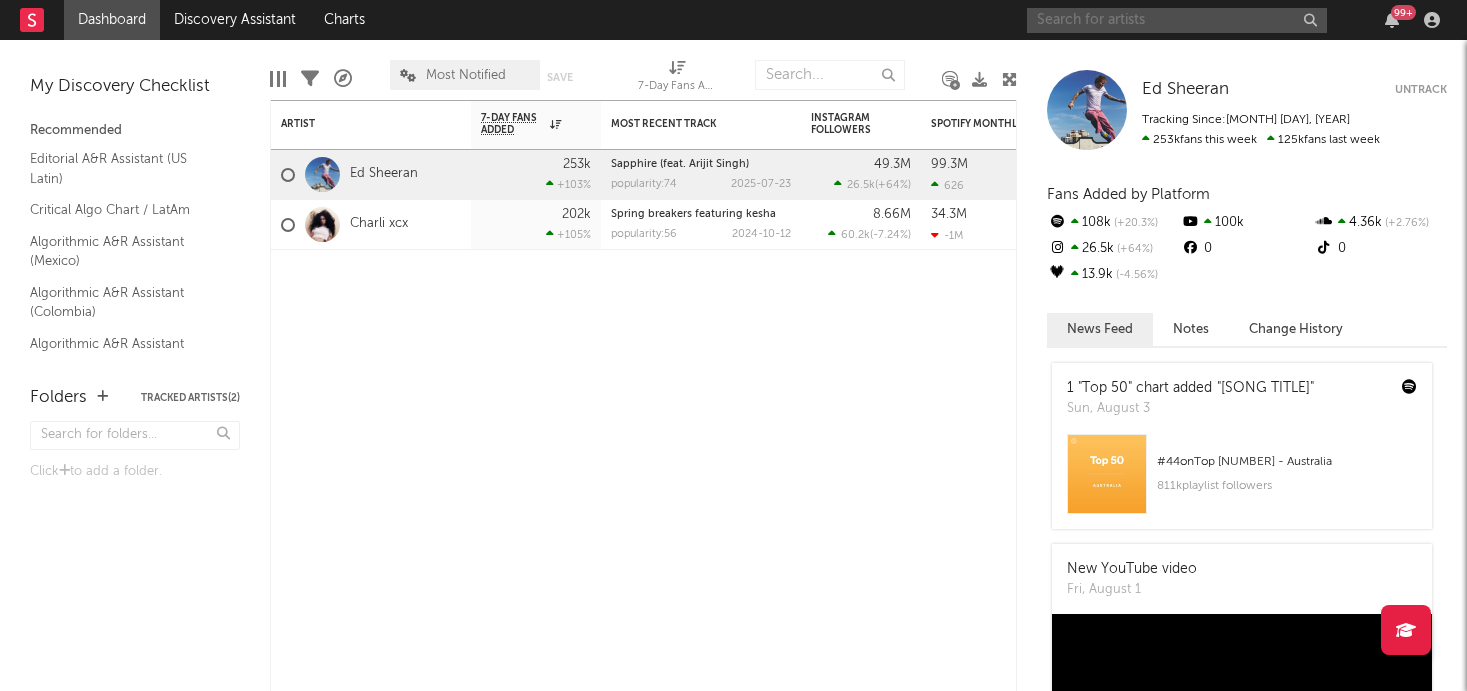 click at bounding box center (1177, 20) 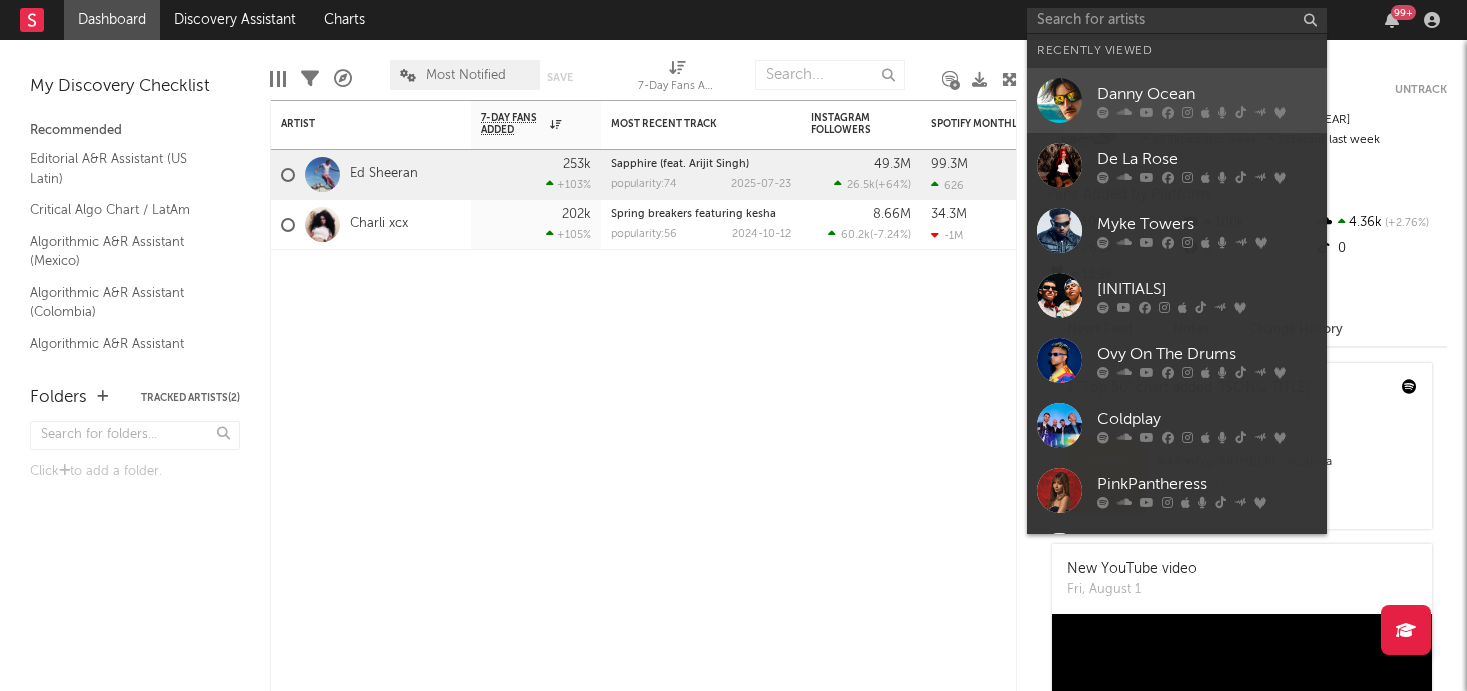 click at bounding box center (1059, 100) 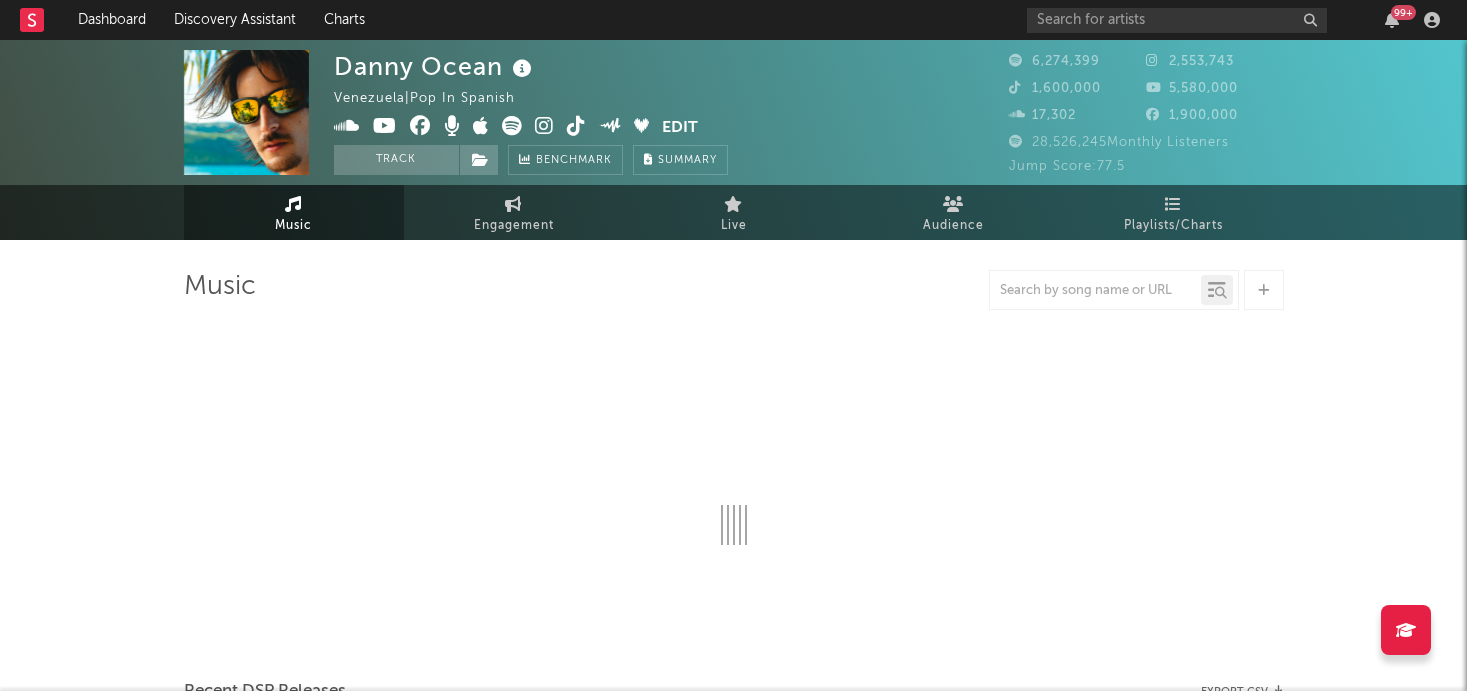 select on "6m" 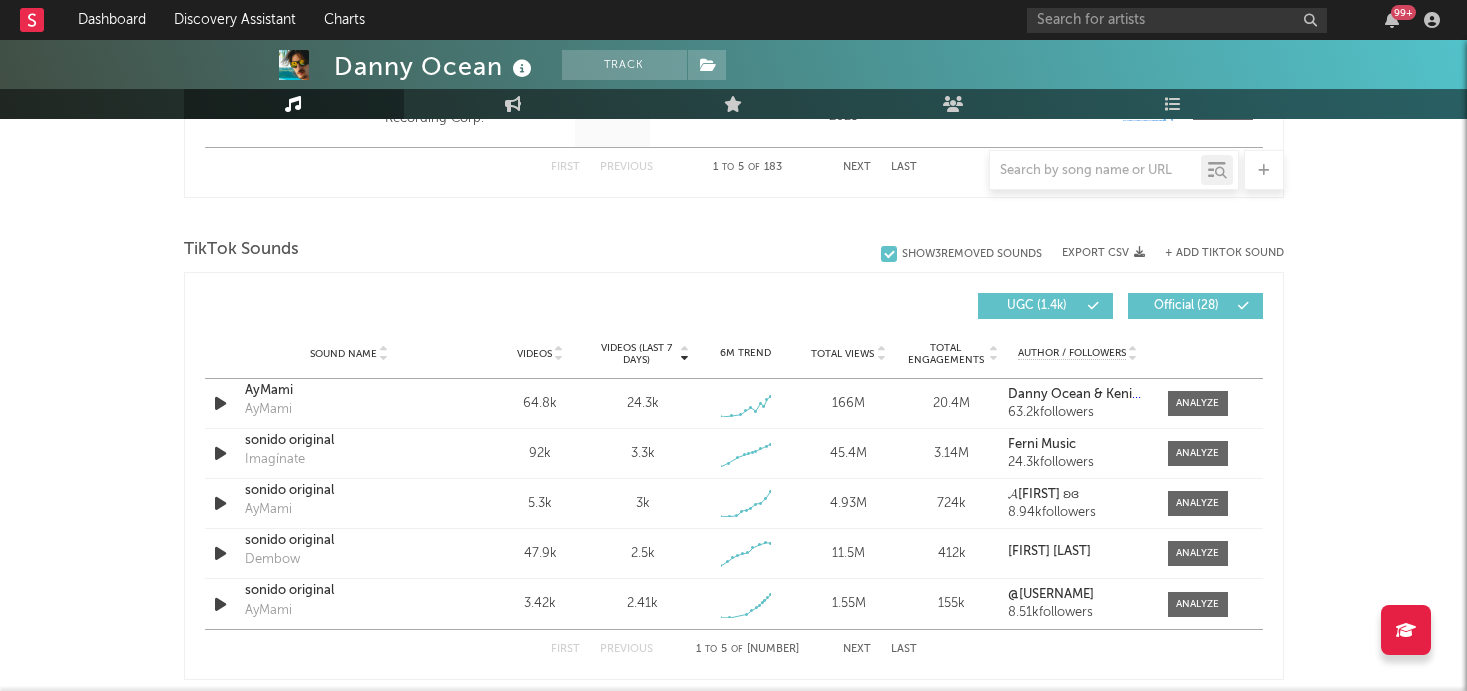 scroll, scrollTop: 1343, scrollLeft: 0, axis: vertical 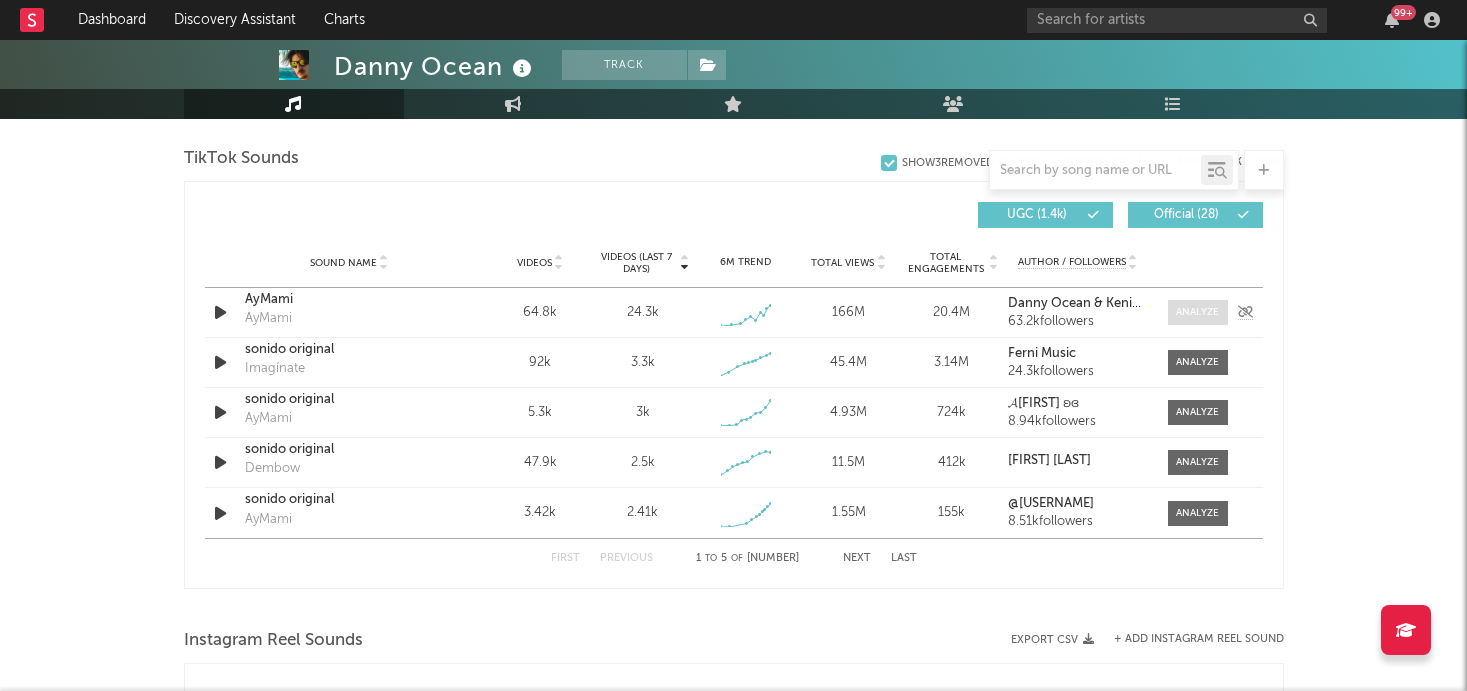 click at bounding box center [1197, 312] 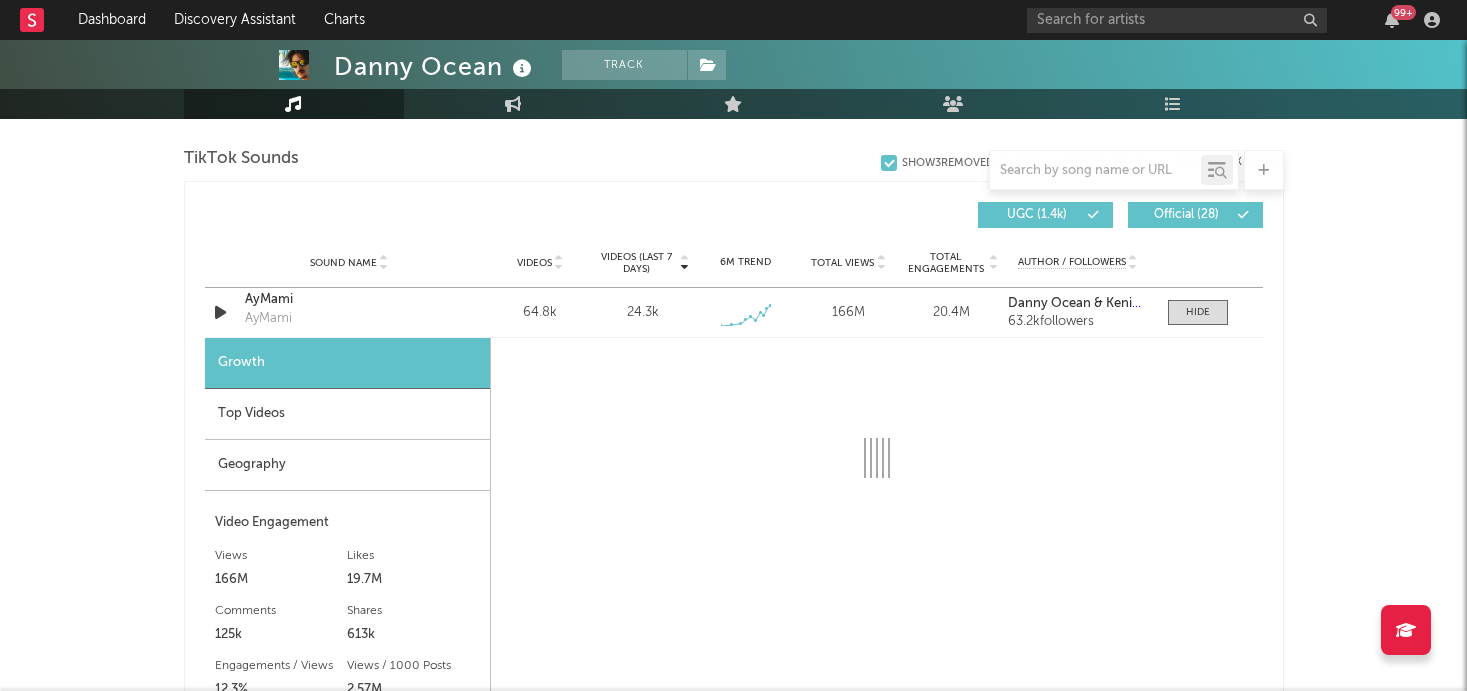 select on "1w" 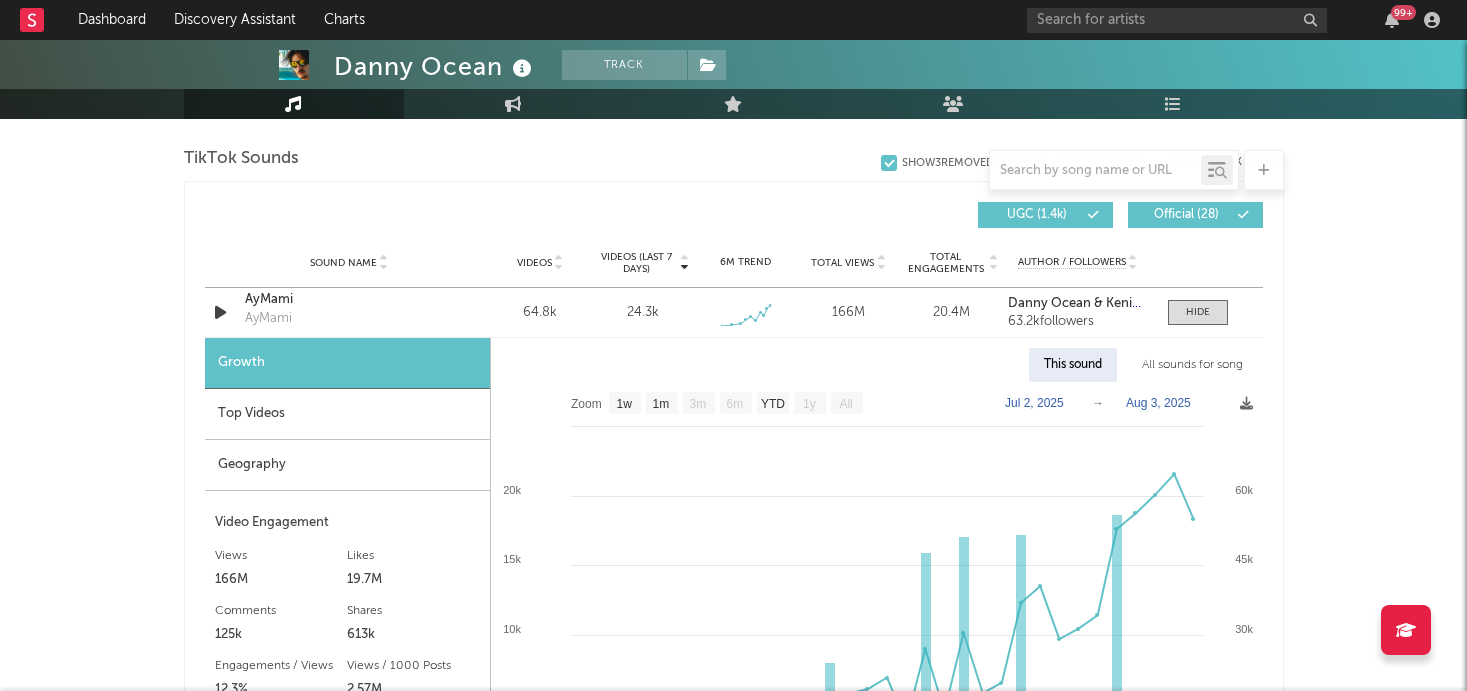 click on "All sounds for song" at bounding box center (1192, 365) 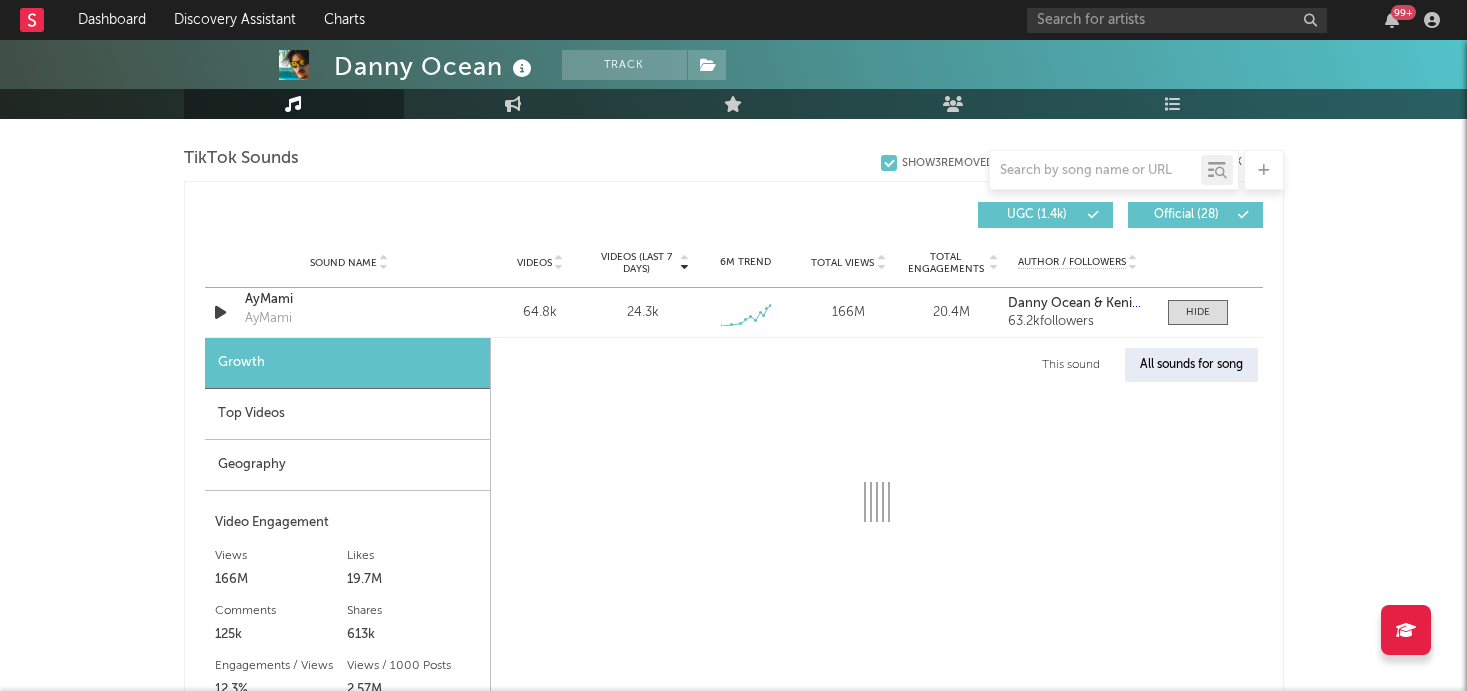 select on "1w" 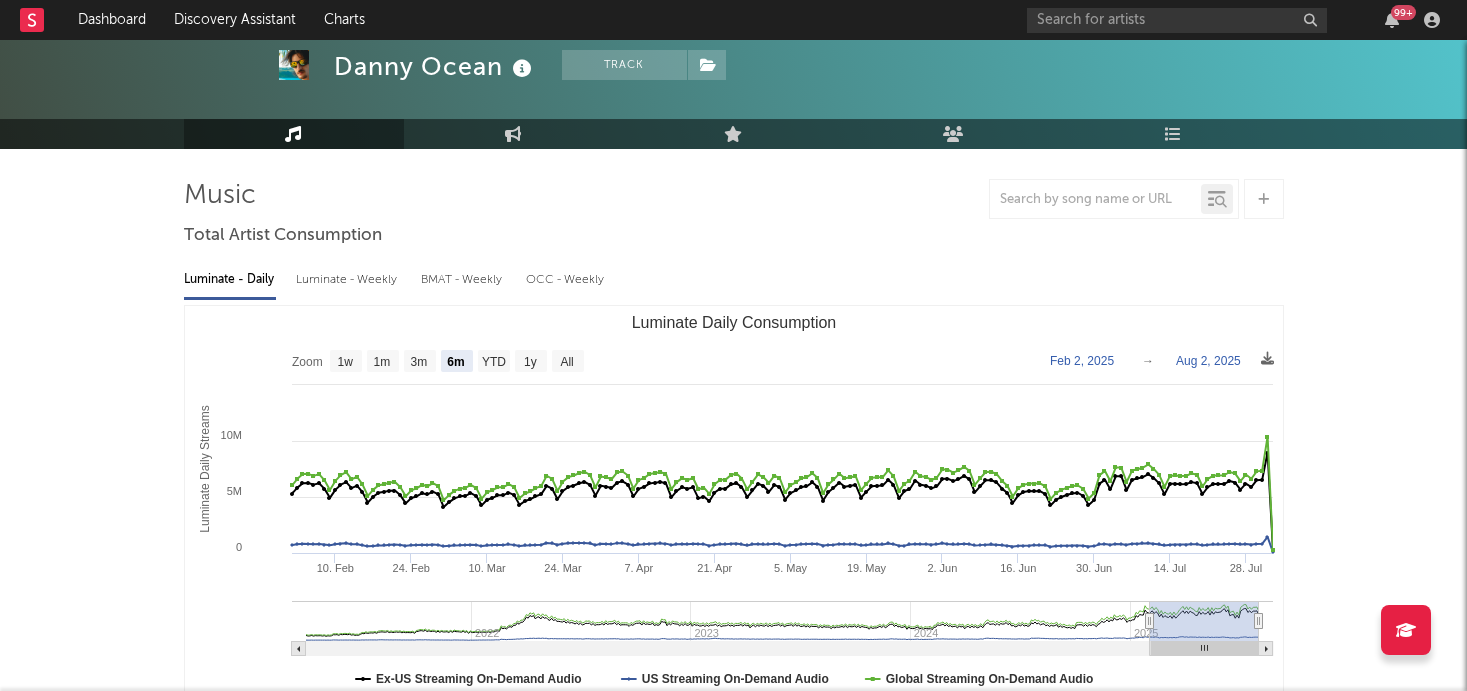 scroll, scrollTop: 114, scrollLeft: 0, axis: vertical 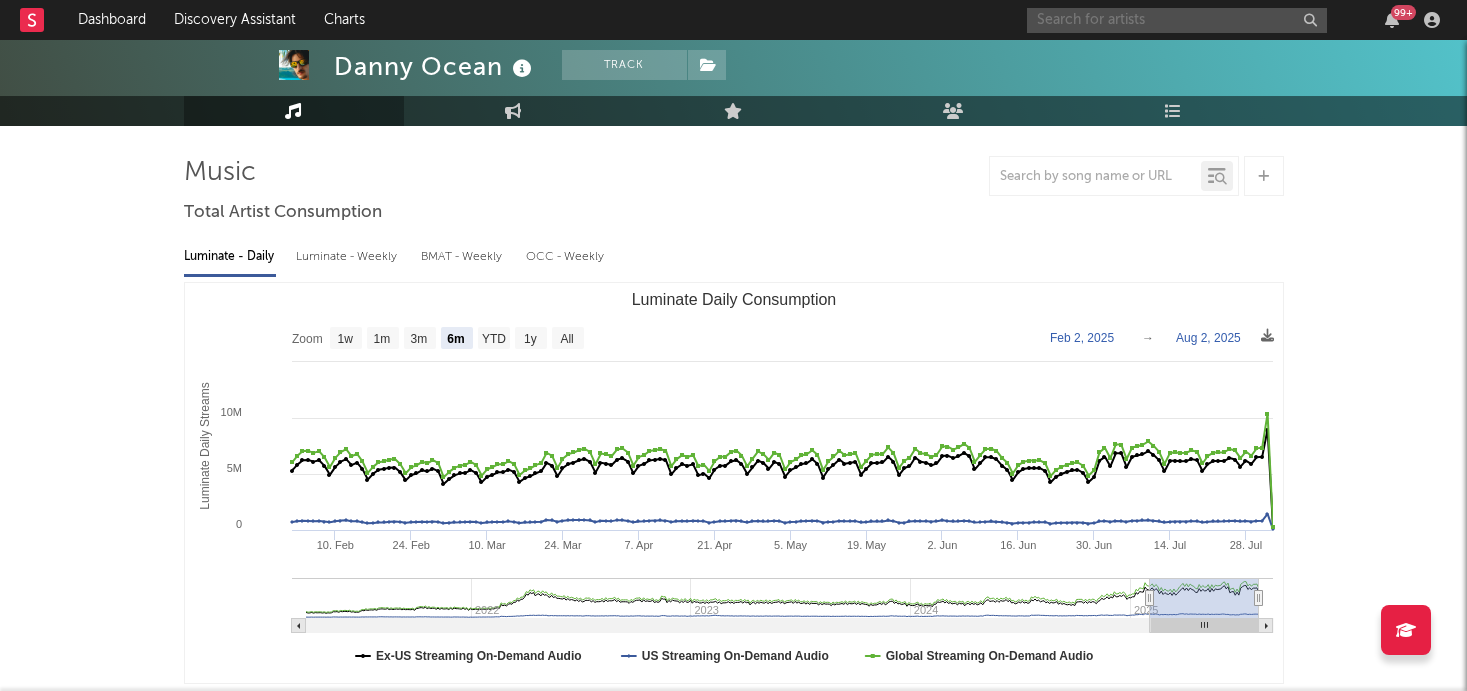 click at bounding box center (1177, 20) 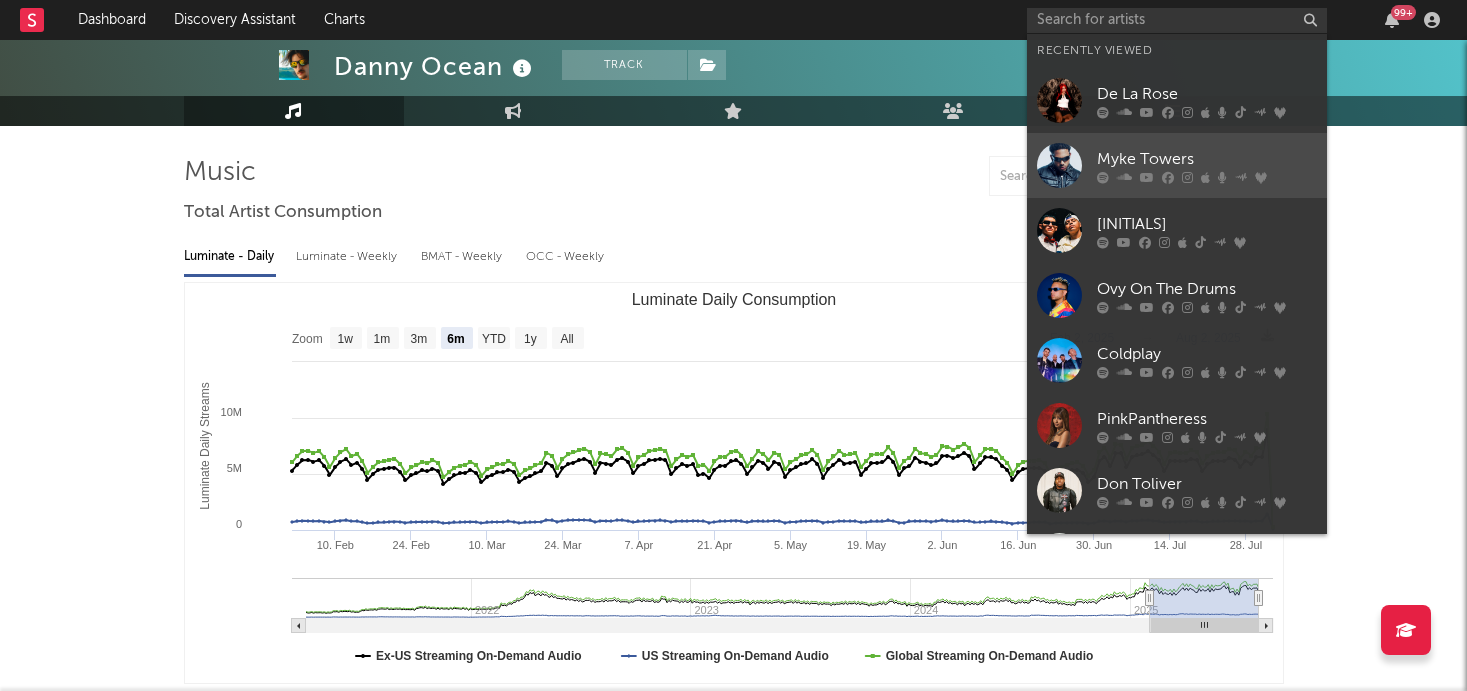 click at bounding box center (1059, 165) 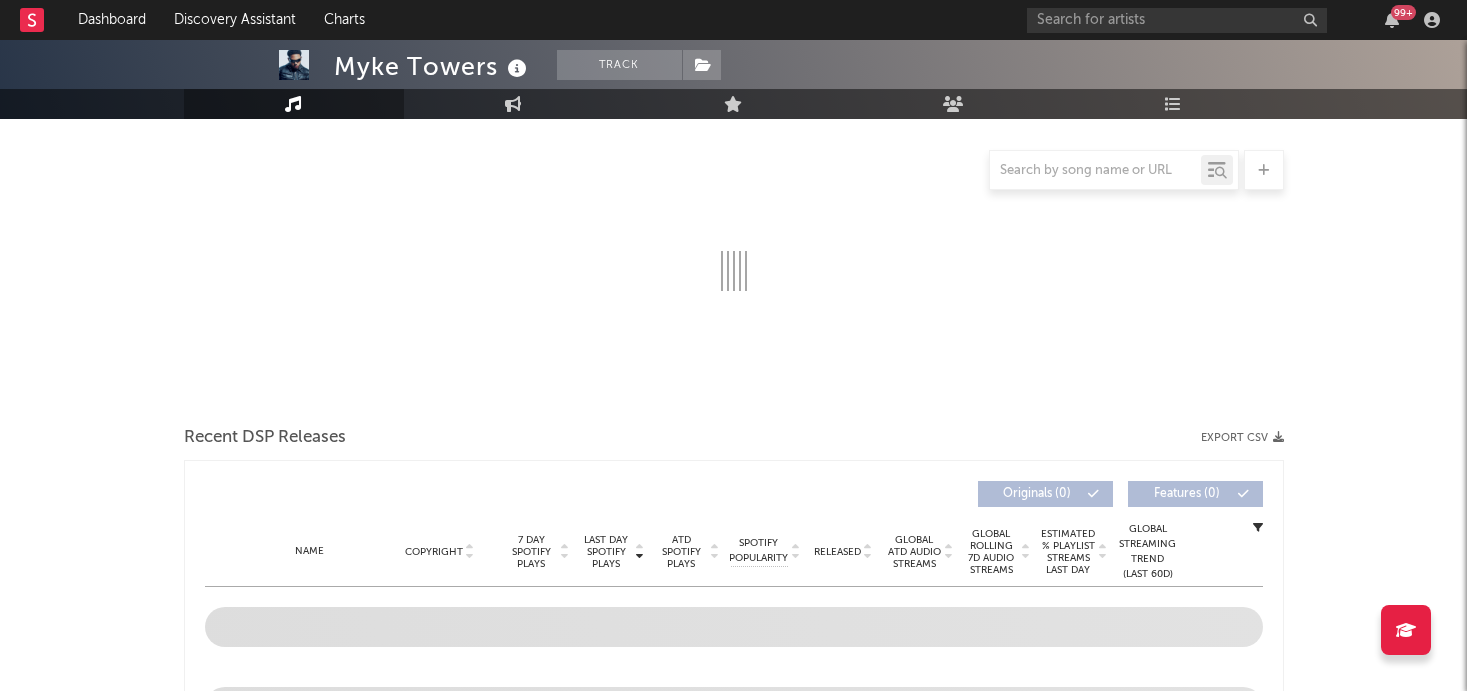 scroll, scrollTop: 317, scrollLeft: 0, axis: vertical 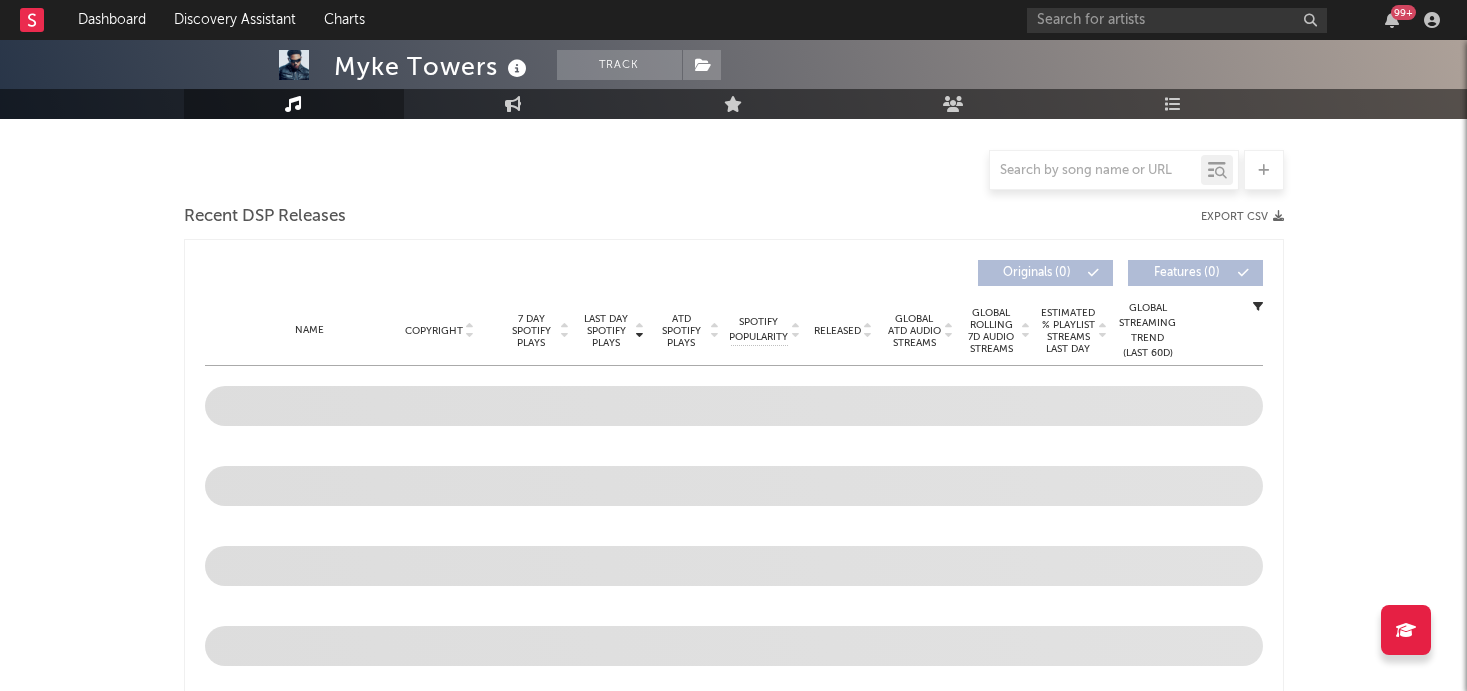 select on "6m" 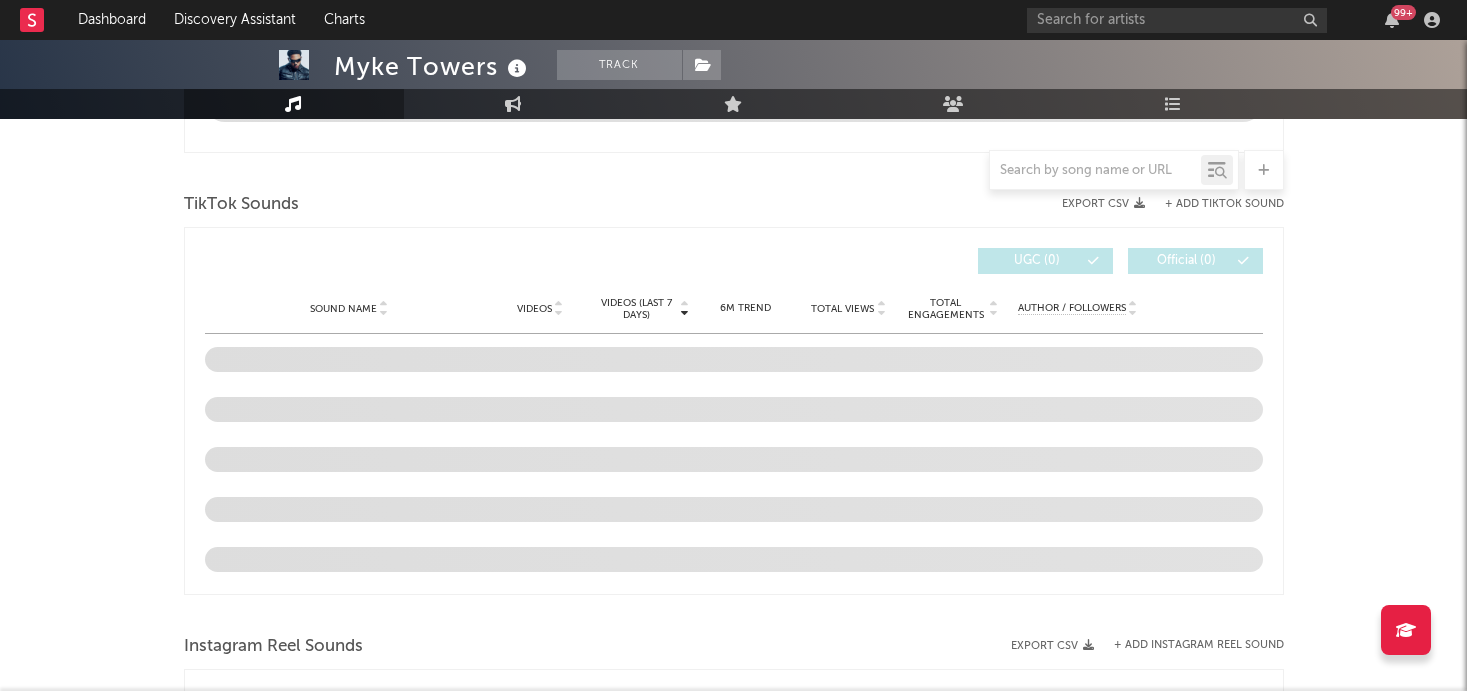 scroll, scrollTop: 1262, scrollLeft: 0, axis: vertical 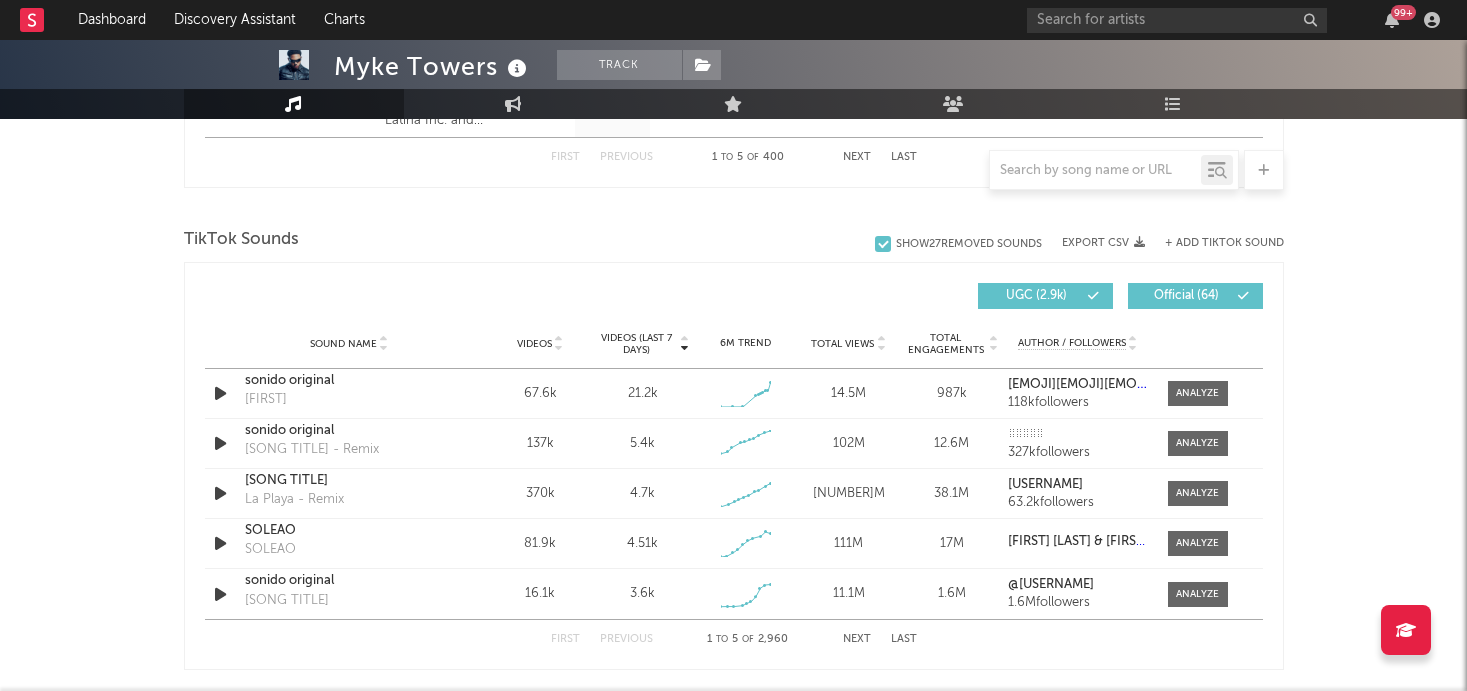 click on "Next" at bounding box center [857, 639] 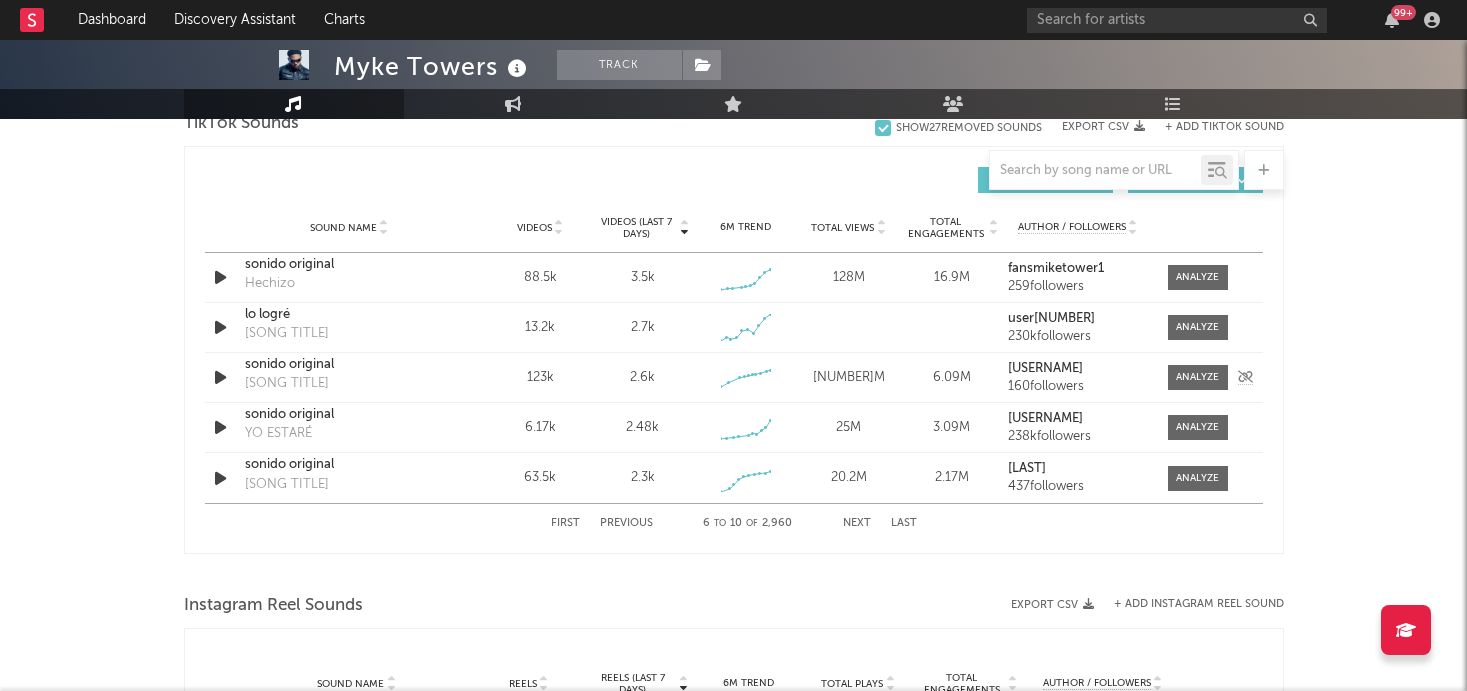 scroll, scrollTop: 1380, scrollLeft: 0, axis: vertical 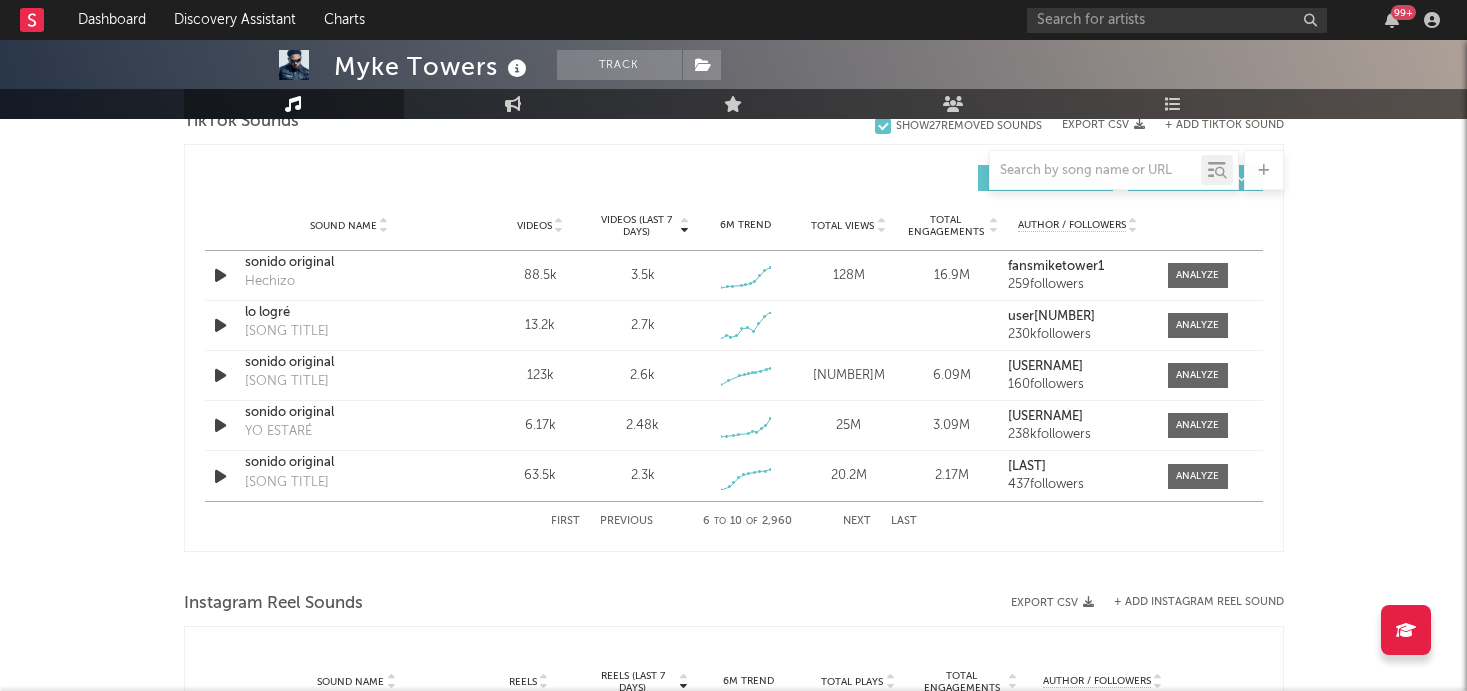 click on "First" at bounding box center [565, 521] 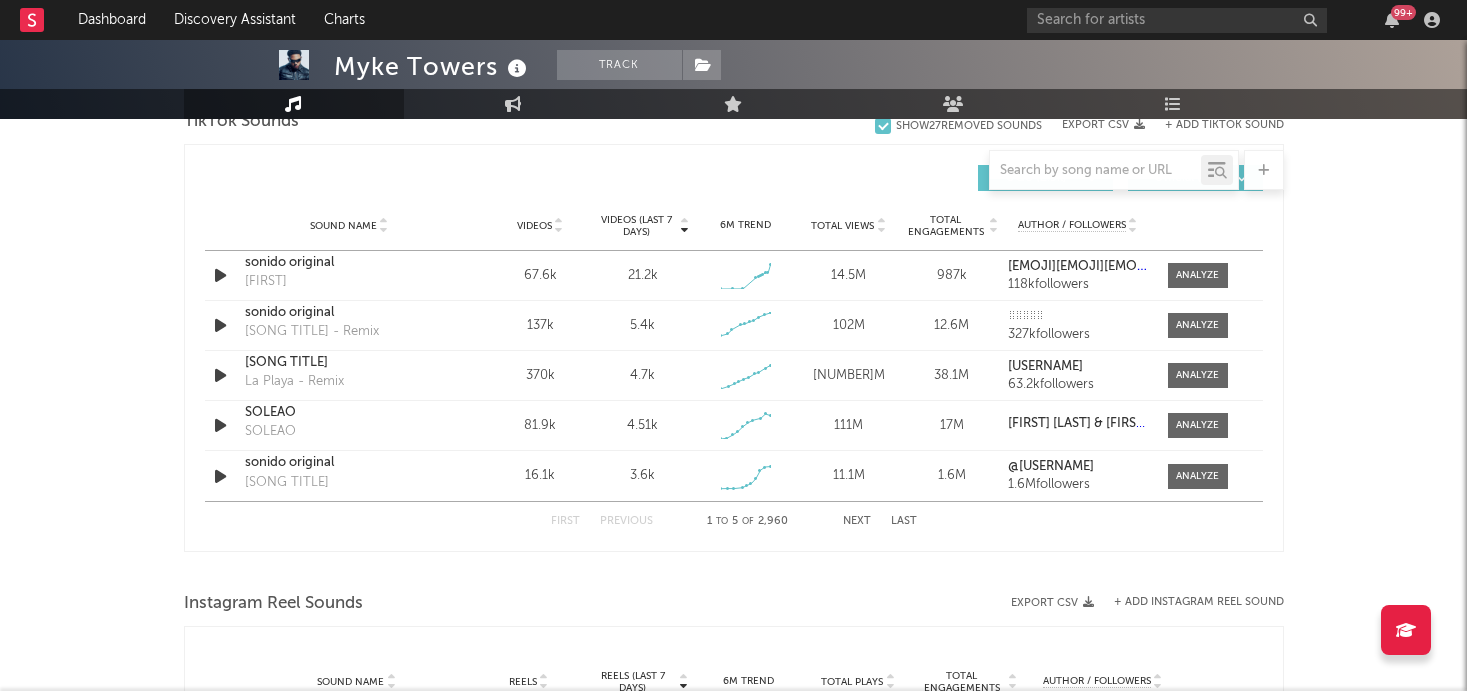 click on "Next" at bounding box center [857, 521] 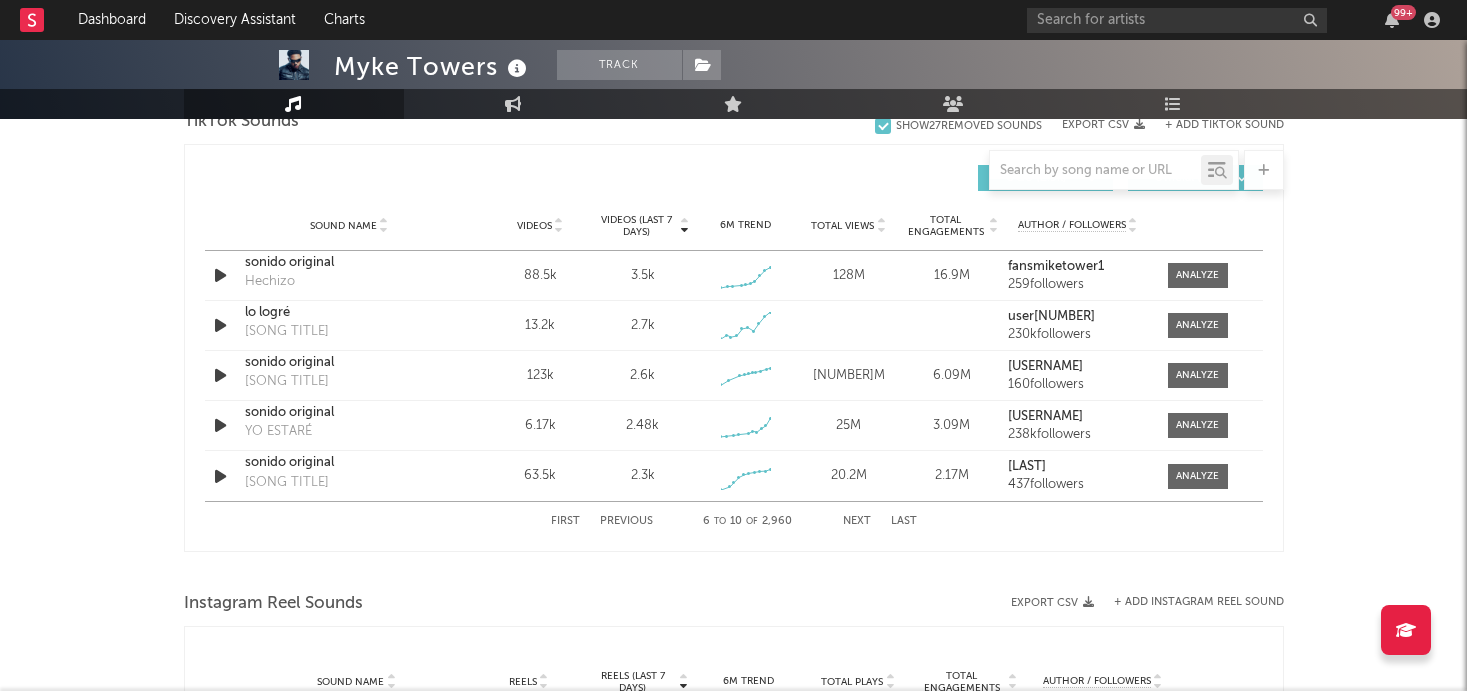 click on "First" at bounding box center [565, 521] 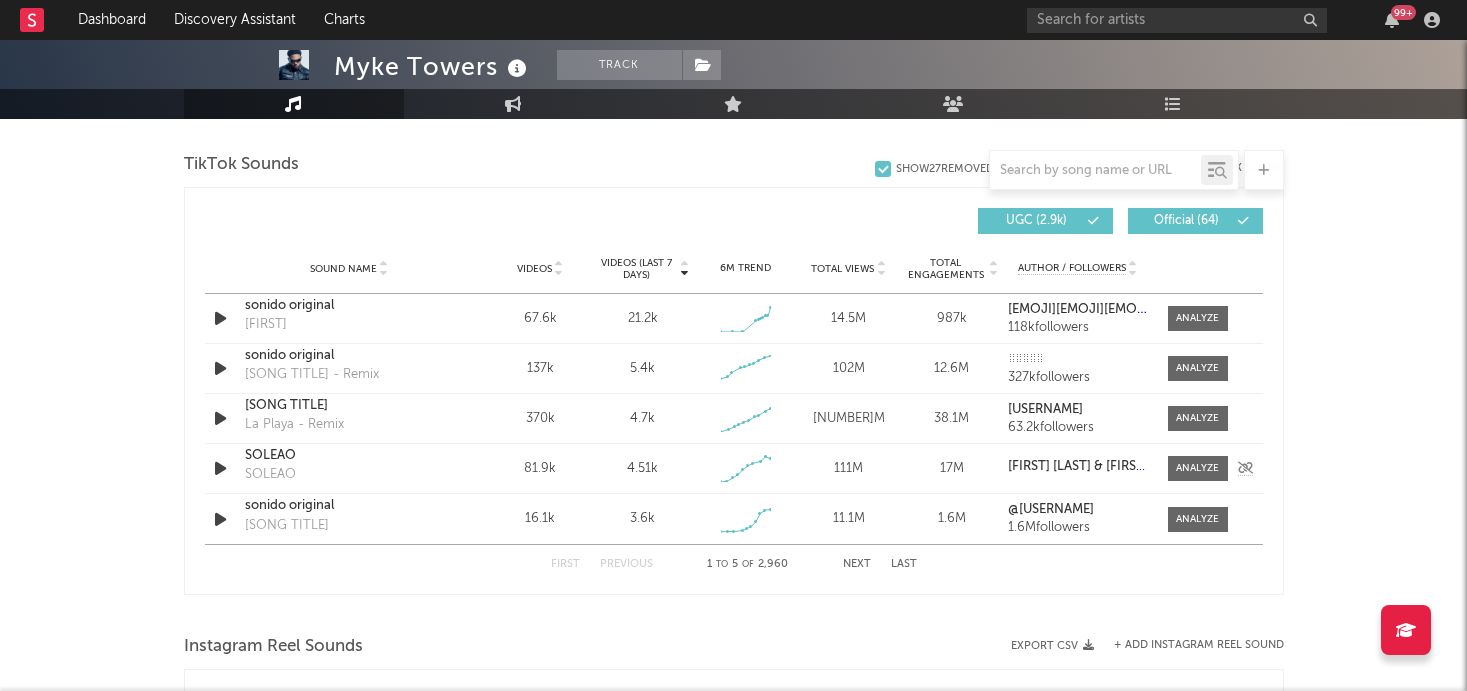 scroll, scrollTop: 1331, scrollLeft: 0, axis: vertical 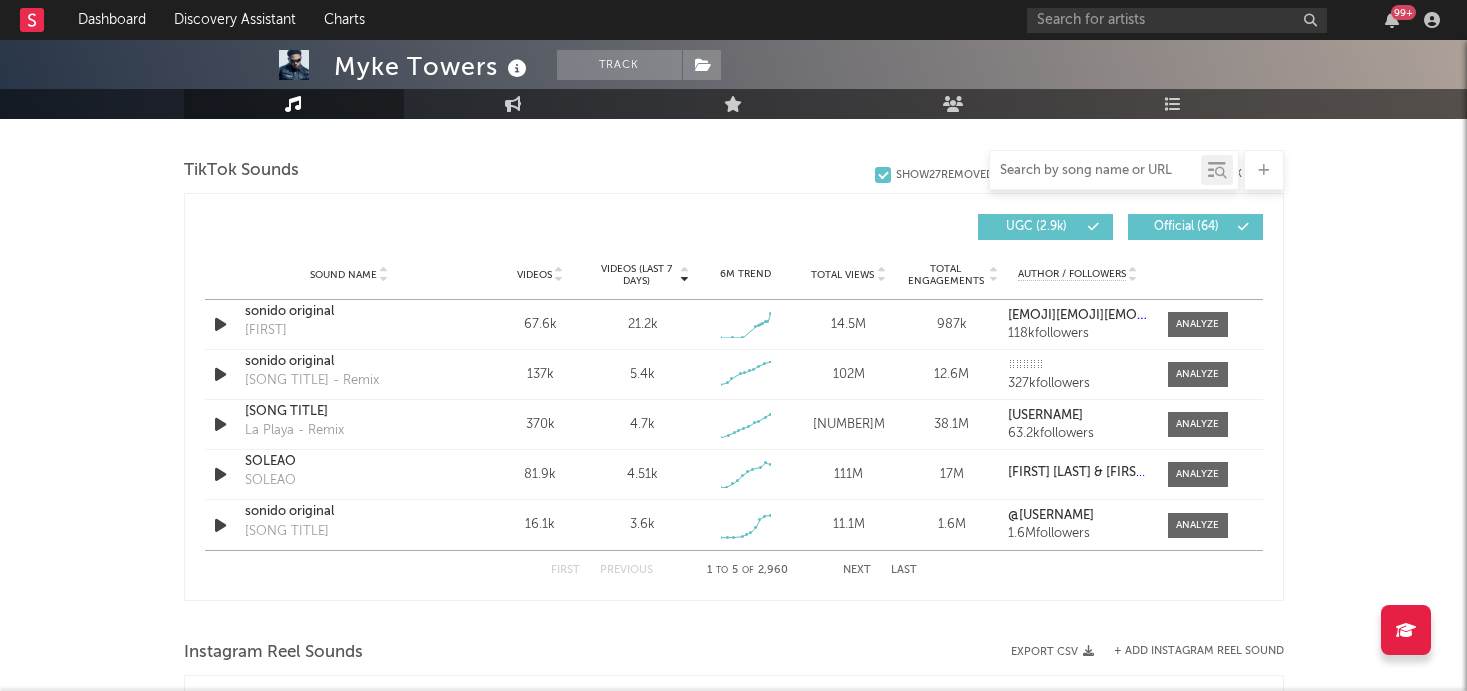 click at bounding box center [1095, 171] 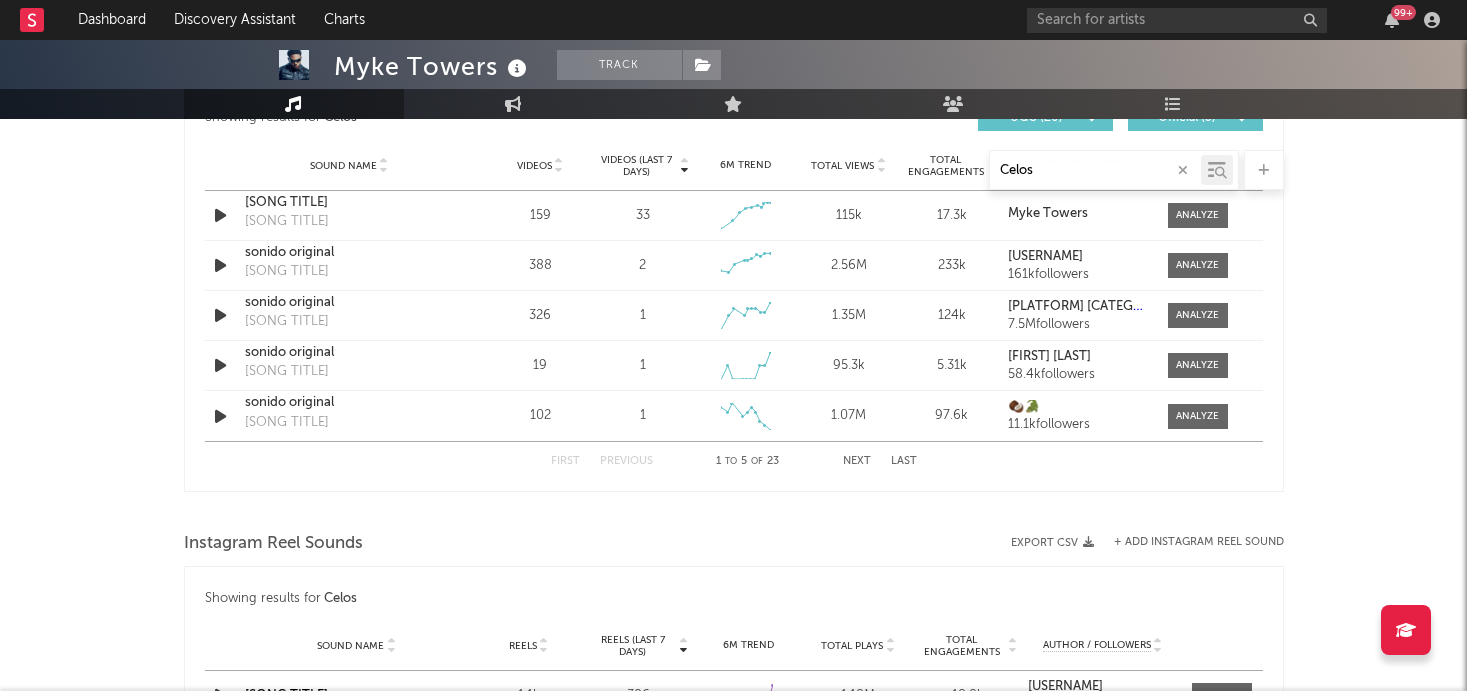 scroll, scrollTop: 1162, scrollLeft: 0, axis: vertical 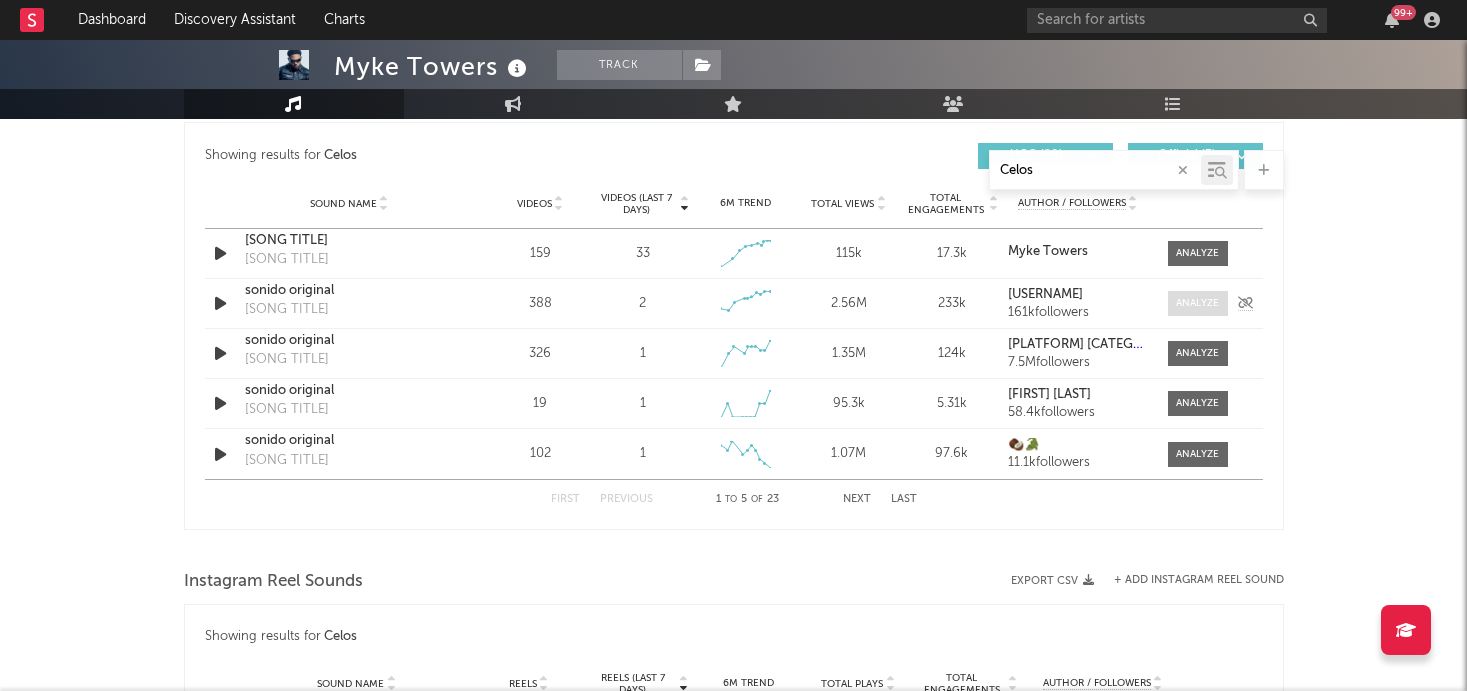 type on "Celos" 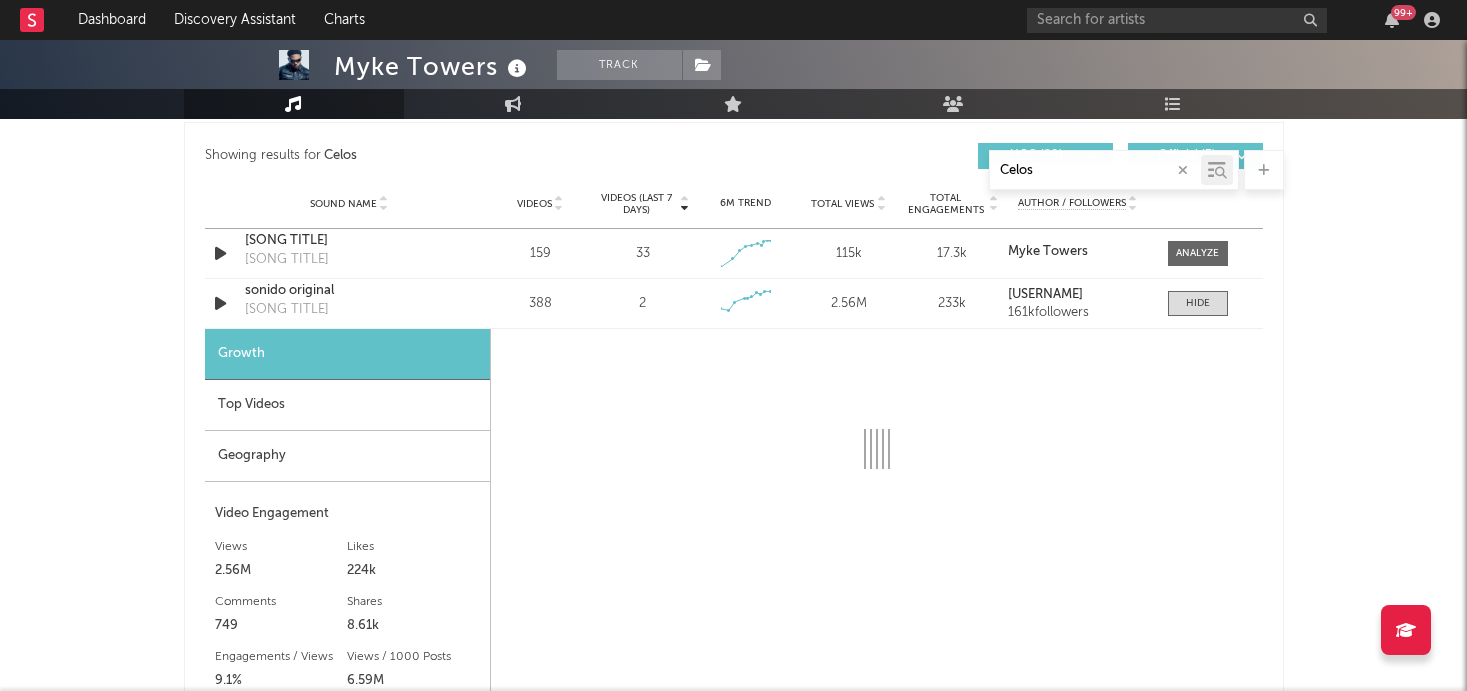 select on "6m" 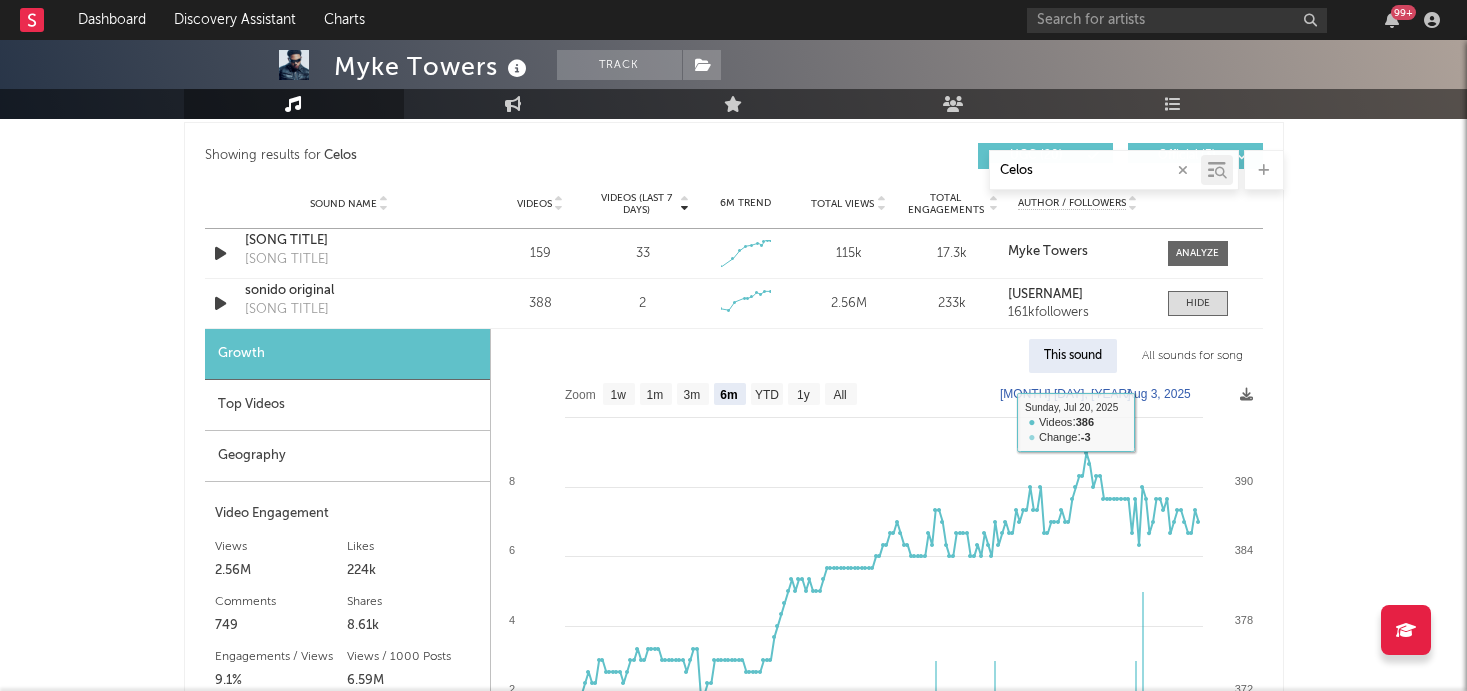 click on "All sounds for song" at bounding box center [1192, 356] 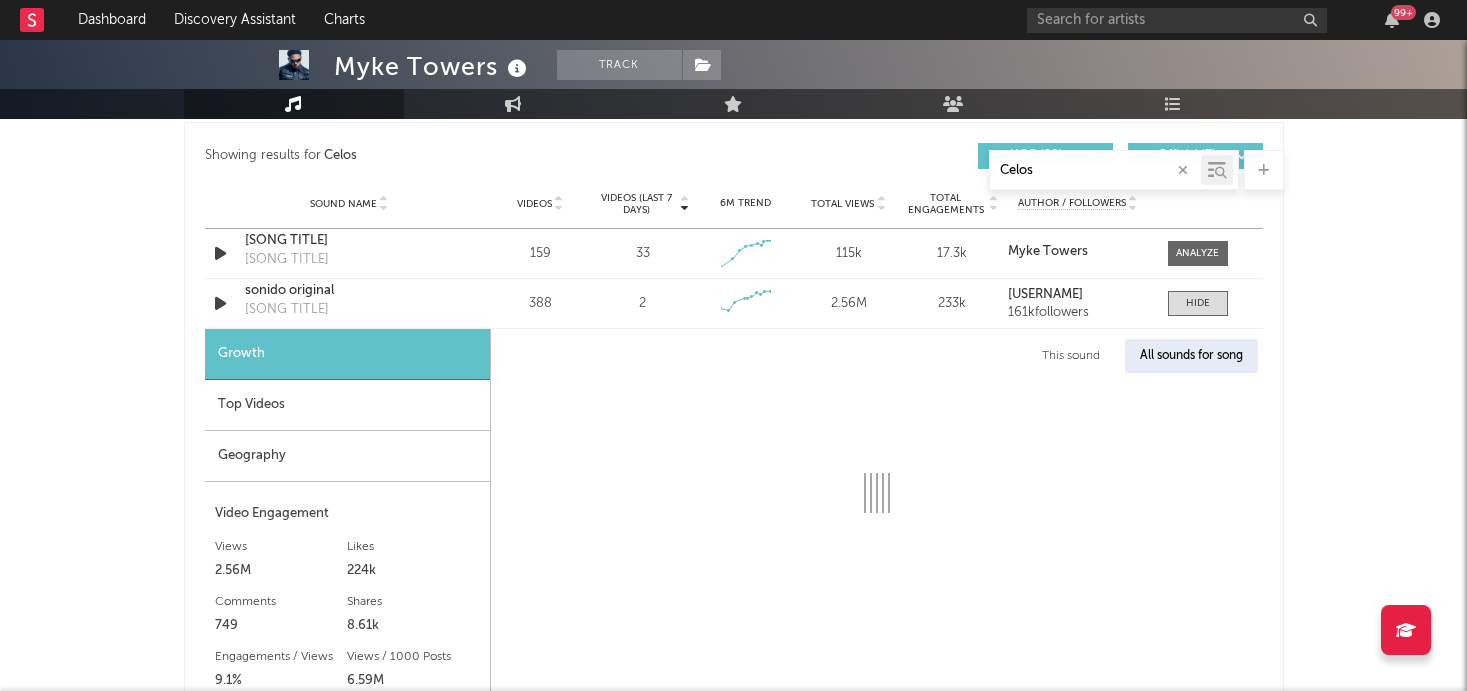 select on "1w" 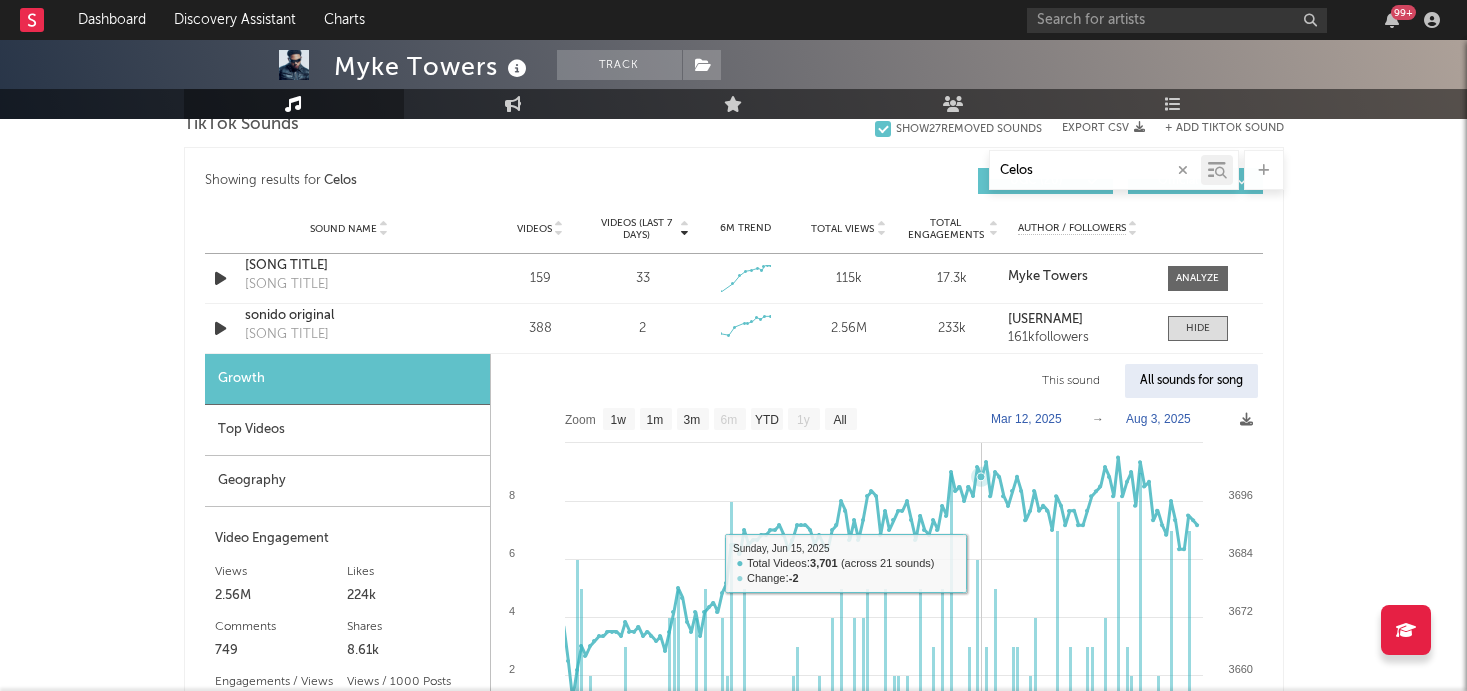 scroll, scrollTop: 1117, scrollLeft: 0, axis: vertical 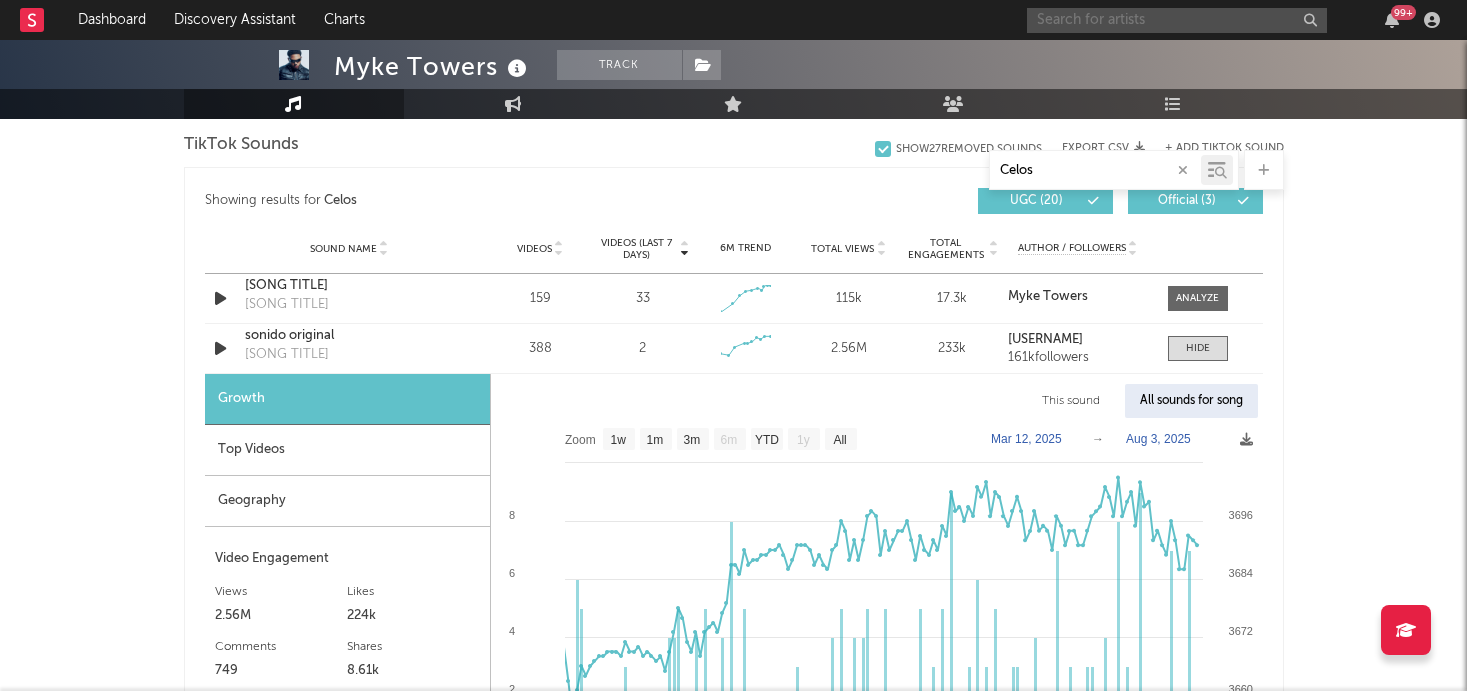 click at bounding box center (1177, 20) 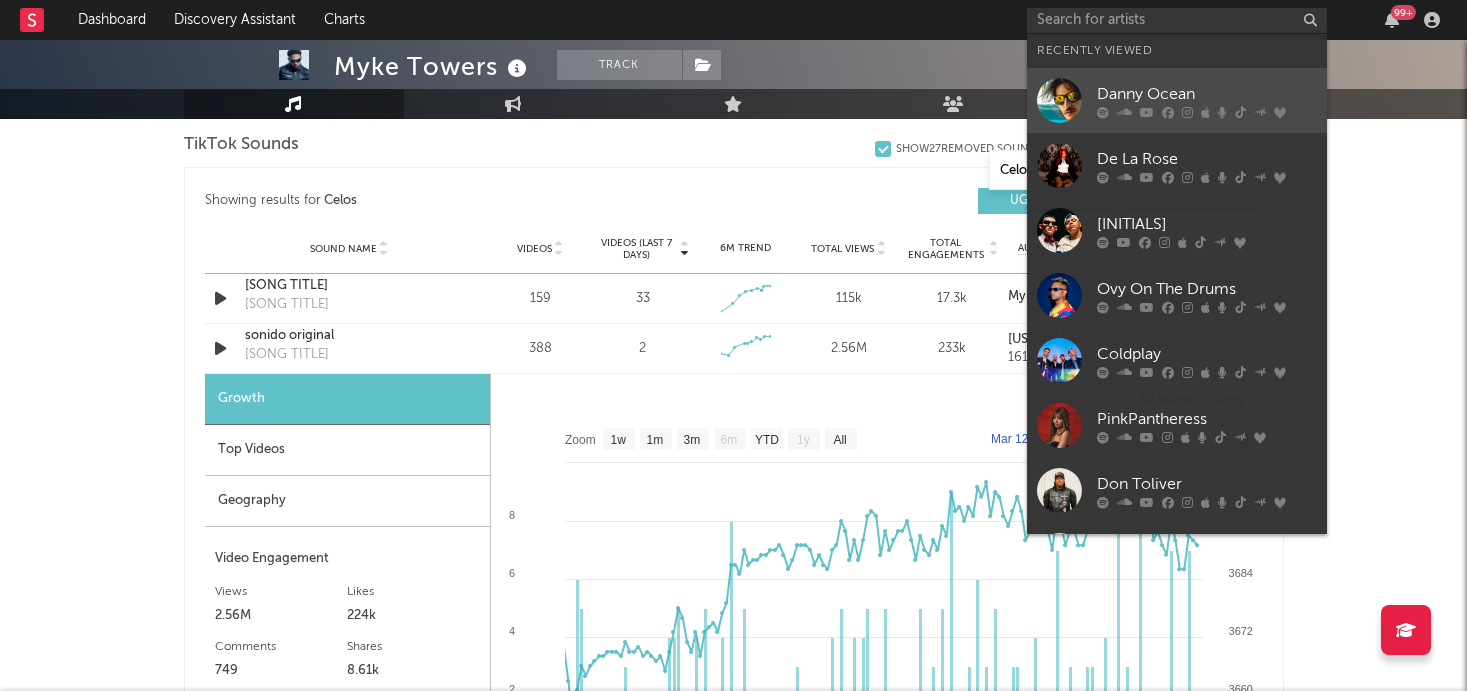 click at bounding box center [1059, 100] 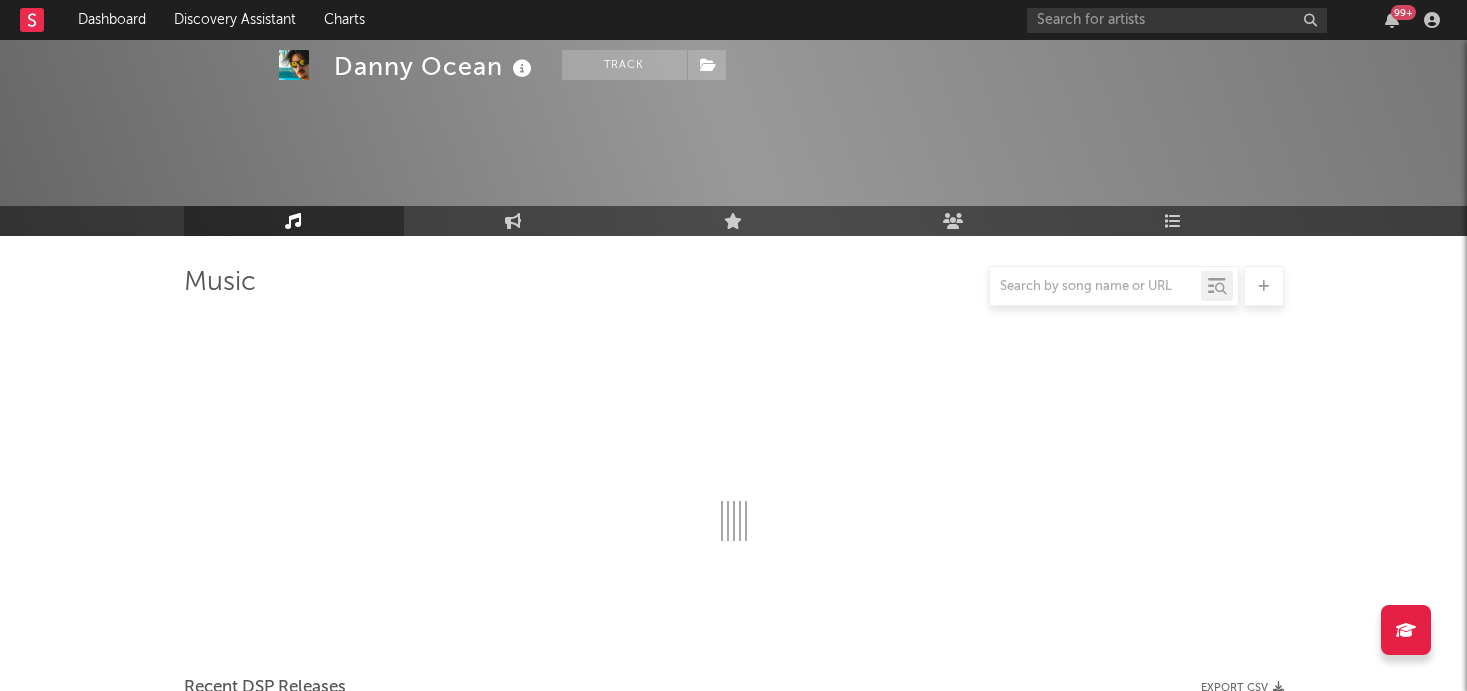scroll, scrollTop: 1117, scrollLeft: 0, axis: vertical 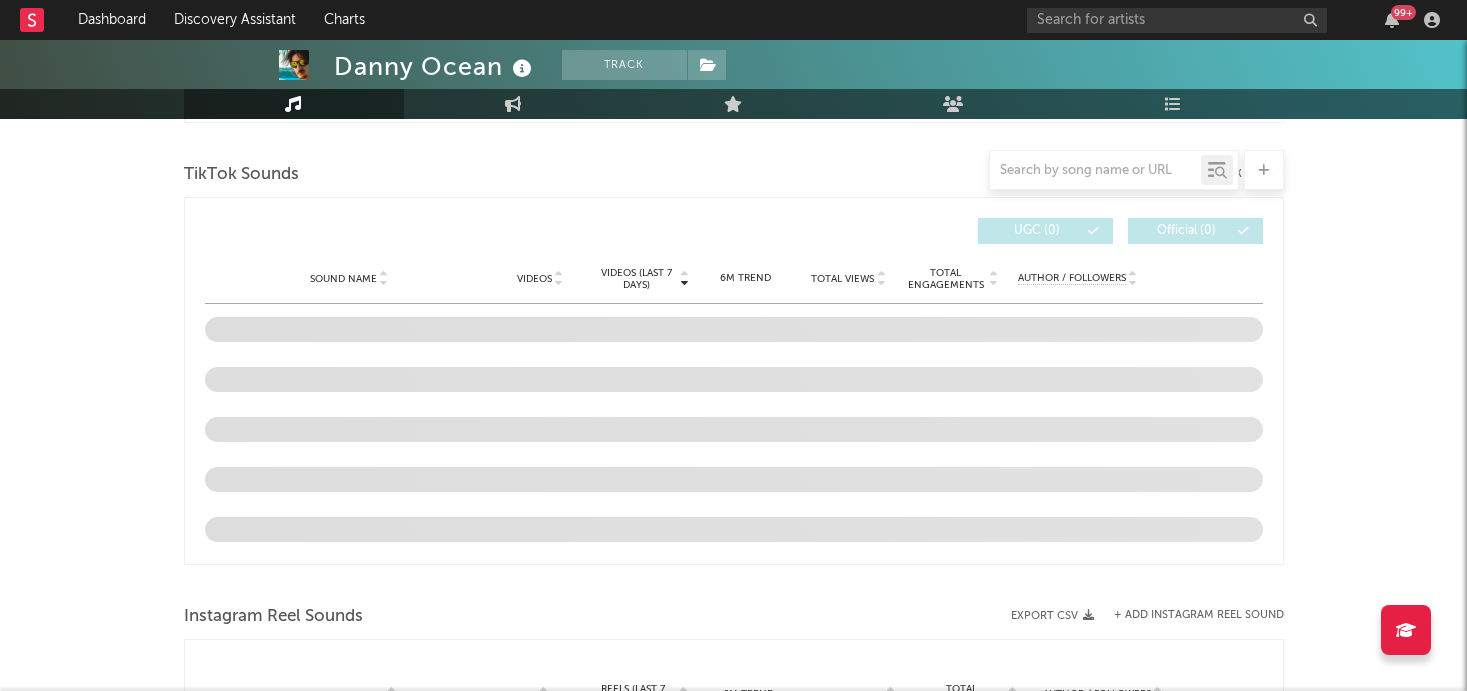 select on "6m" 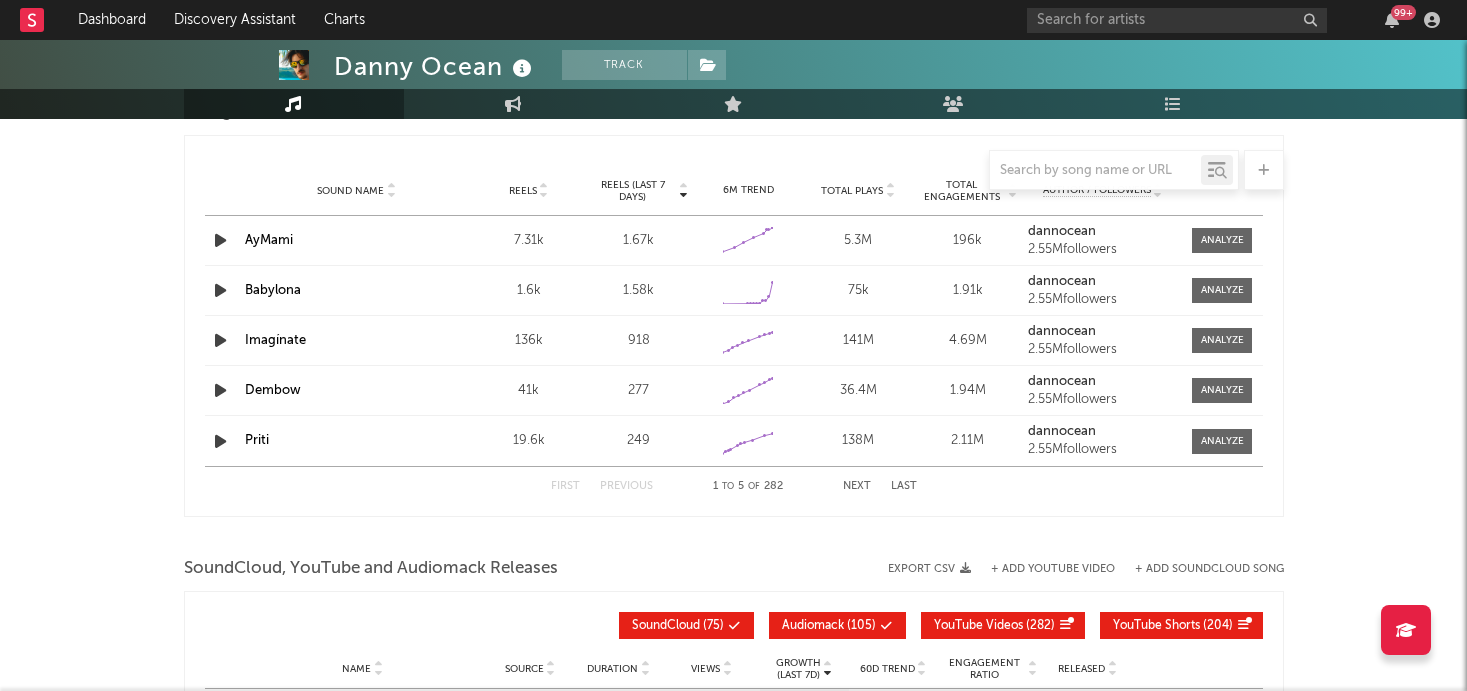 scroll, scrollTop: 1763, scrollLeft: 0, axis: vertical 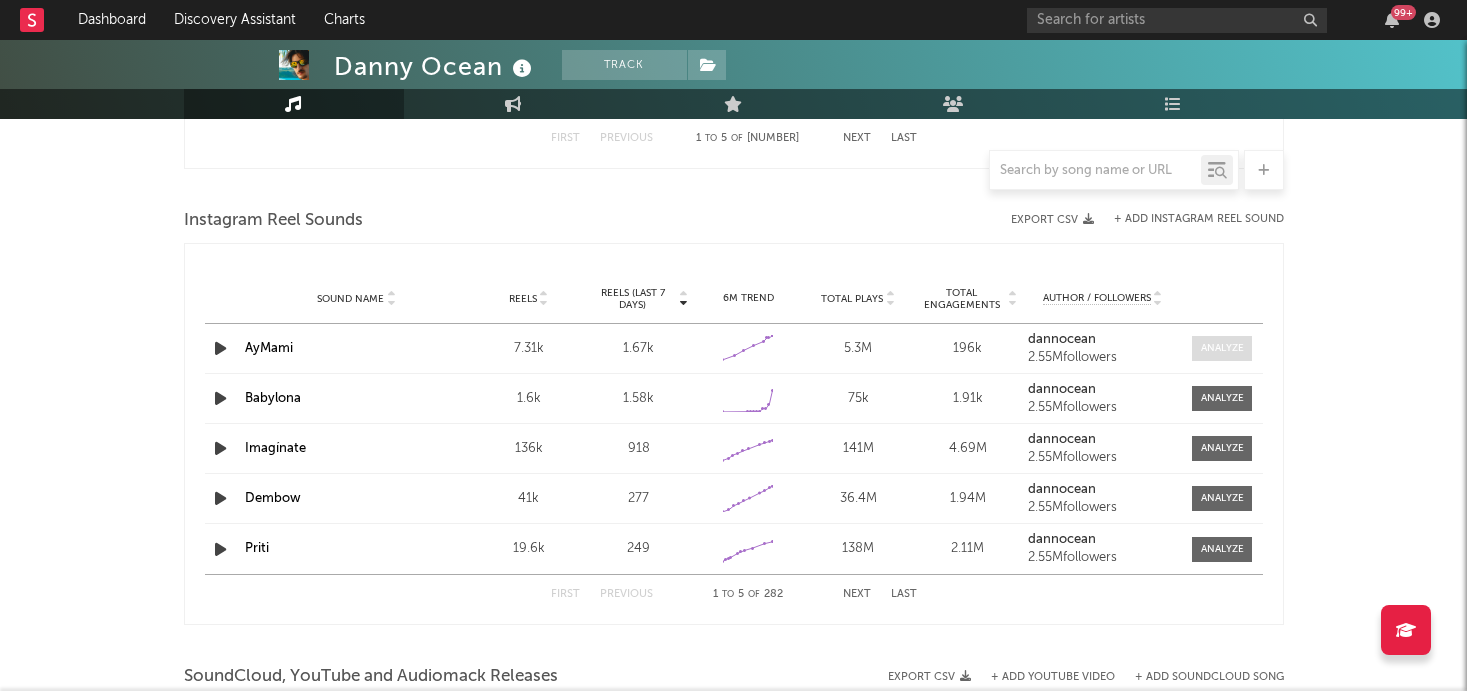 click at bounding box center (1222, 348) 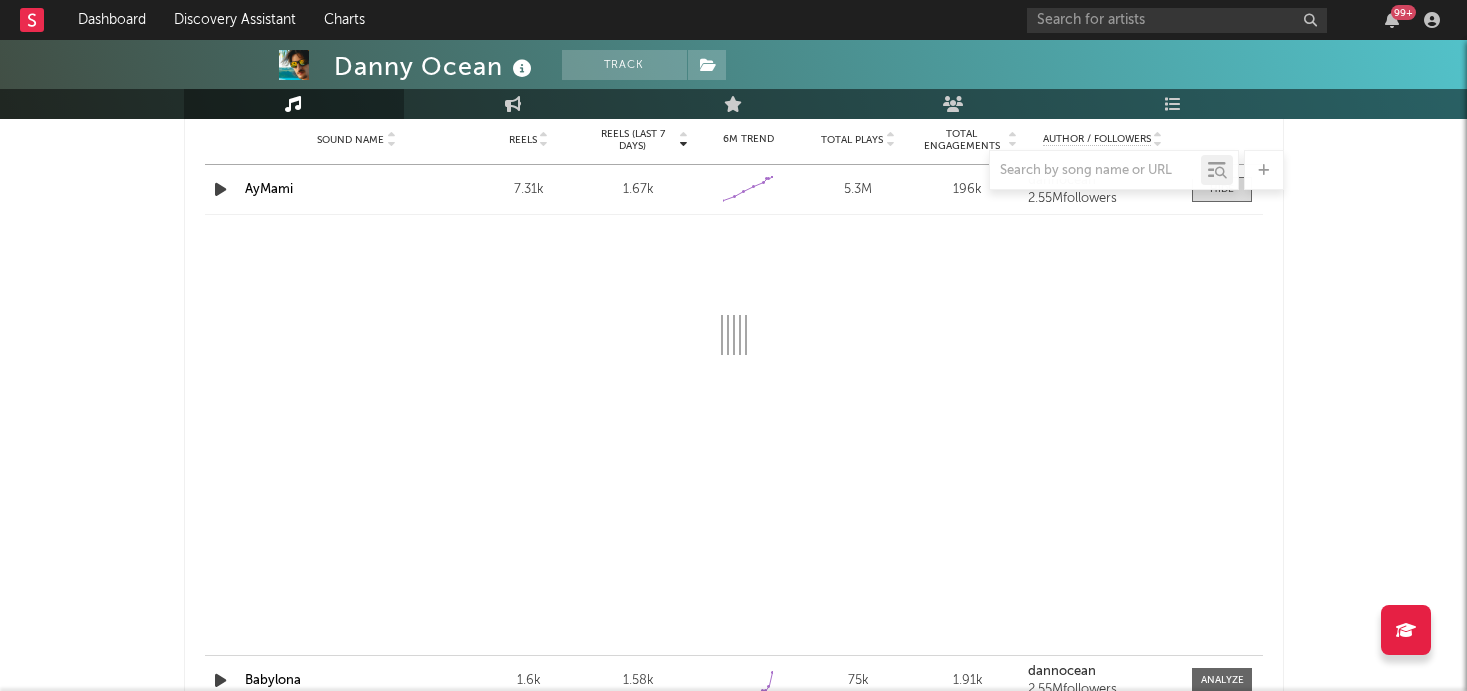 scroll, scrollTop: 1942, scrollLeft: 0, axis: vertical 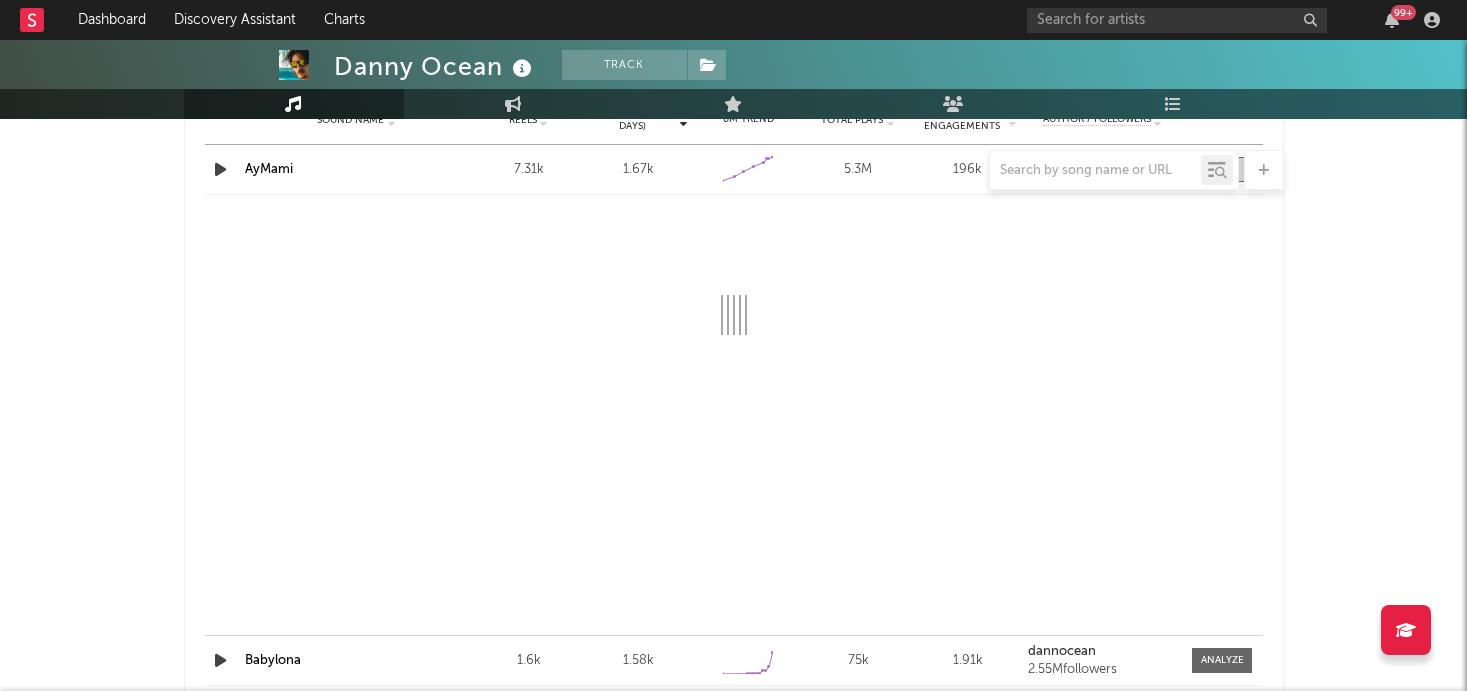 select on "1w" 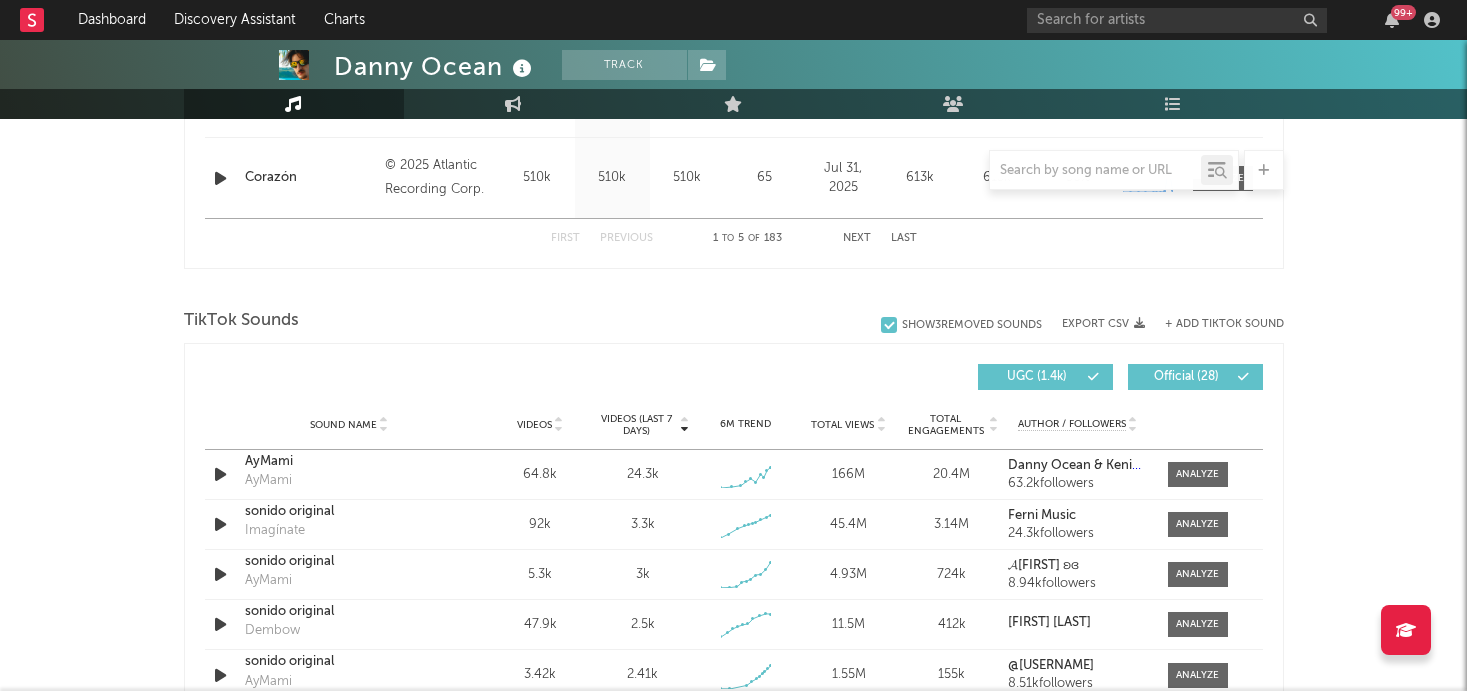 scroll, scrollTop: 1235, scrollLeft: 0, axis: vertical 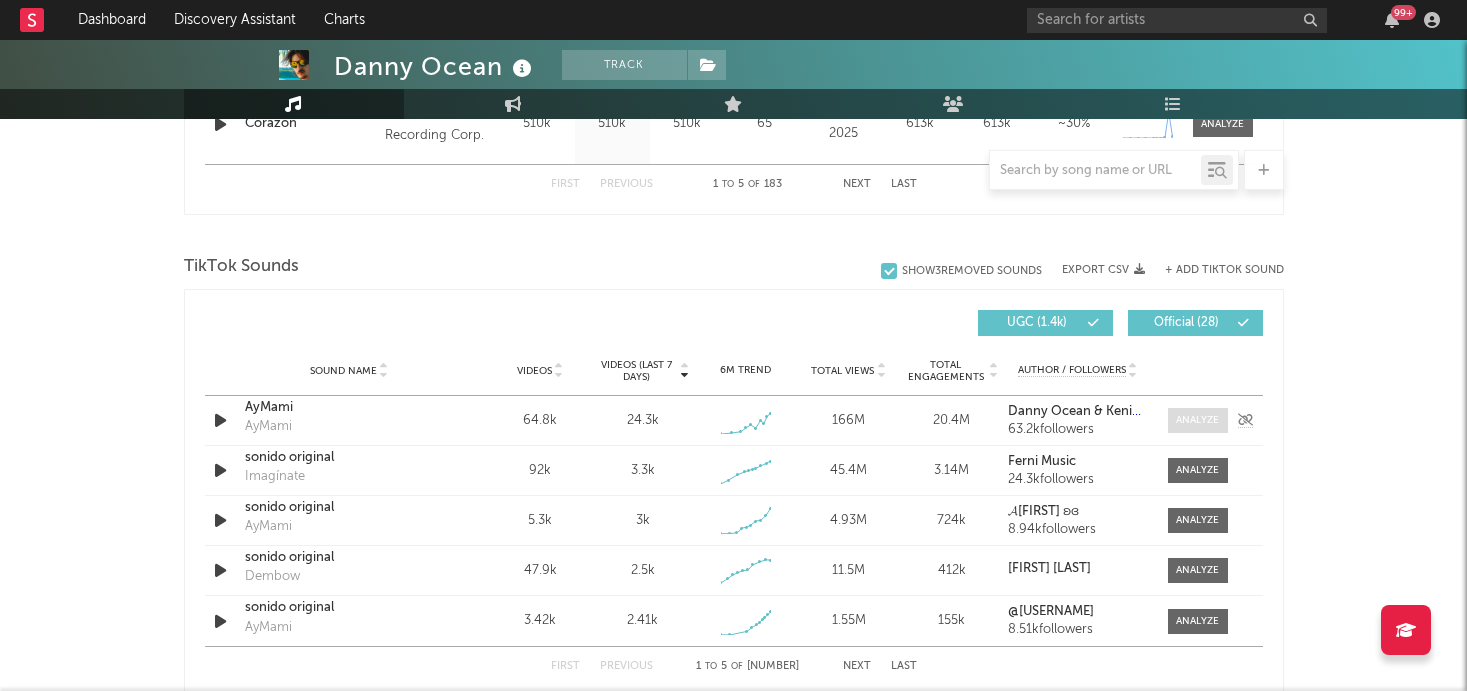 click at bounding box center [1197, 420] 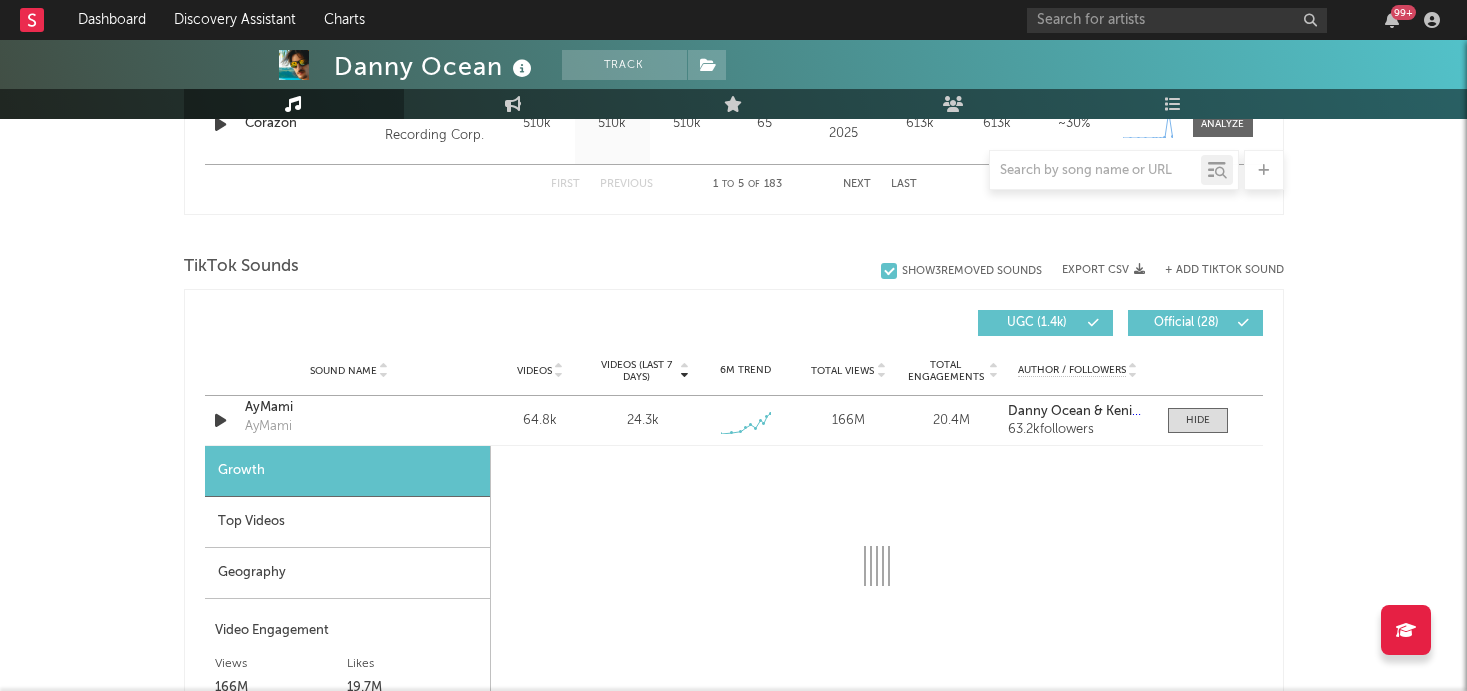 select on "1w" 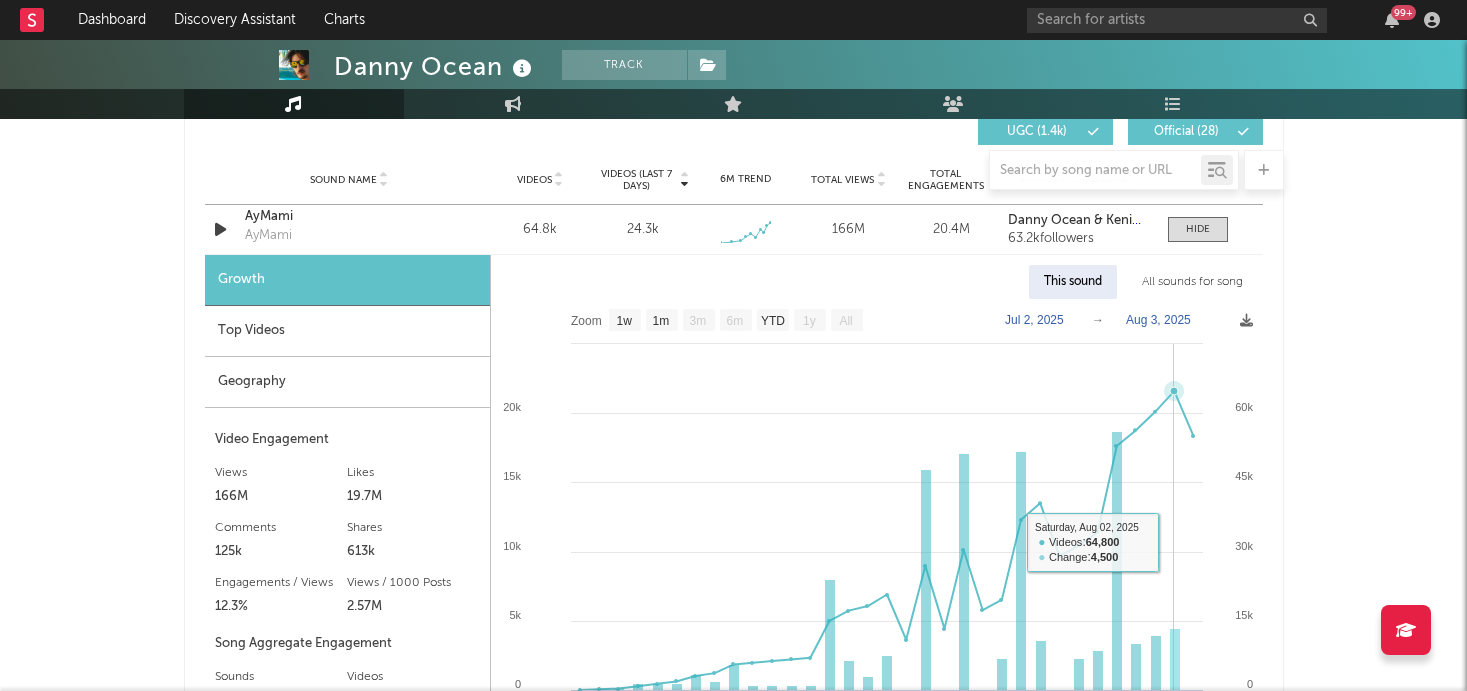 scroll, scrollTop: 1413, scrollLeft: 0, axis: vertical 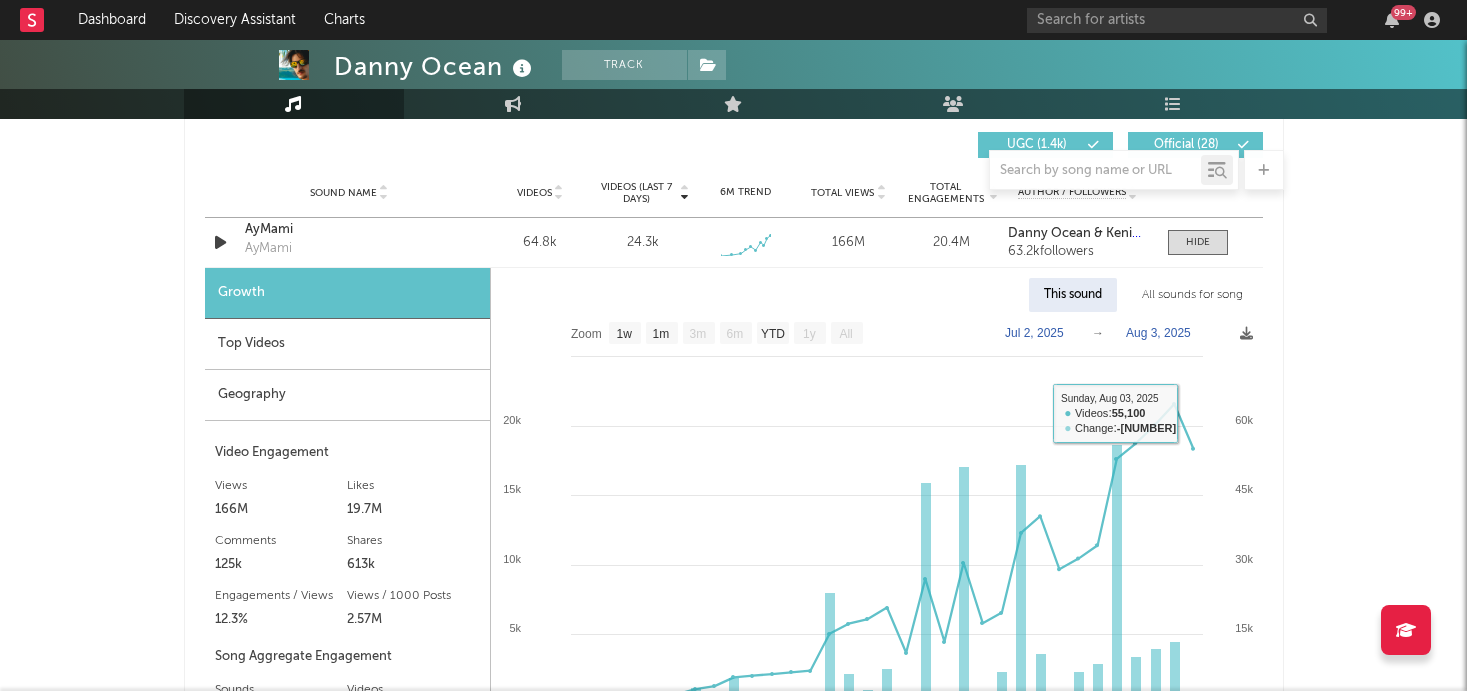 click on "All sounds for song" at bounding box center (1192, 295) 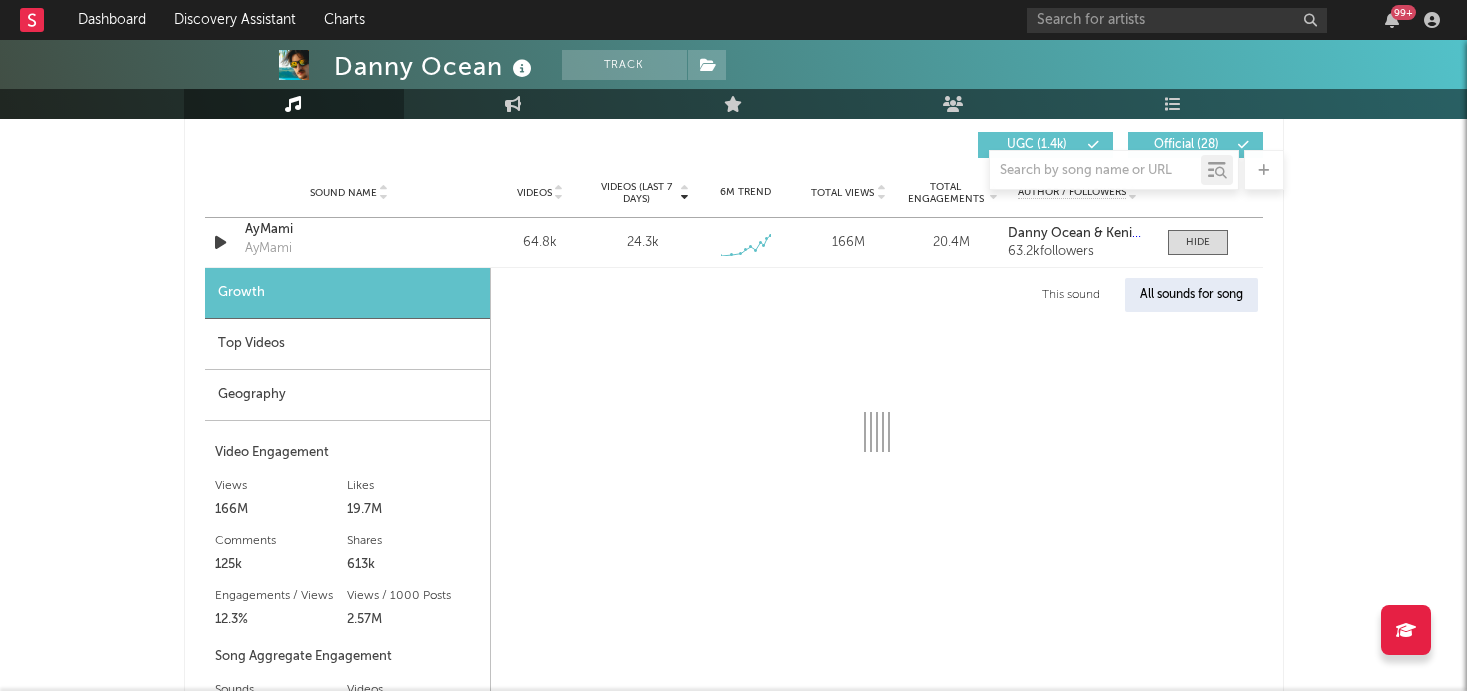 select on "1w" 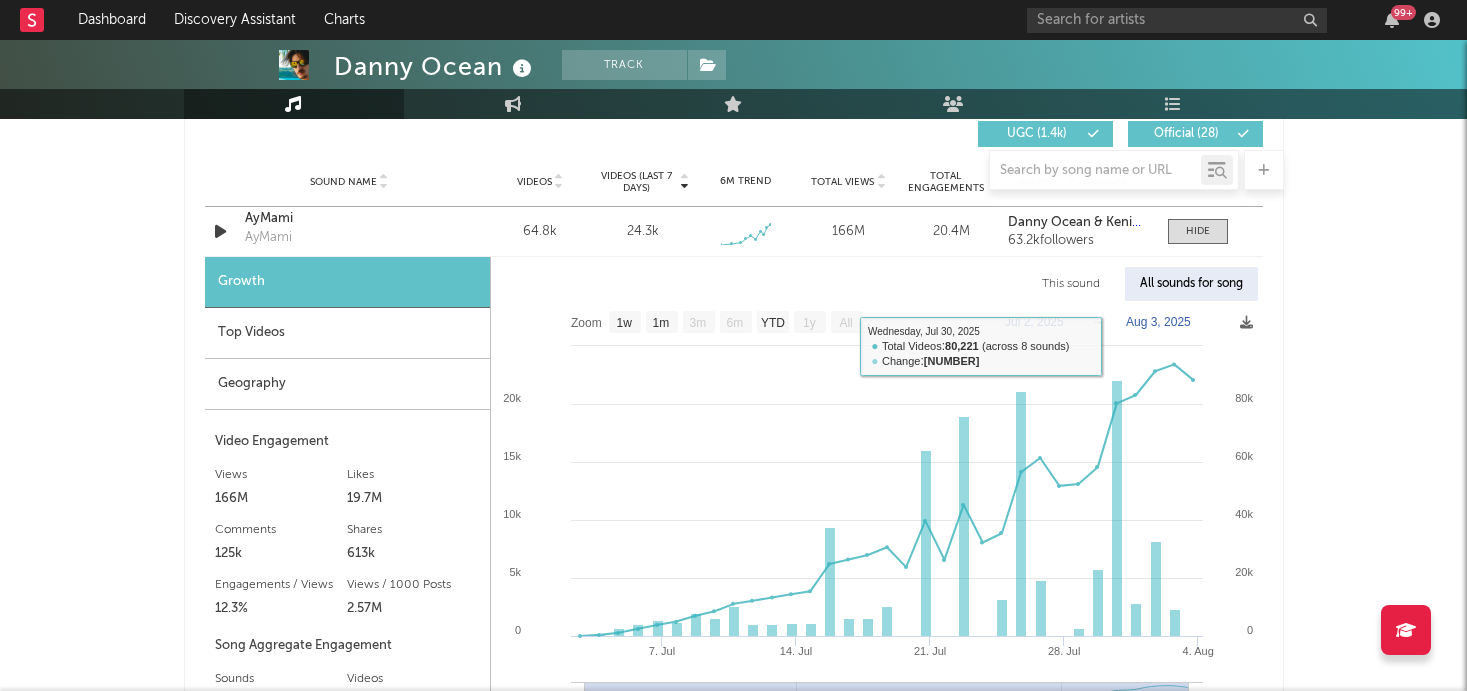 scroll, scrollTop: 1419, scrollLeft: 0, axis: vertical 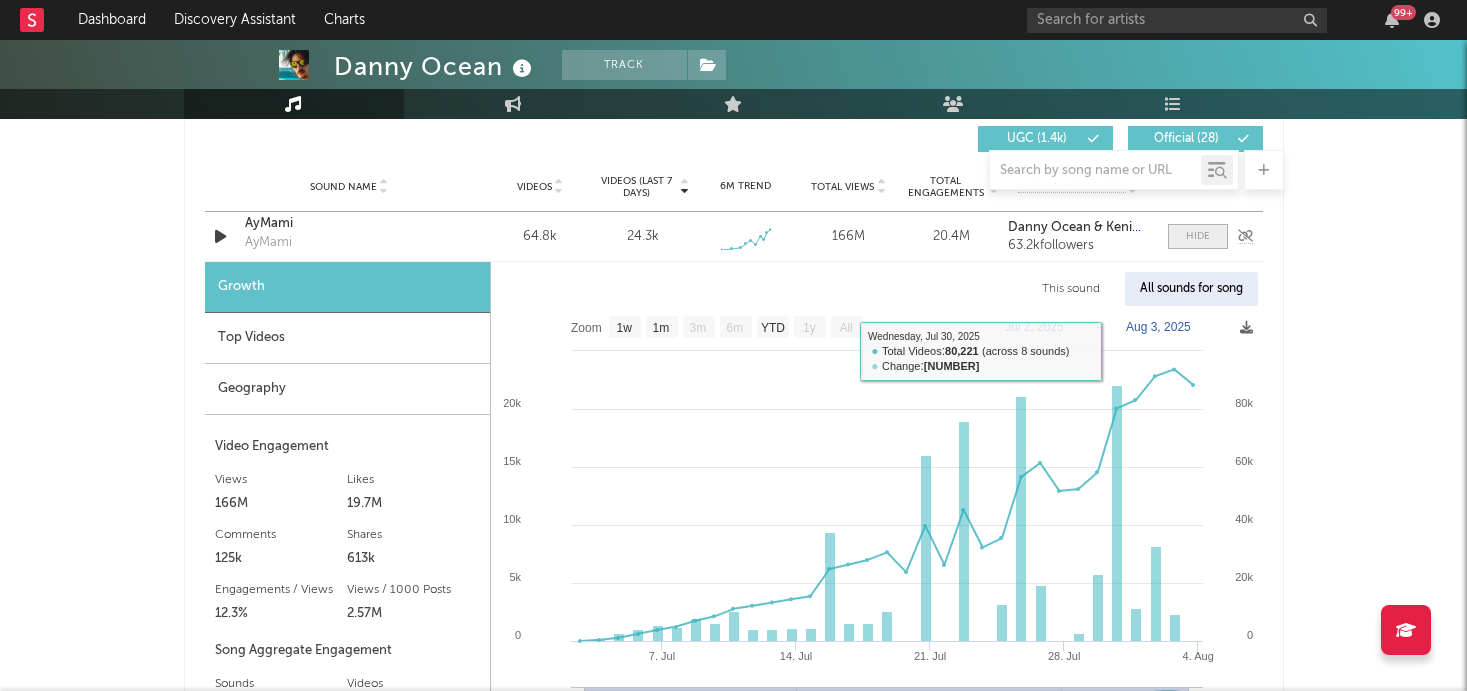 click at bounding box center (1198, 236) 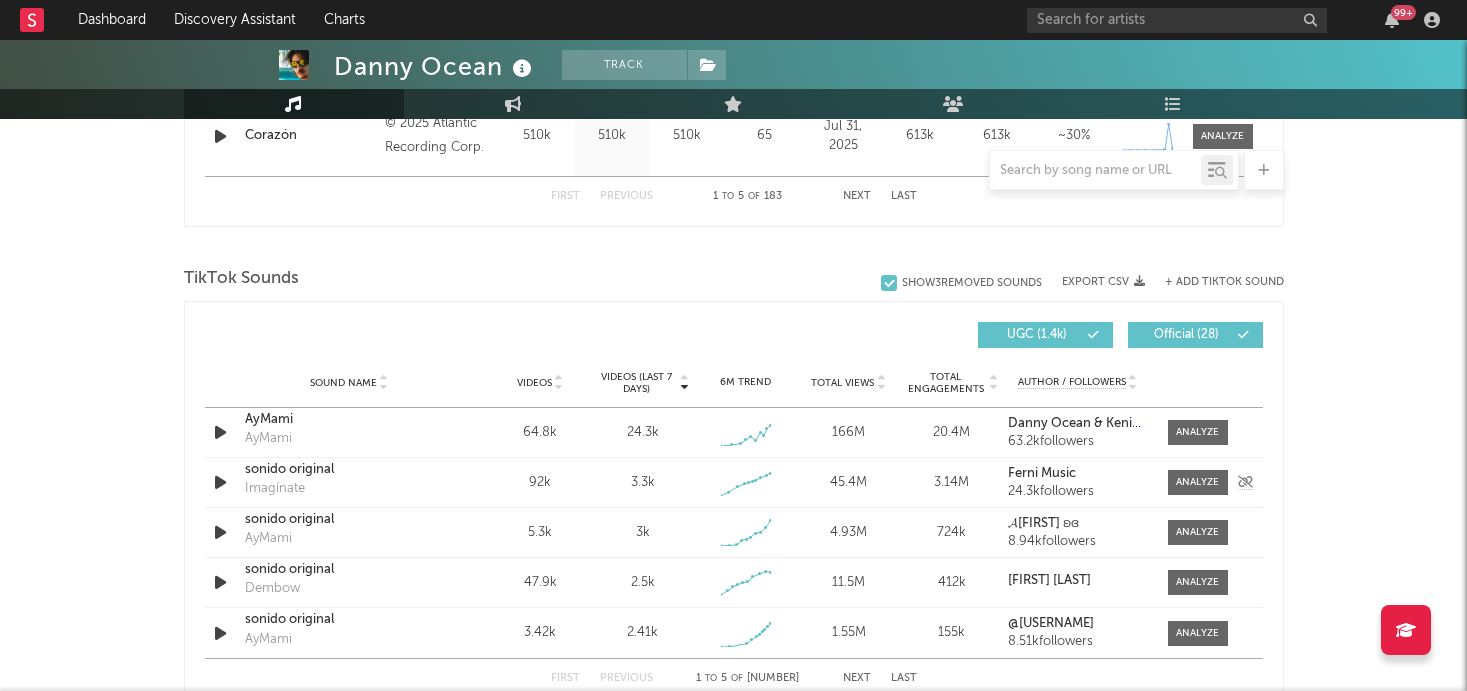scroll, scrollTop: 1260, scrollLeft: 0, axis: vertical 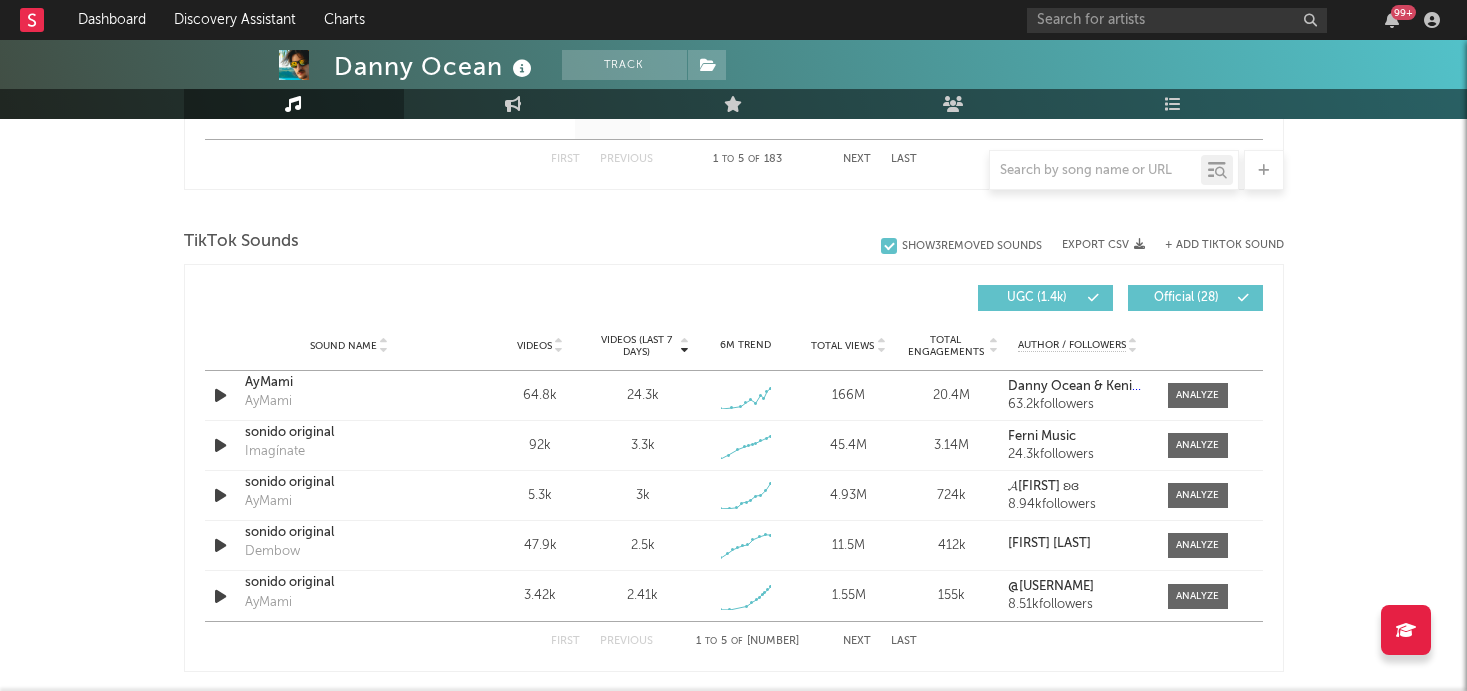 click on "Next" at bounding box center [857, 641] 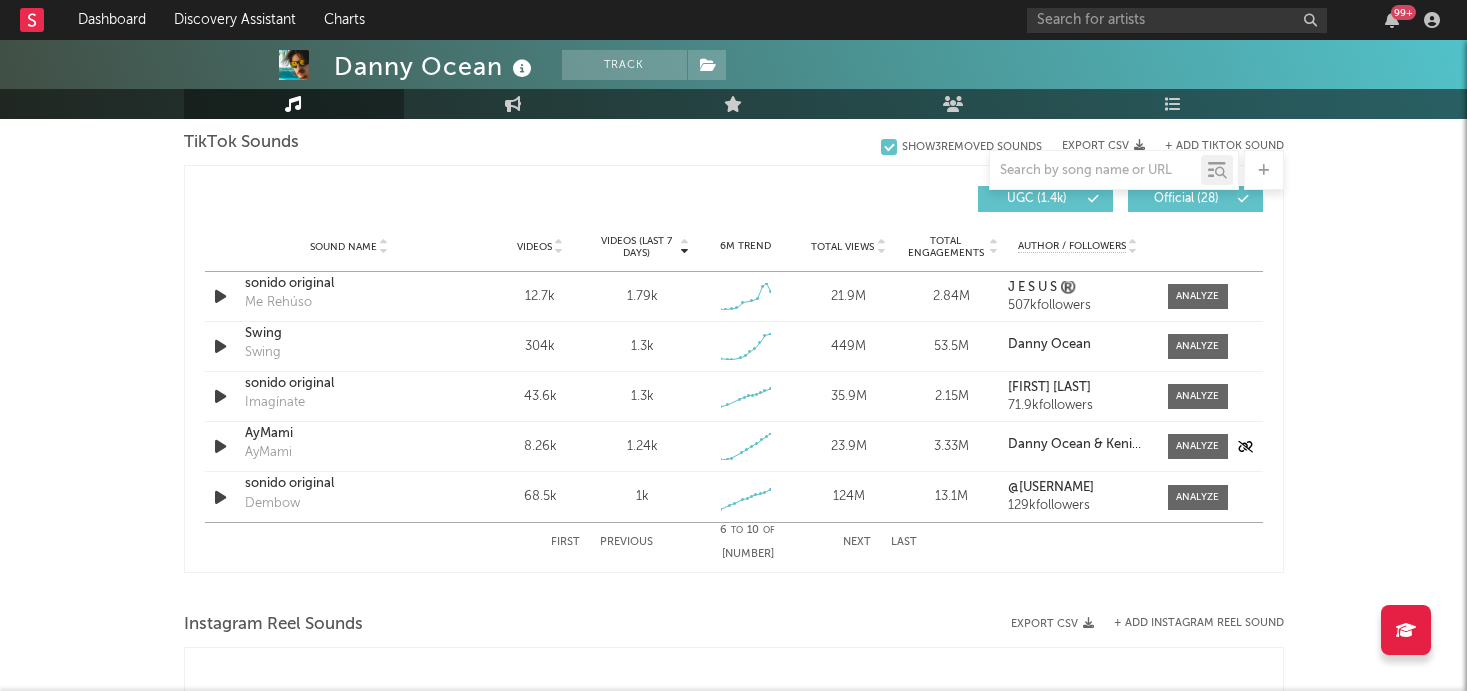 scroll, scrollTop: 1366, scrollLeft: 0, axis: vertical 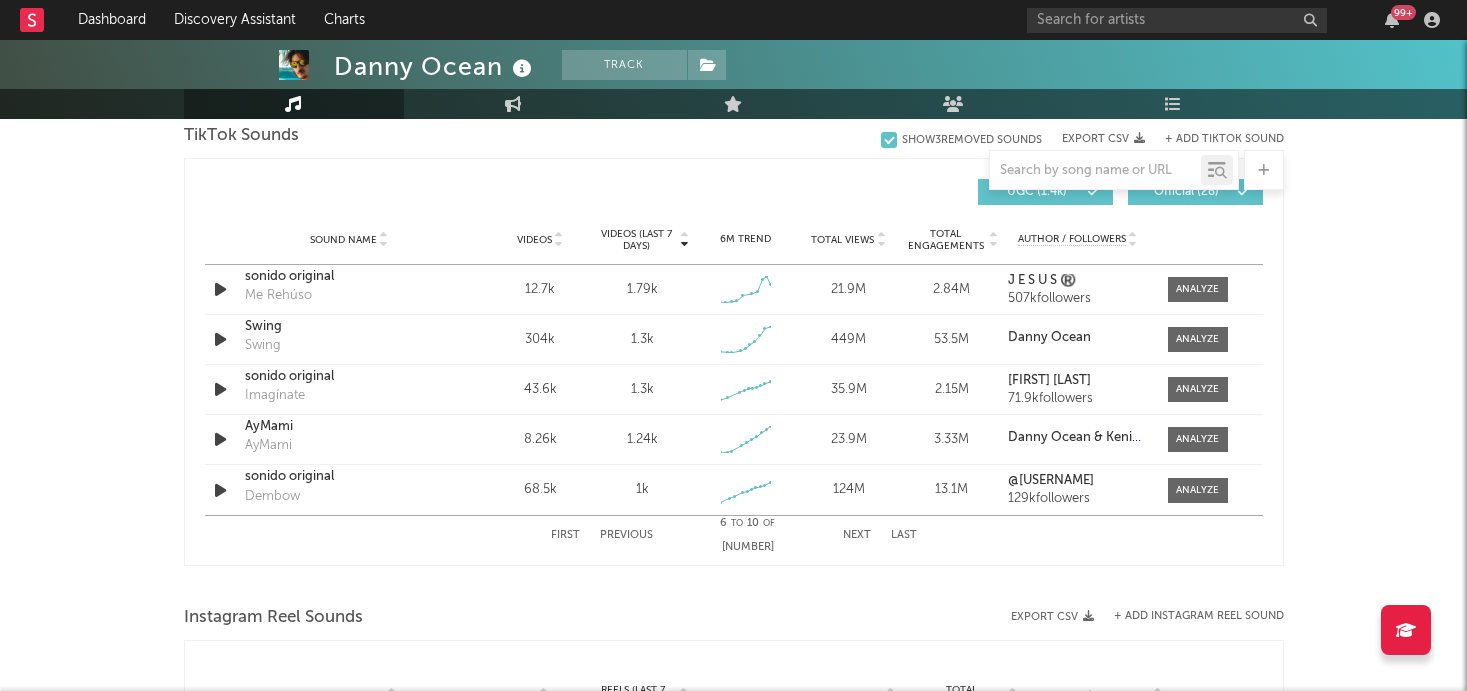 click on "Next" at bounding box center (857, 535) 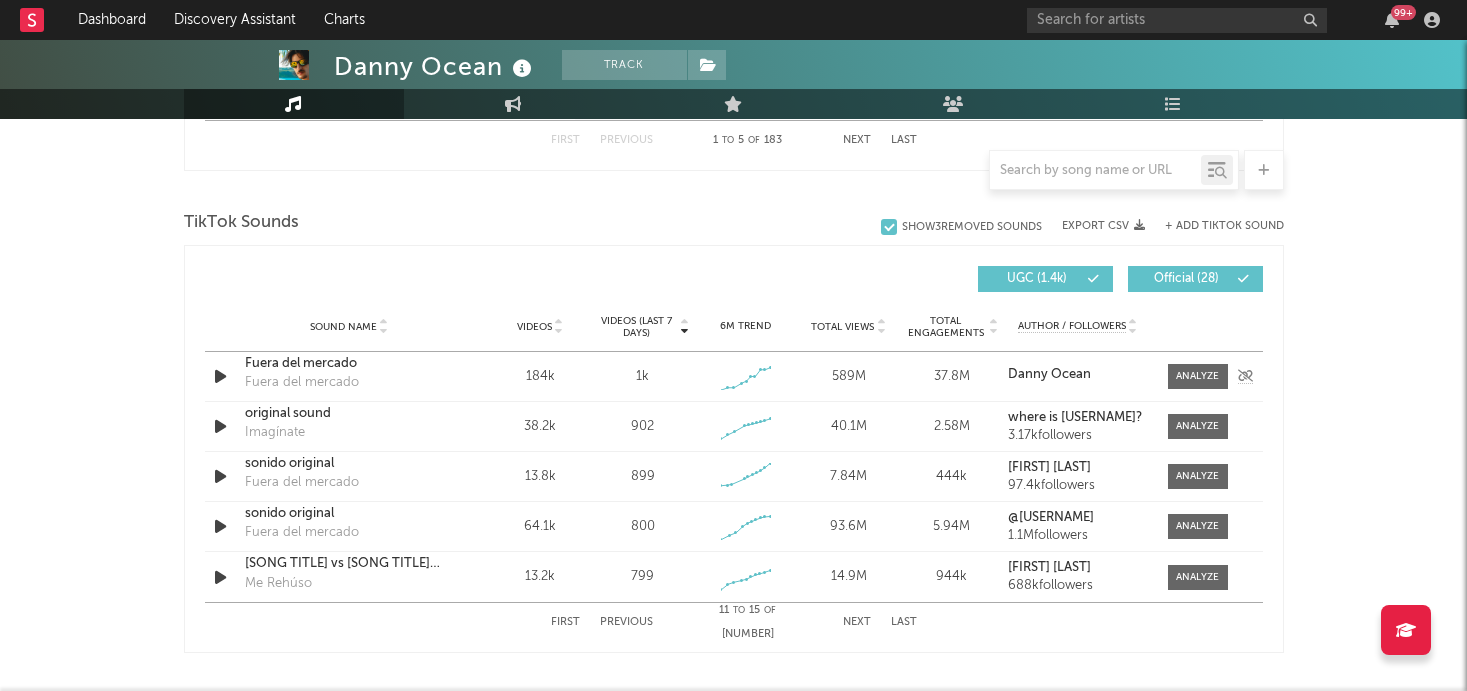 scroll, scrollTop: 1274, scrollLeft: 0, axis: vertical 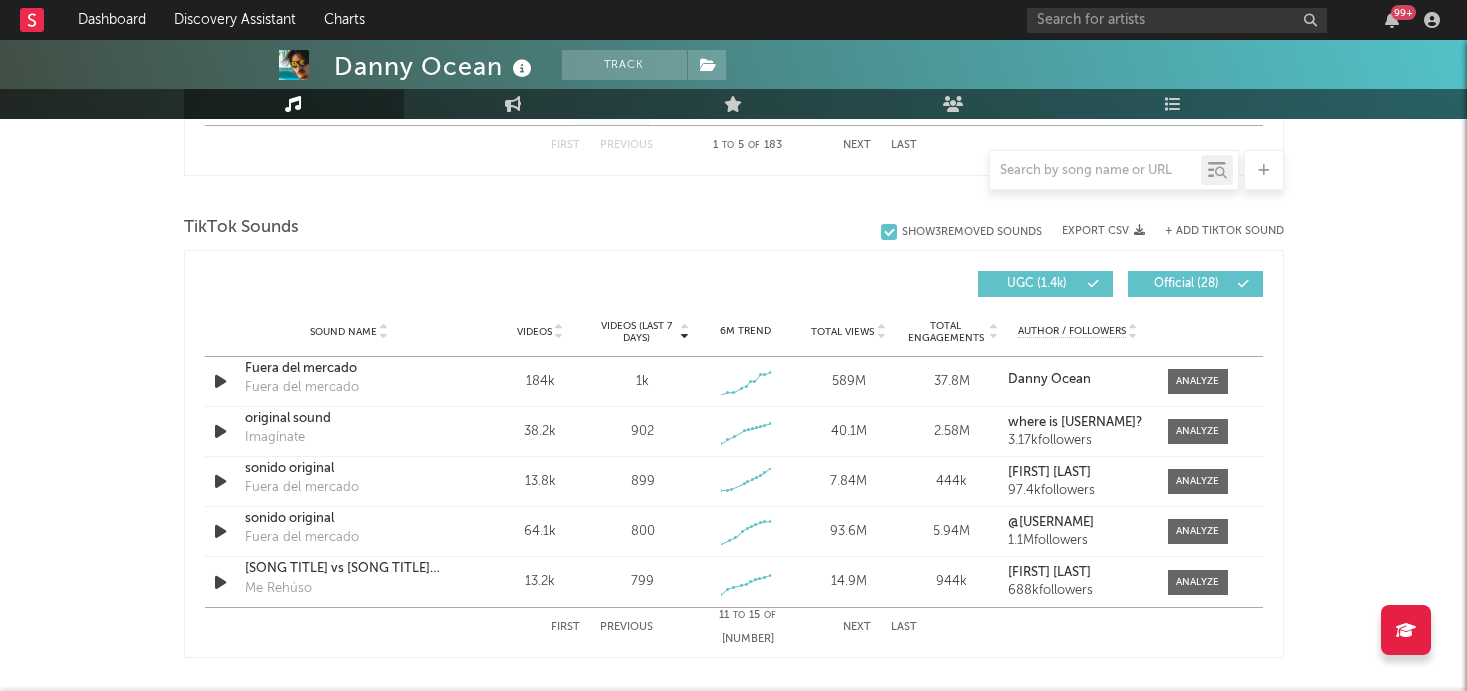 click on "Videos (last 7 days)" at bounding box center (636, 332) 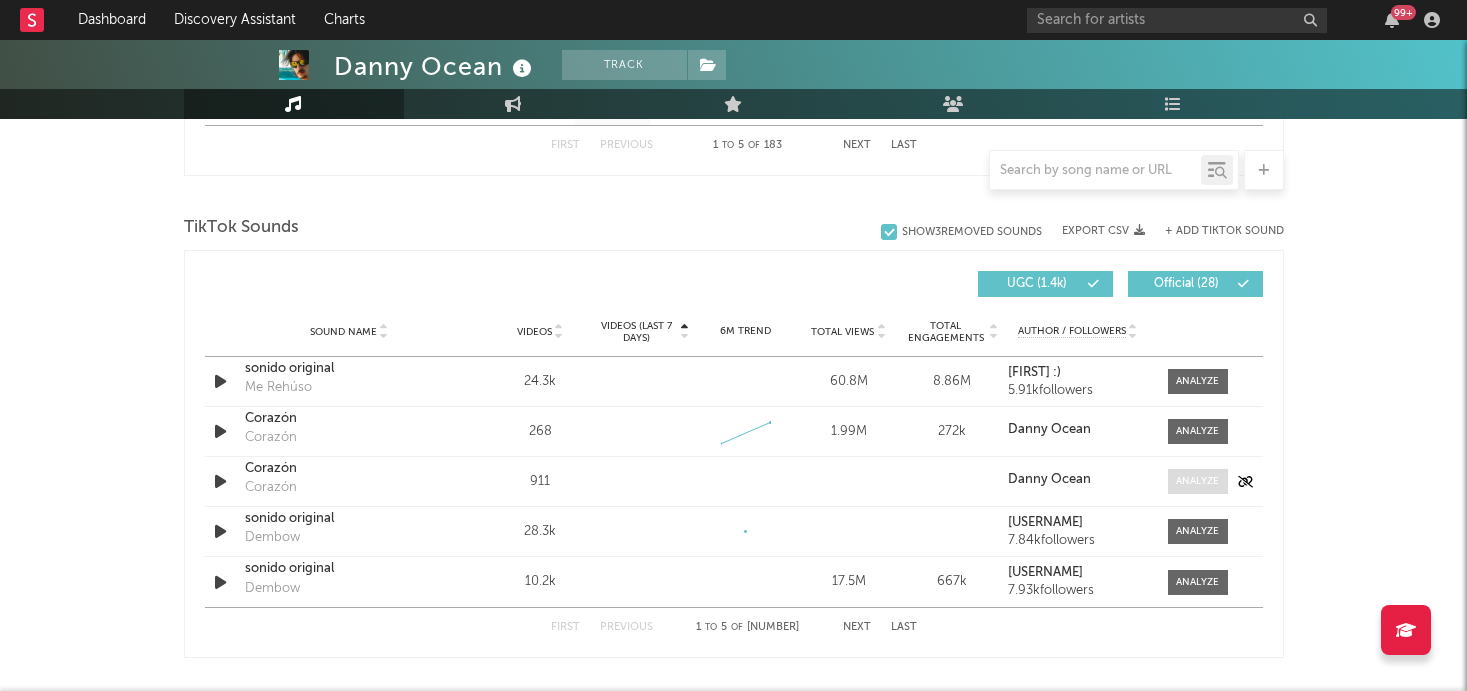 click at bounding box center (1197, 481) 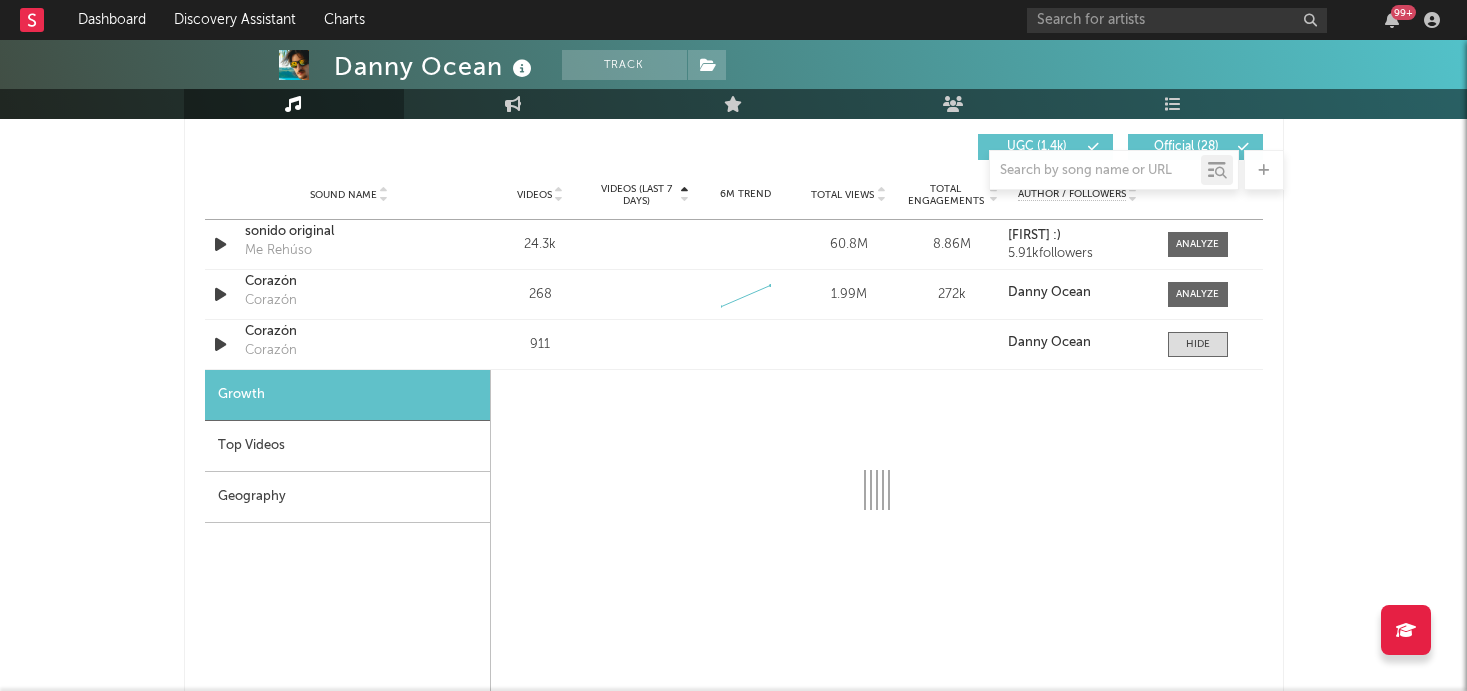 select on "1w" 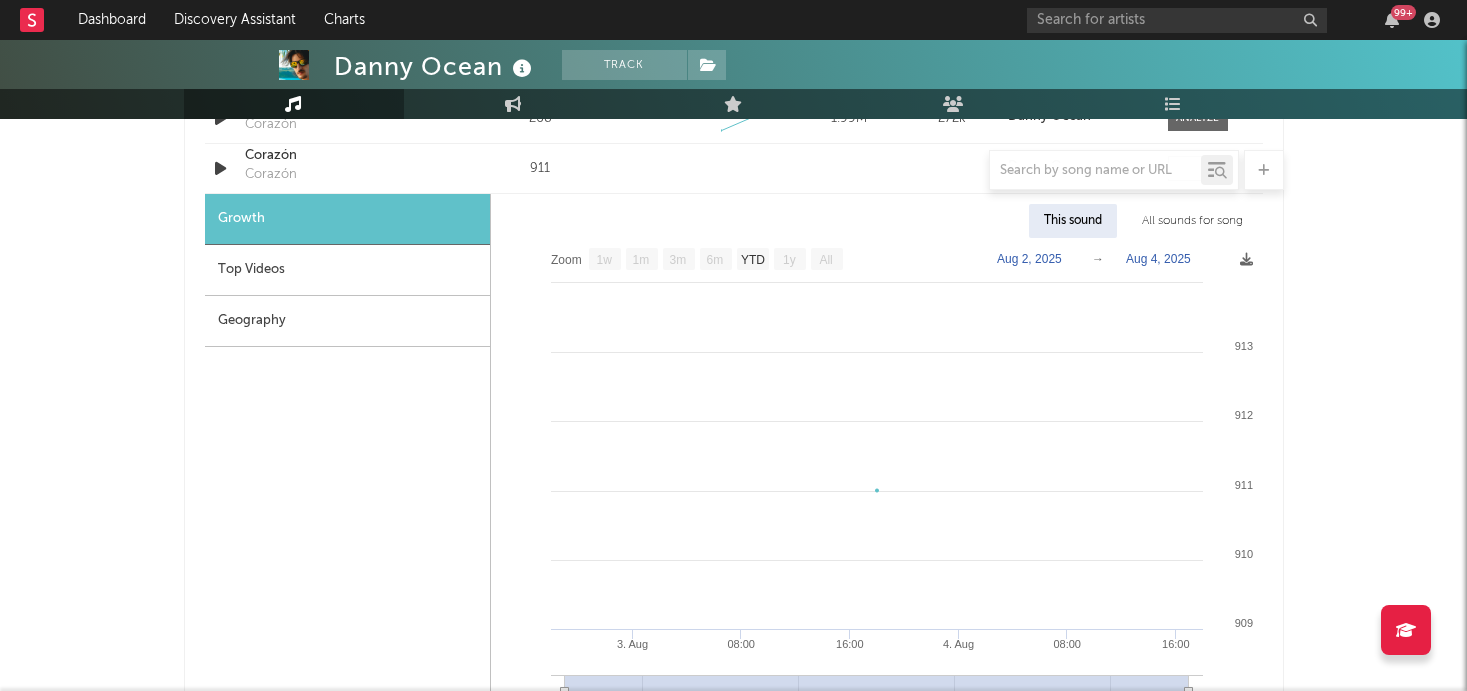 scroll, scrollTop: 1593, scrollLeft: 0, axis: vertical 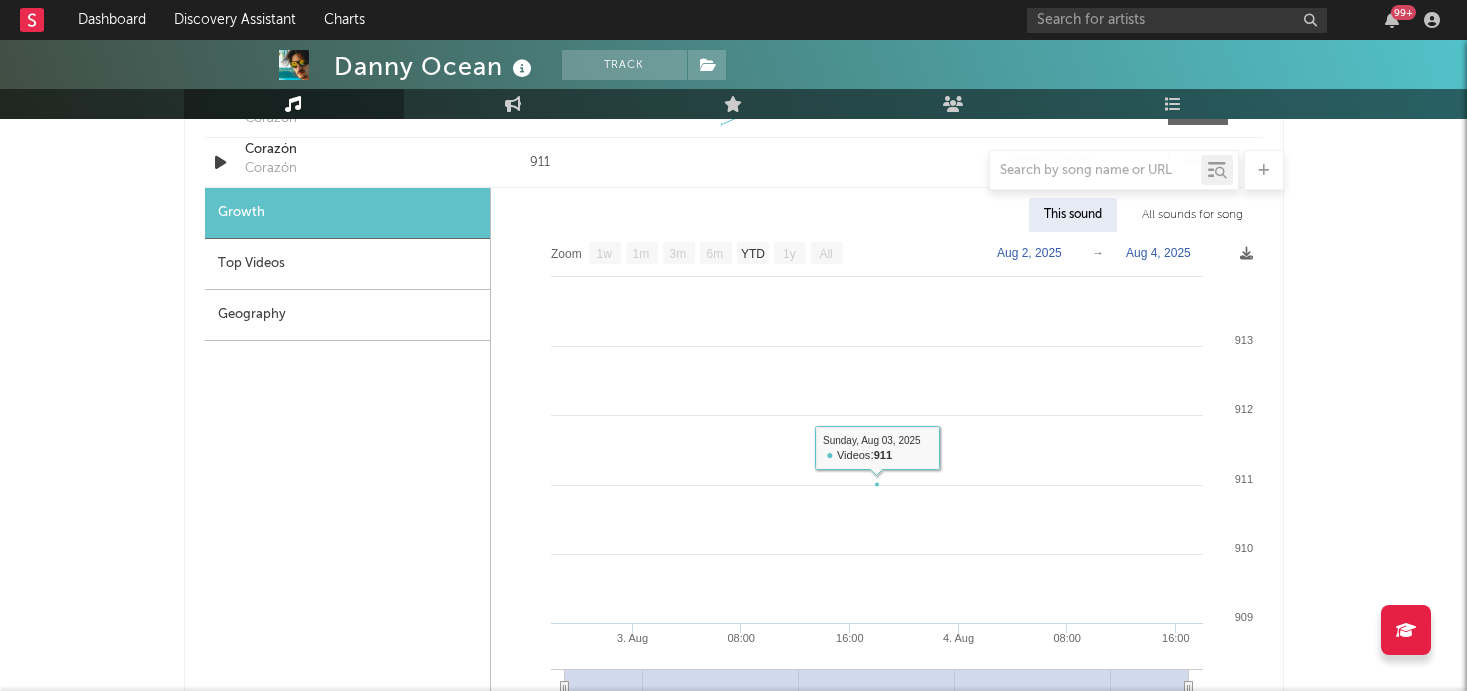 click on "All sounds for song" at bounding box center [1192, 215] 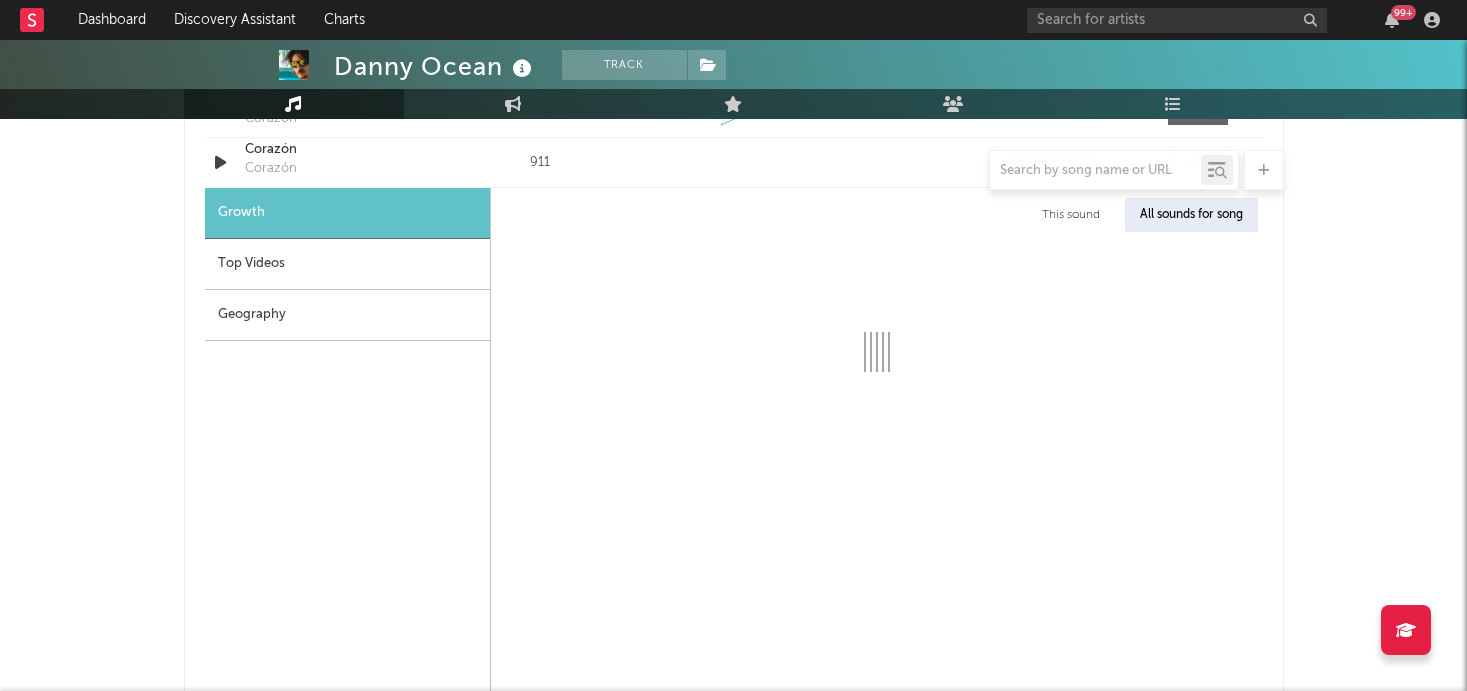 select on "1w" 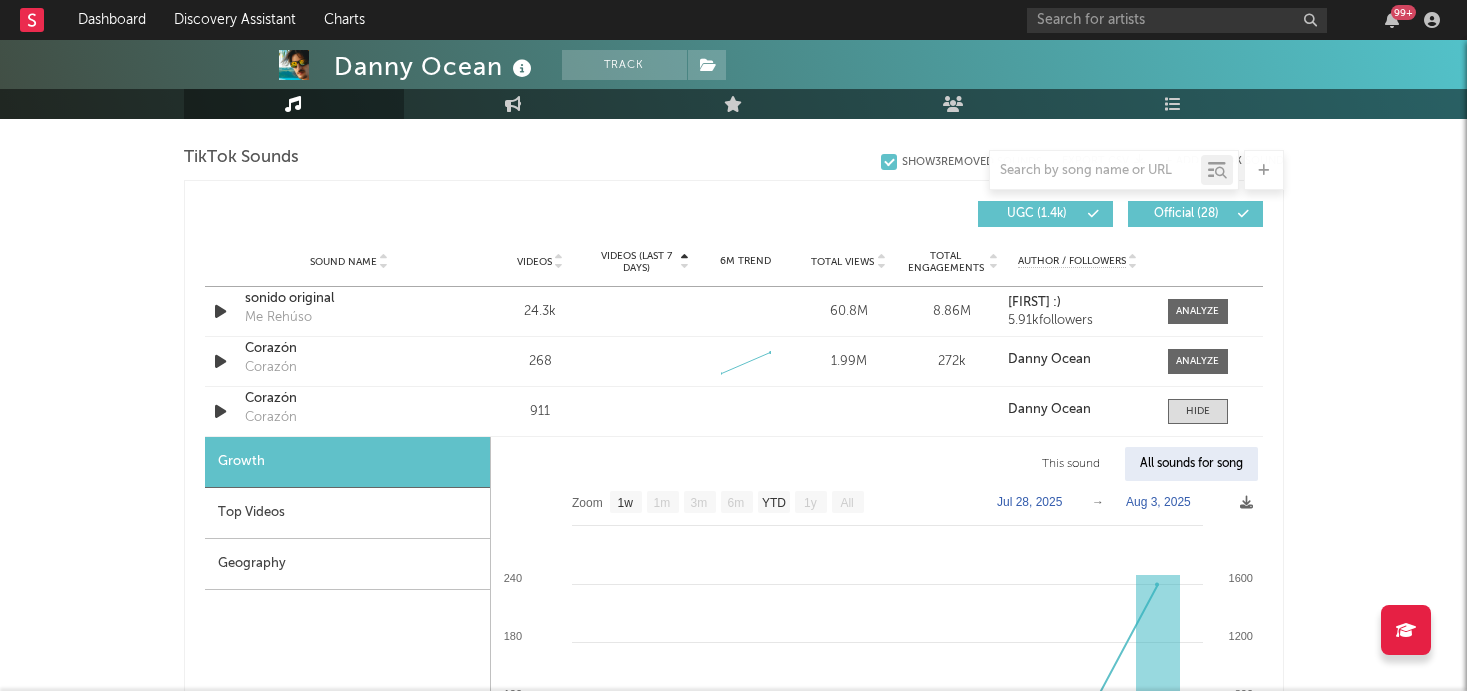 scroll, scrollTop: 1472, scrollLeft: 0, axis: vertical 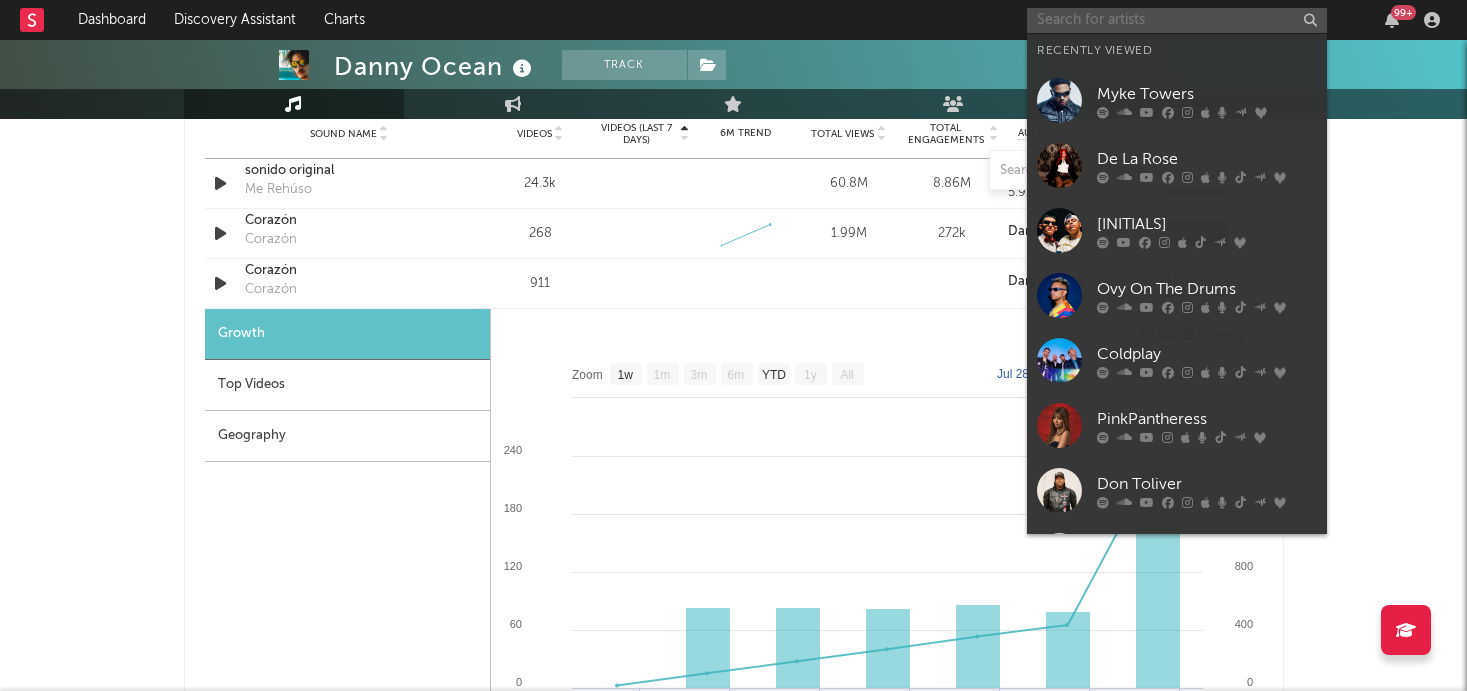 click at bounding box center (1177, 20) 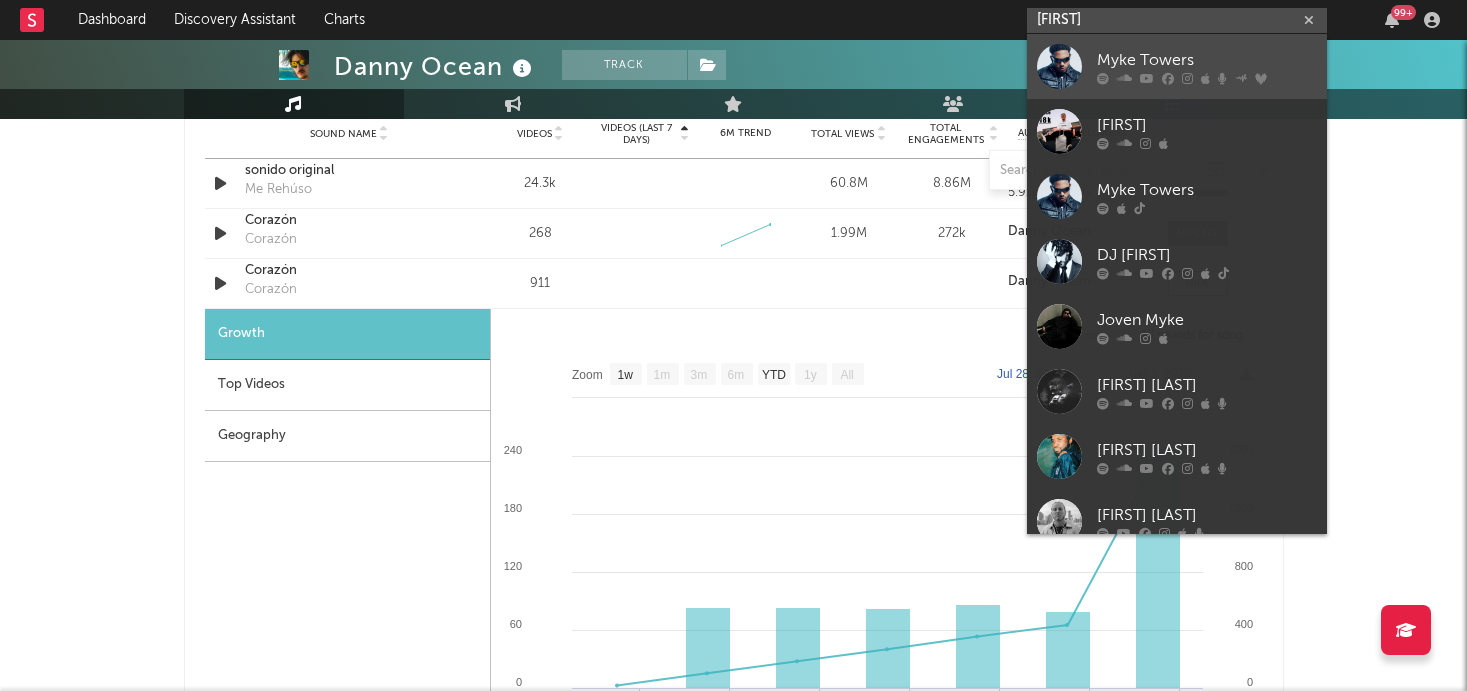 type on "[FIRST]" 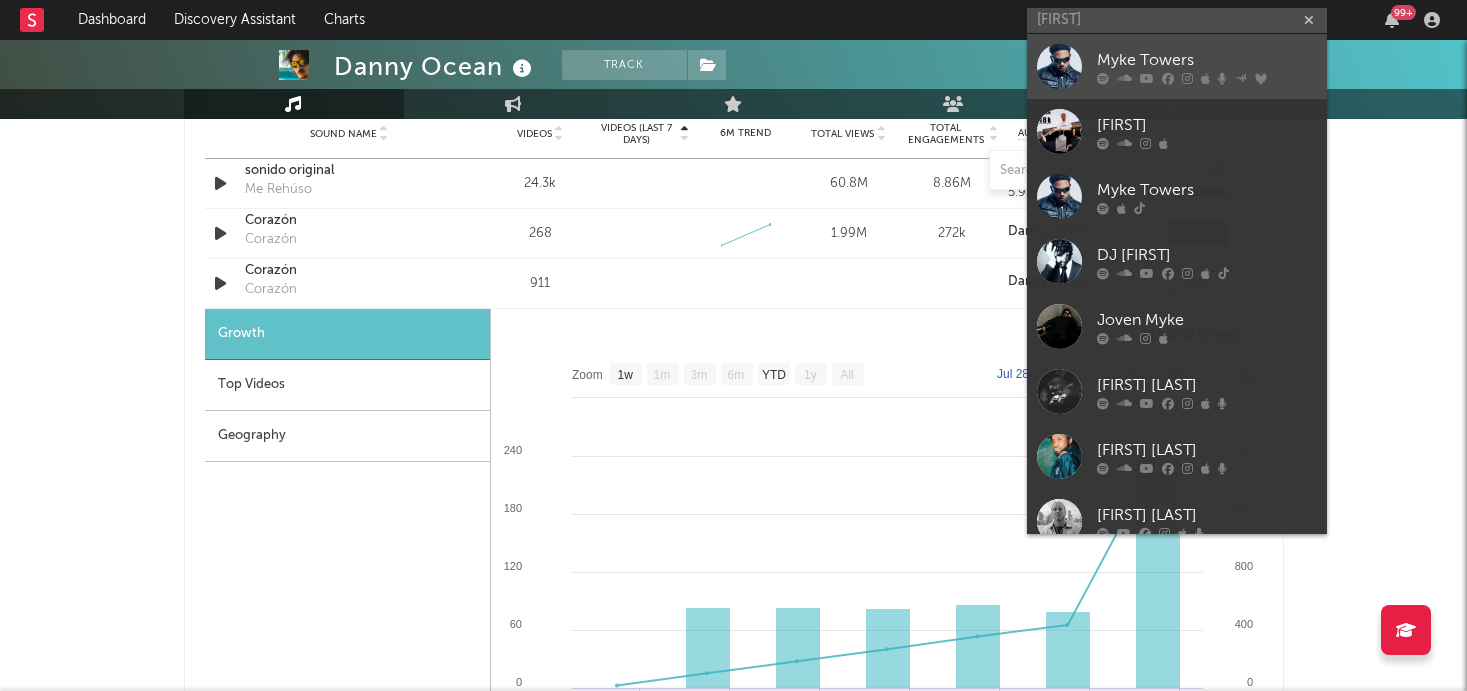 click at bounding box center (1059, 66) 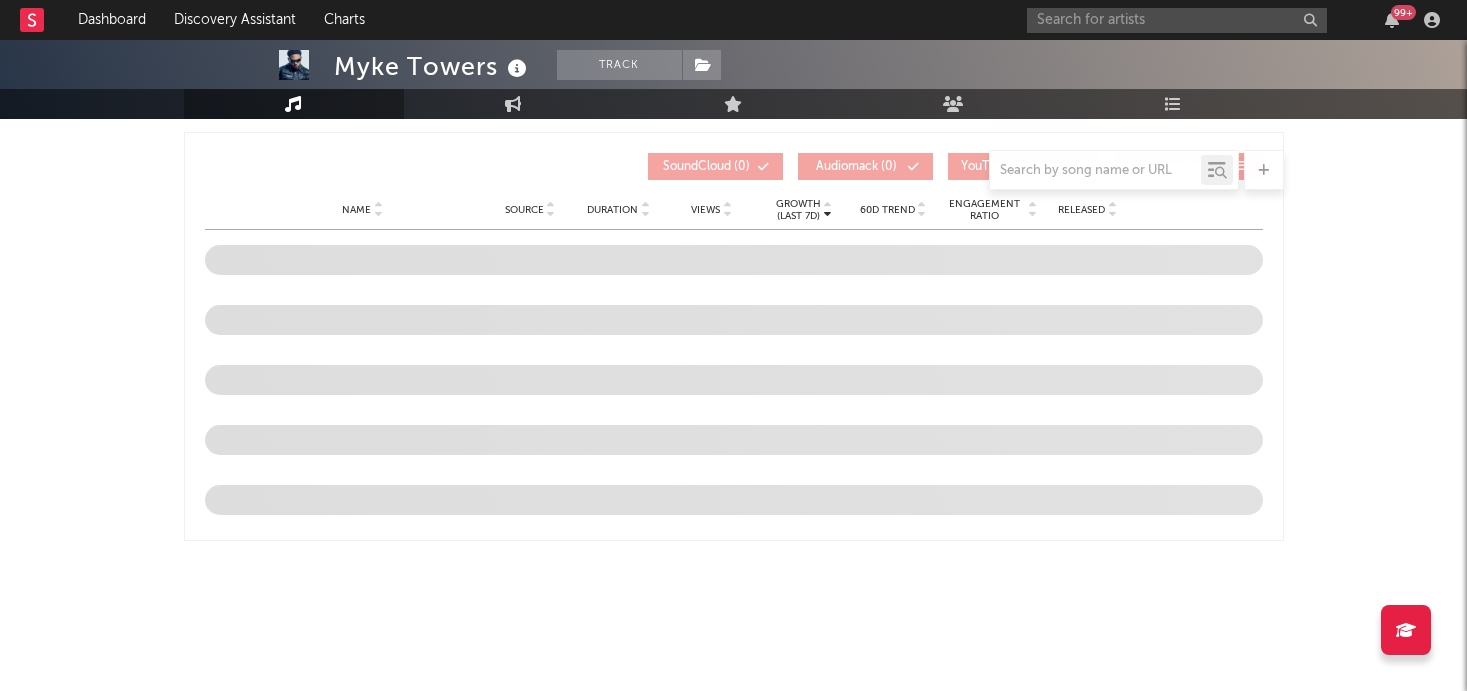 scroll, scrollTop: 2210, scrollLeft: 0, axis: vertical 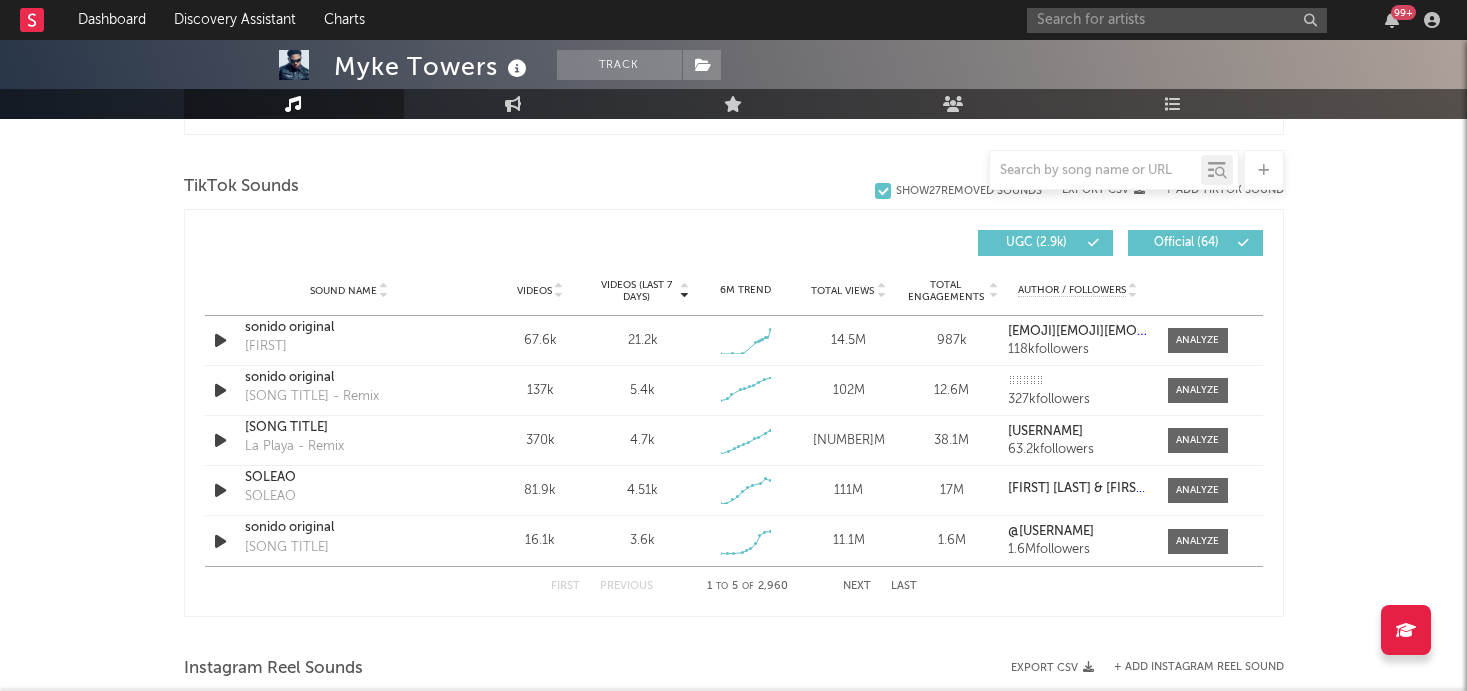 click on "Next" at bounding box center (857, 586) 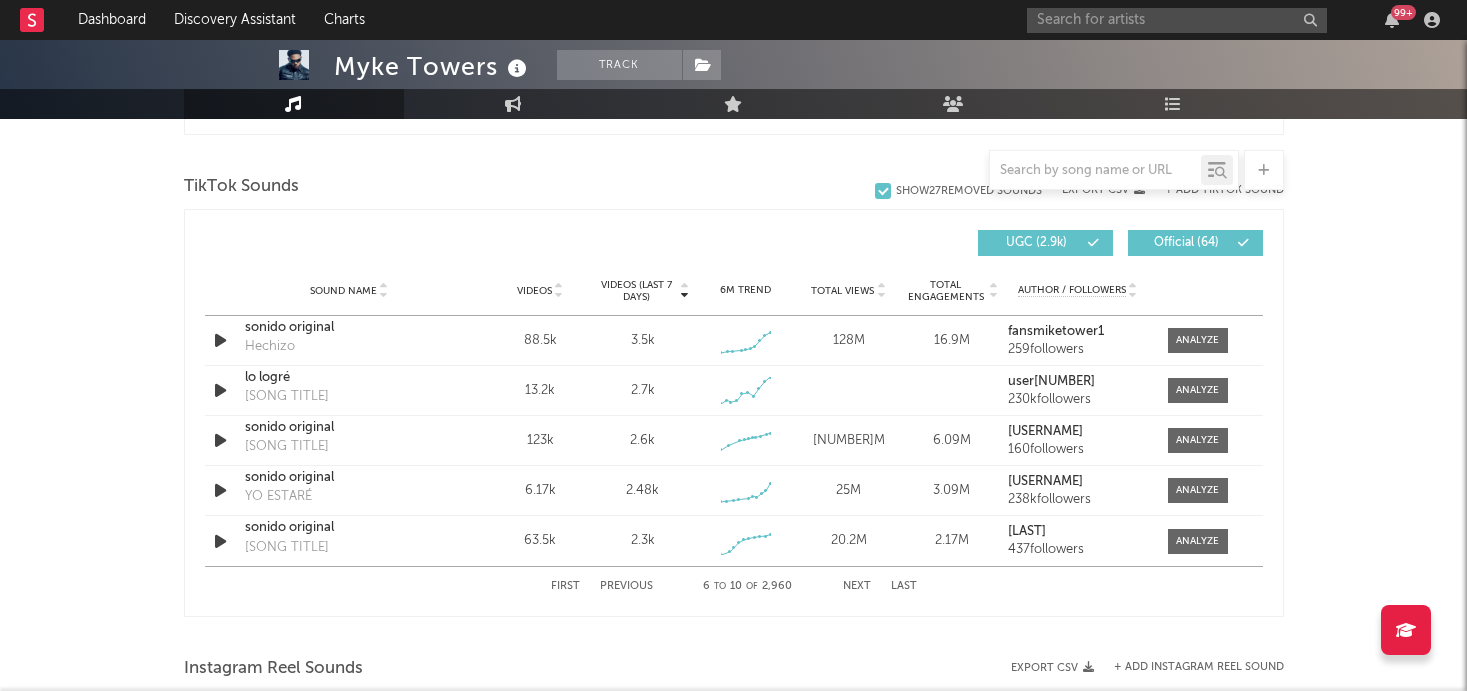 click on "Videos (last 7 days)" at bounding box center [636, 291] 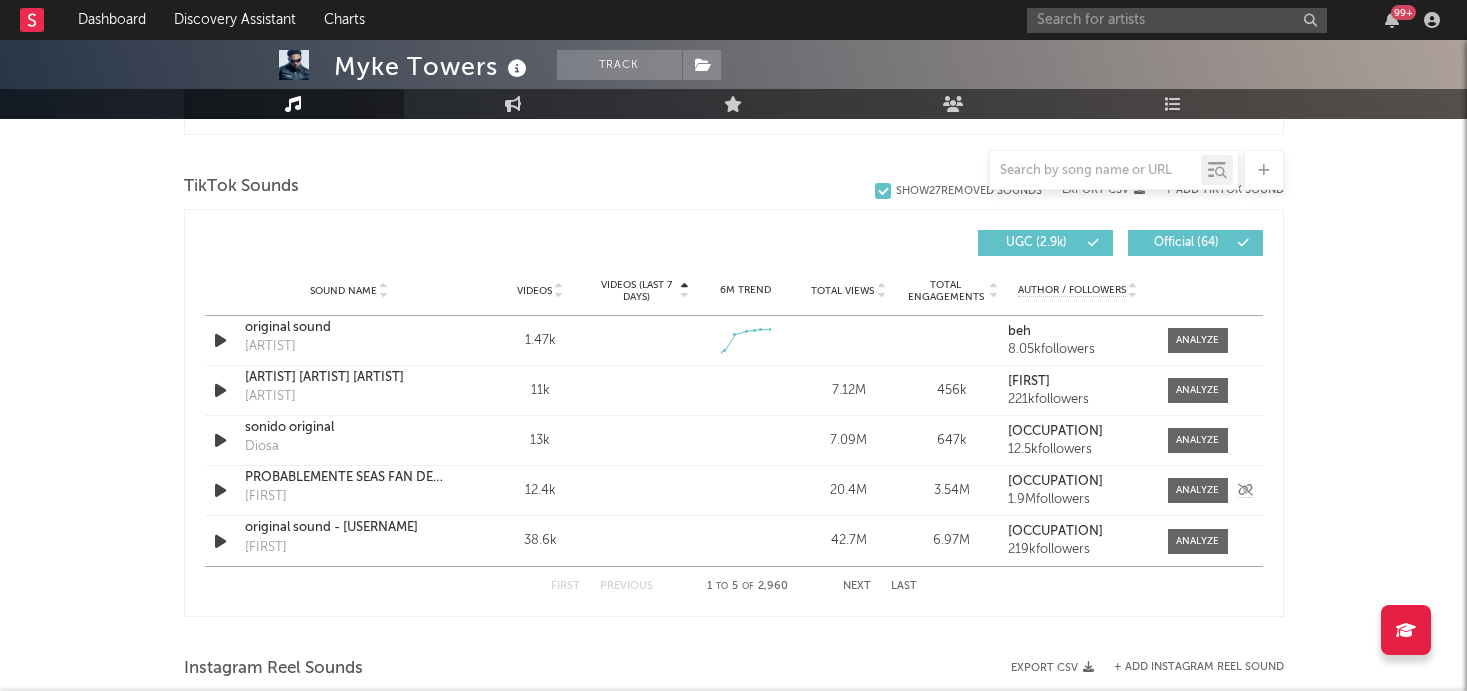 scroll, scrollTop: 1347, scrollLeft: 0, axis: vertical 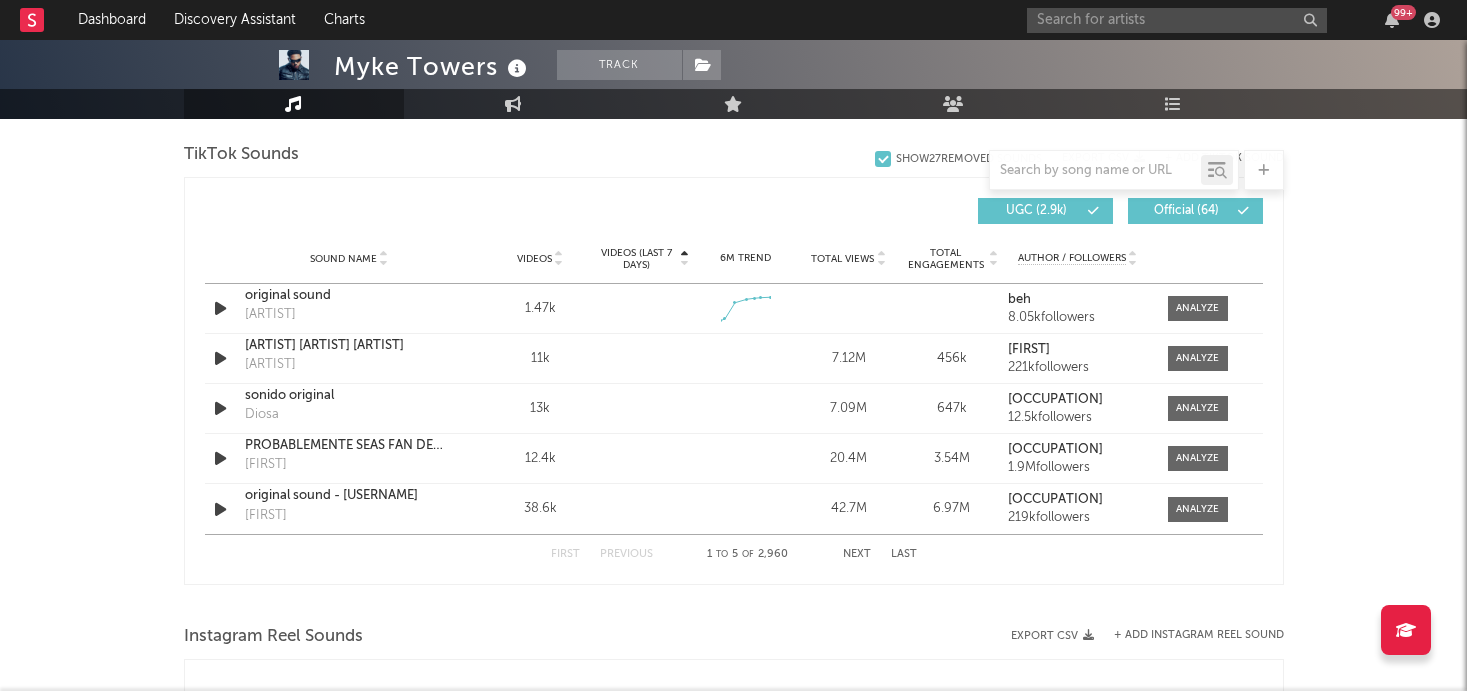 click on "Next" at bounding box center (857, 554) 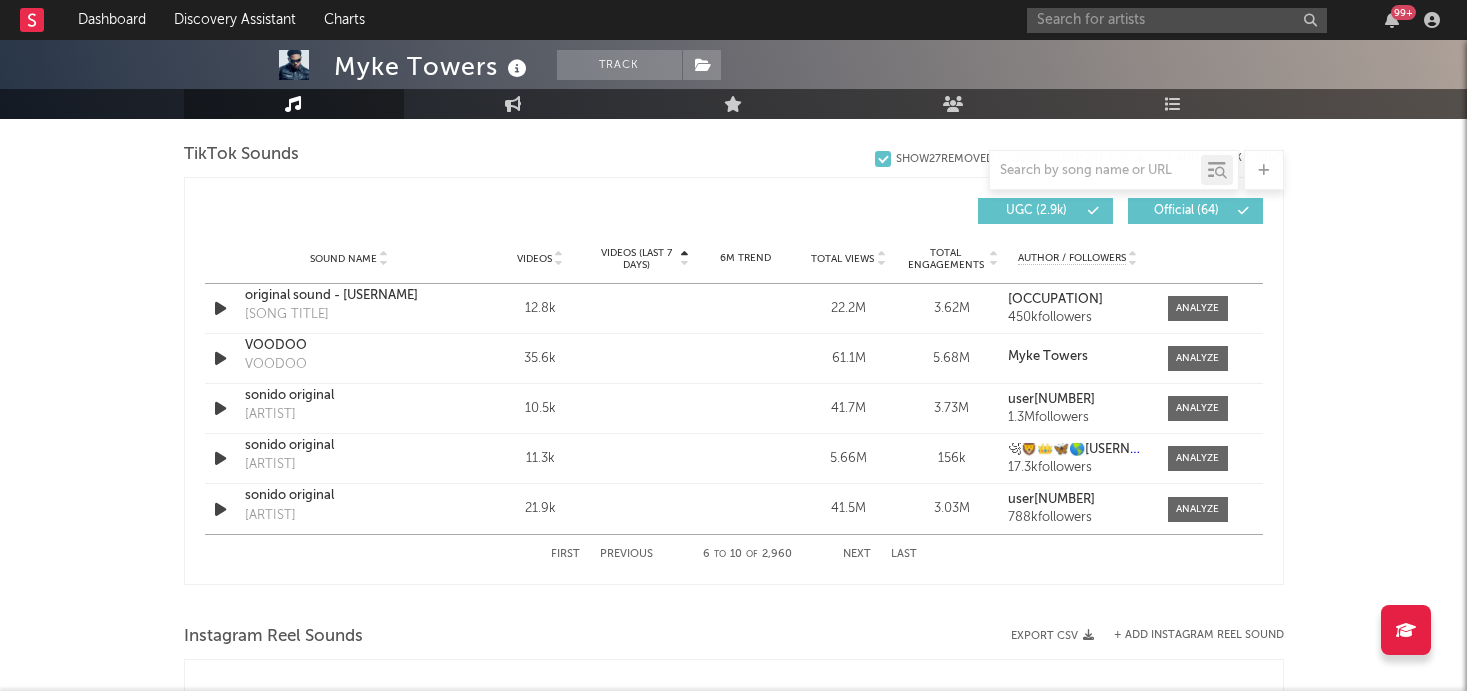 click on "Next" at bounding box center (857, 554) 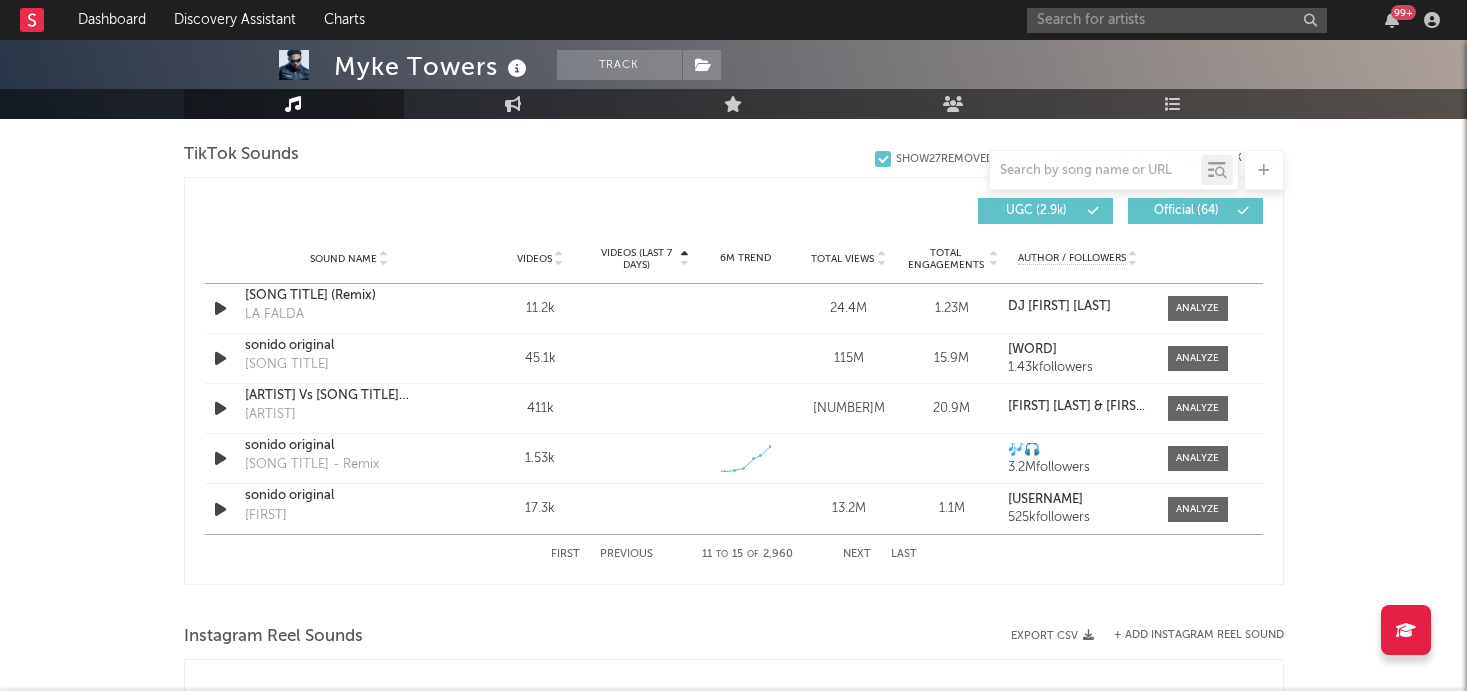 click on "First Previous [NUMBER] to [NUMBER] of [NUMBER] Next Last" at bounding box center (734, 554) 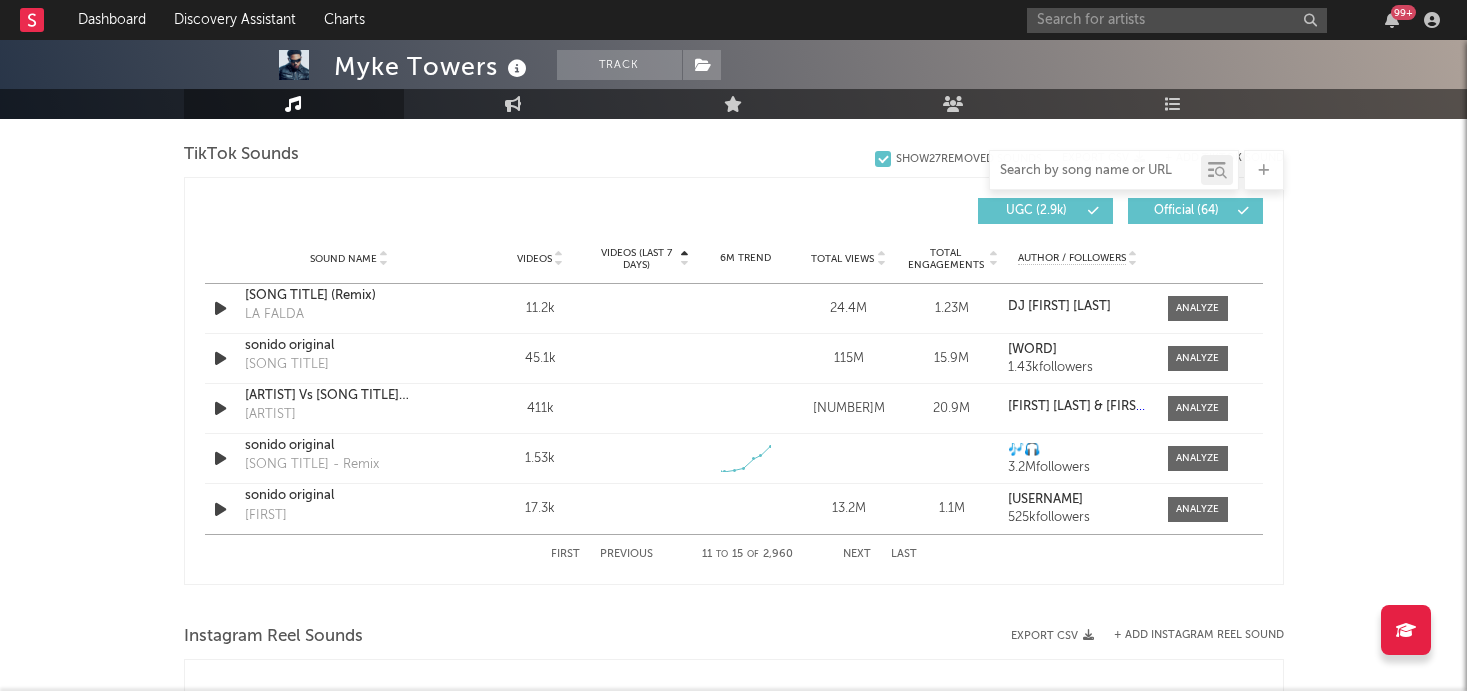 click at bounding box center (1095, 171) 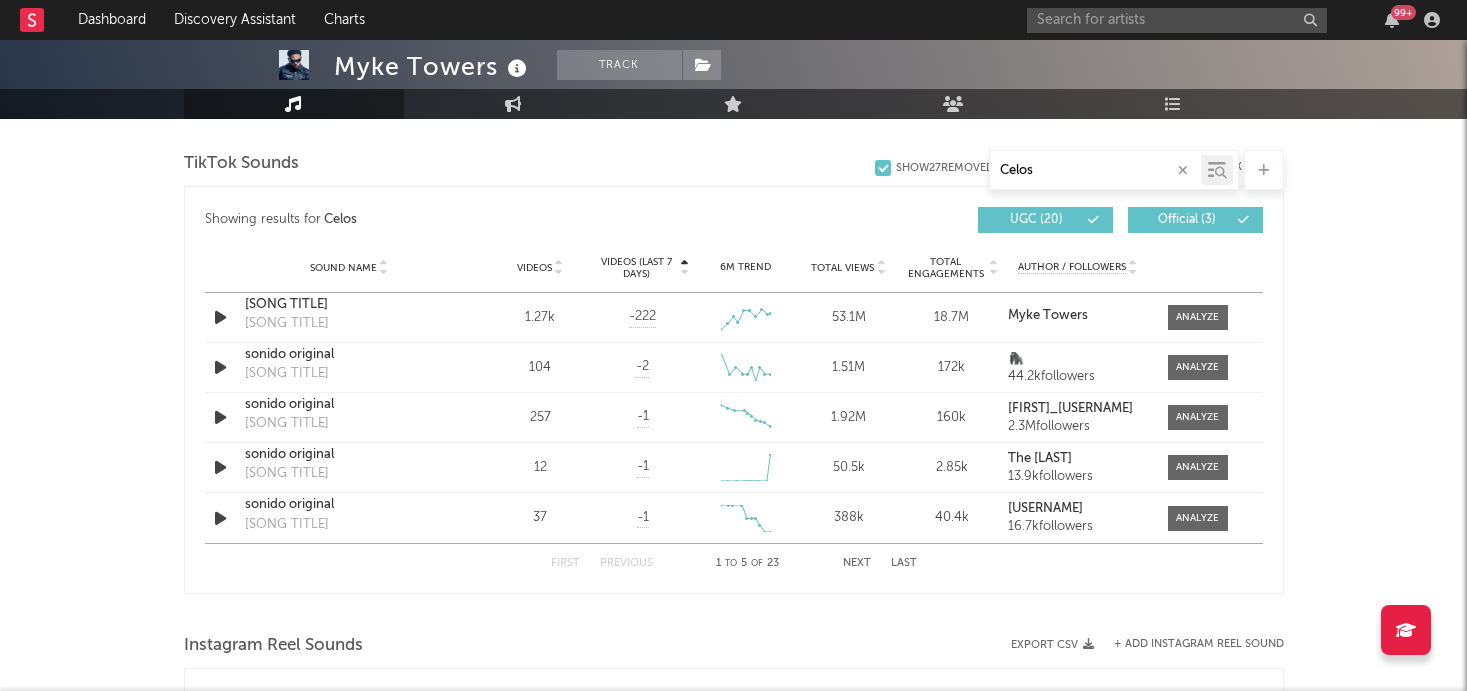scroll, scrollTop: 1081, scrollLeft: 0, axis: vertical 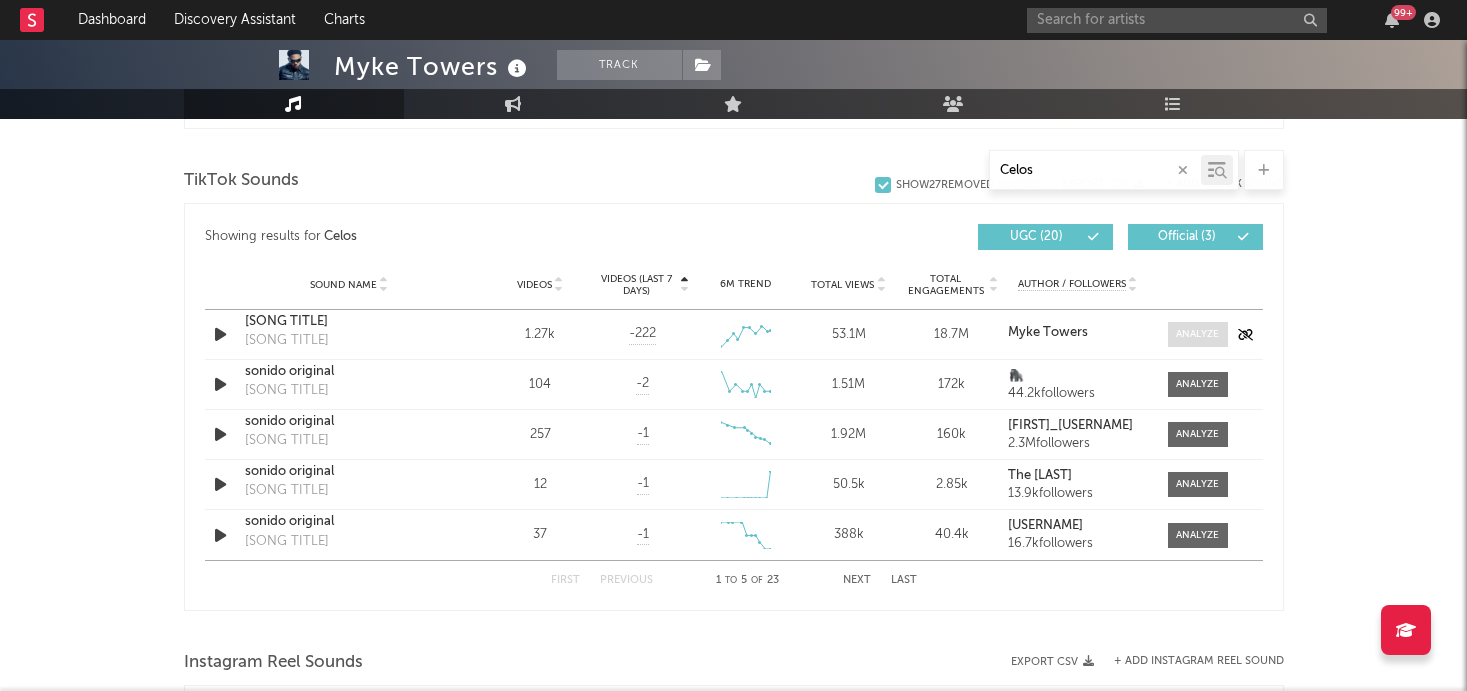 type on "Celos" 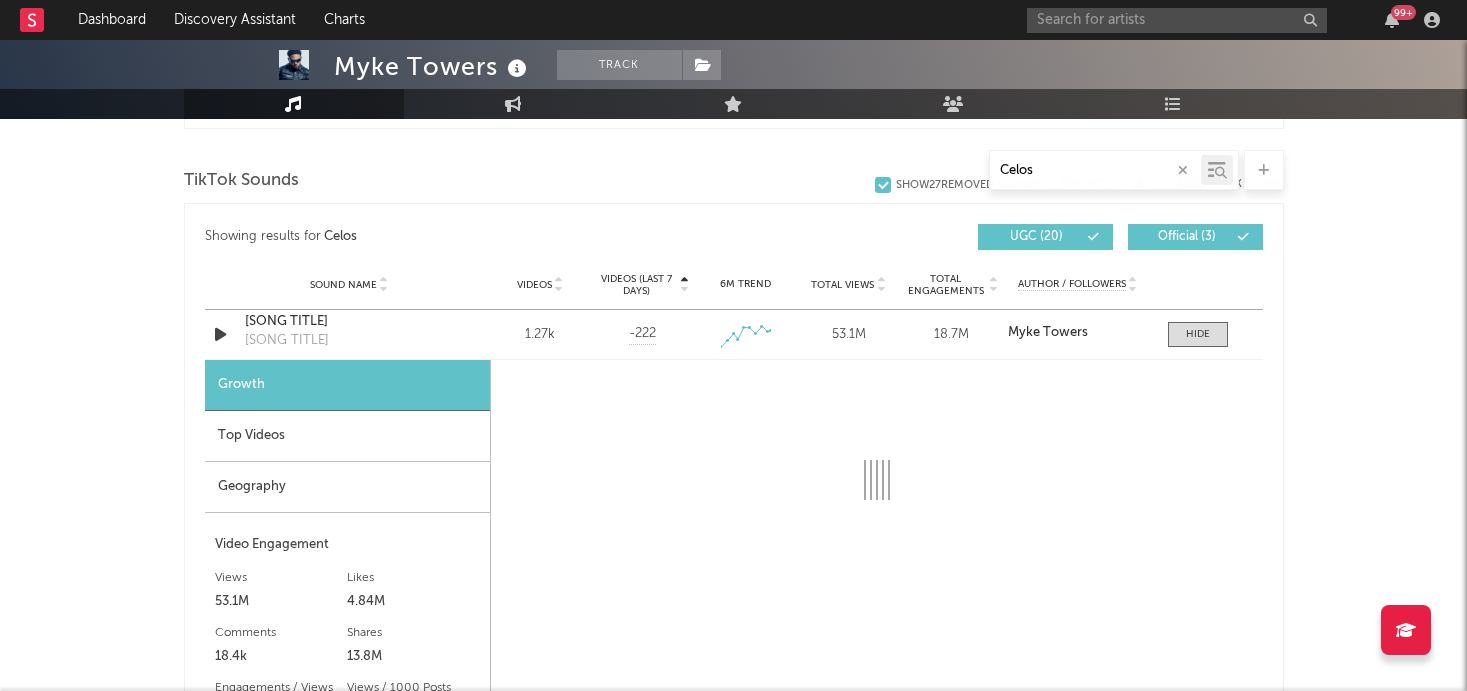 select on "1w" 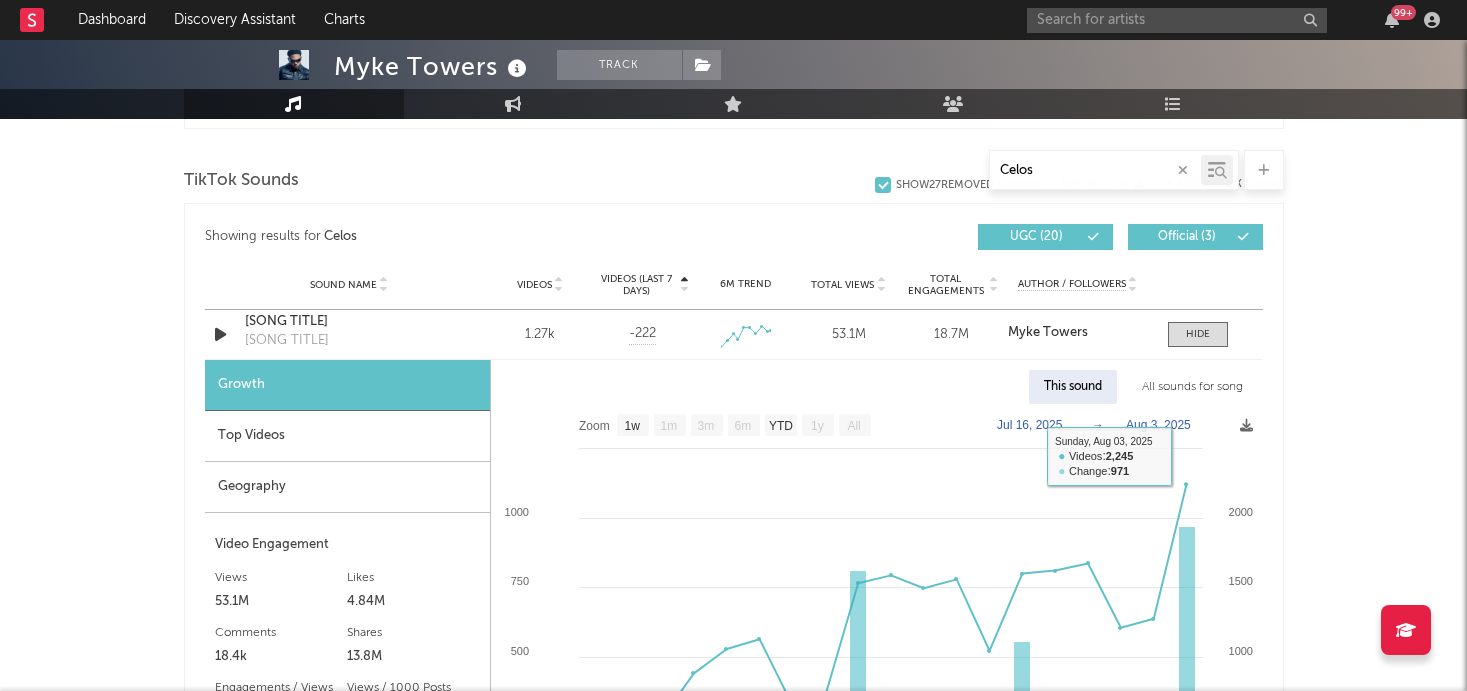 click on "All sounds for song" at bounding box center (1192, 387) 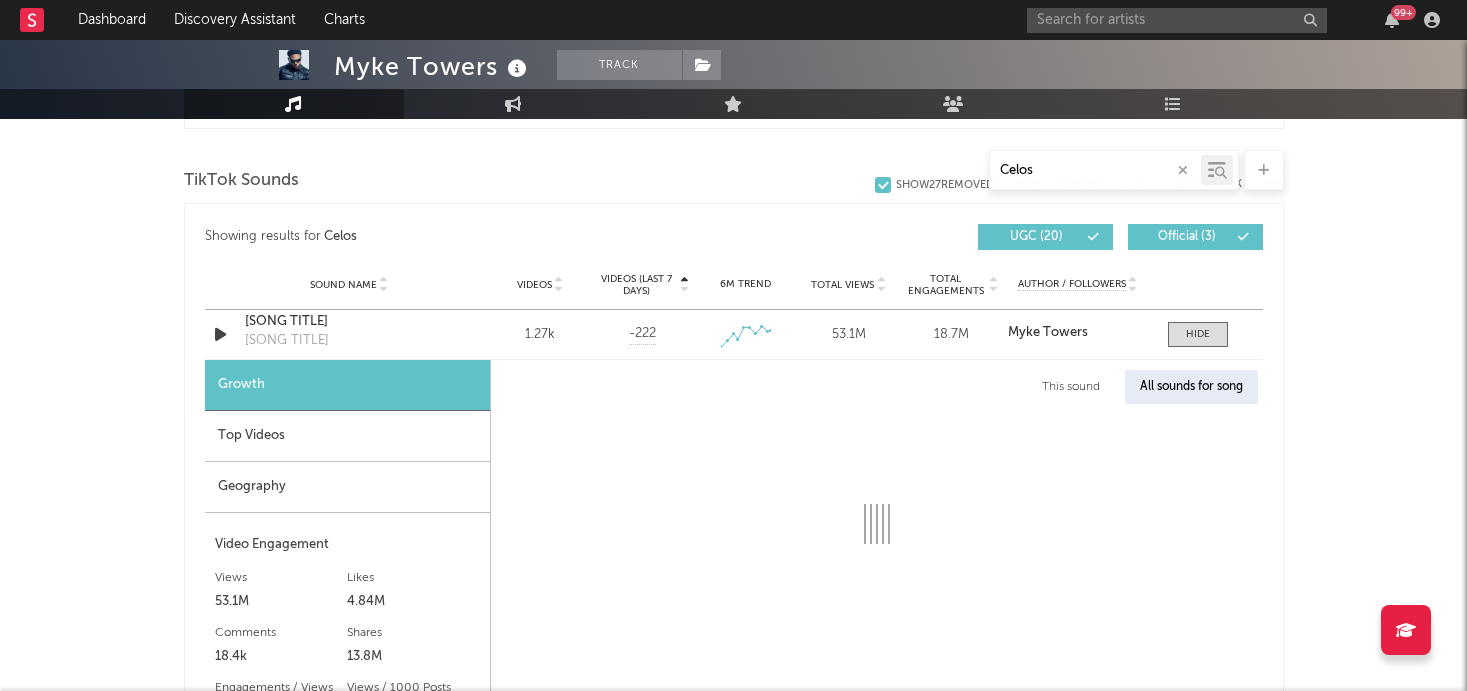 select on "1w" 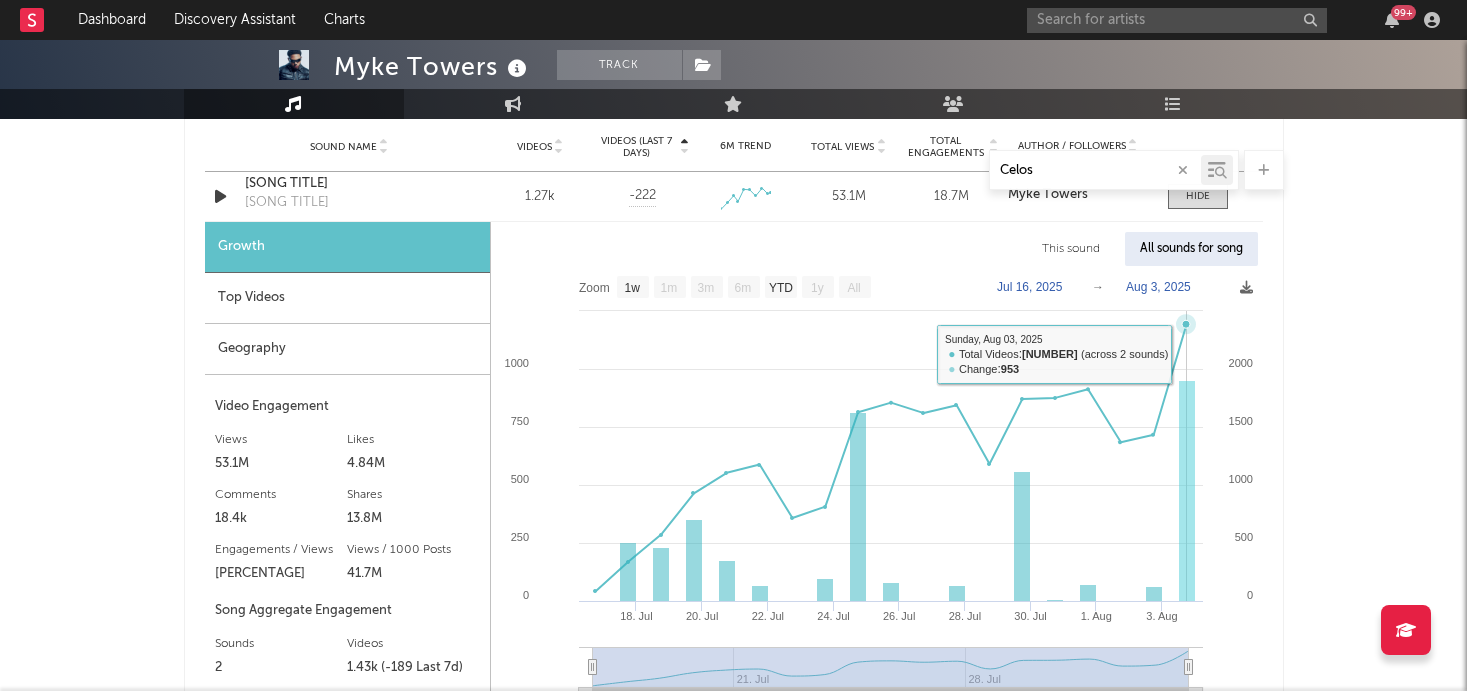 scroll, scrollTop: 1221, scrollLeft: 0, axis: vertical 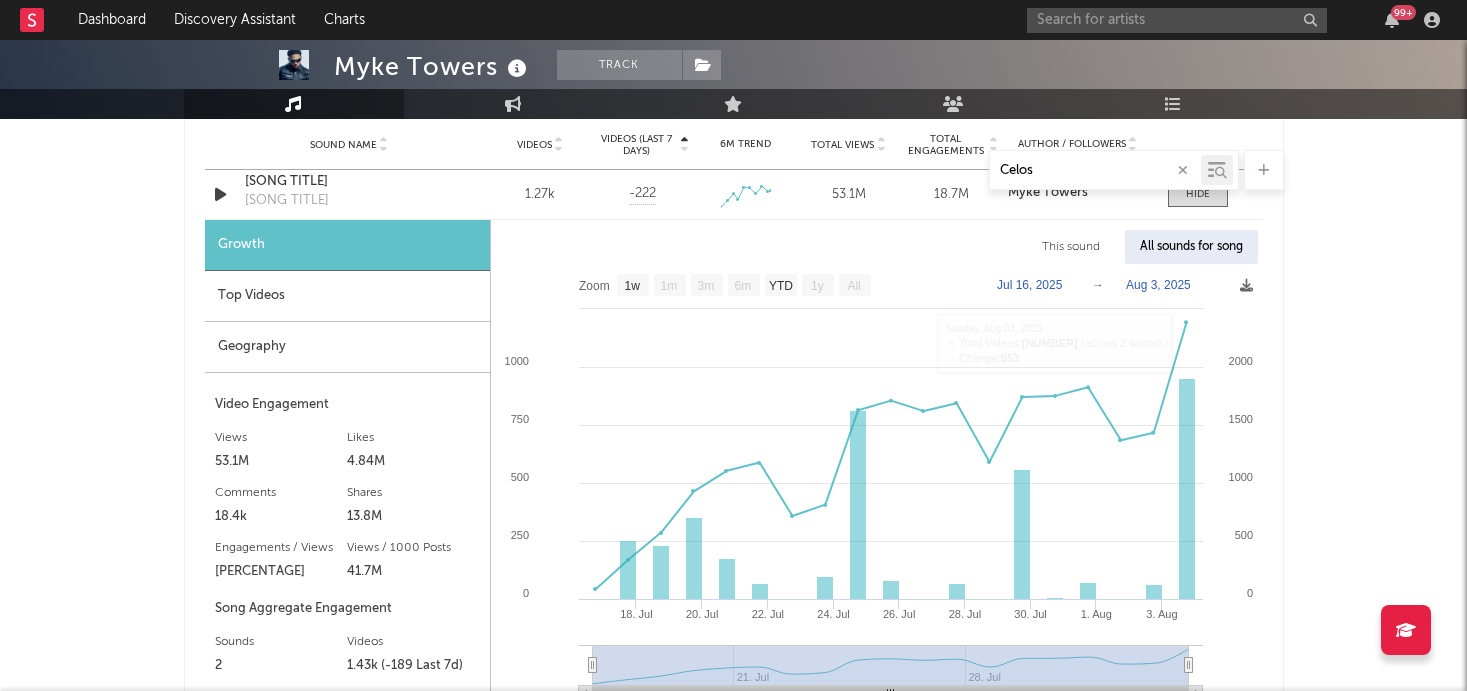 click on "This sound" at bounding box center (1071, 247) 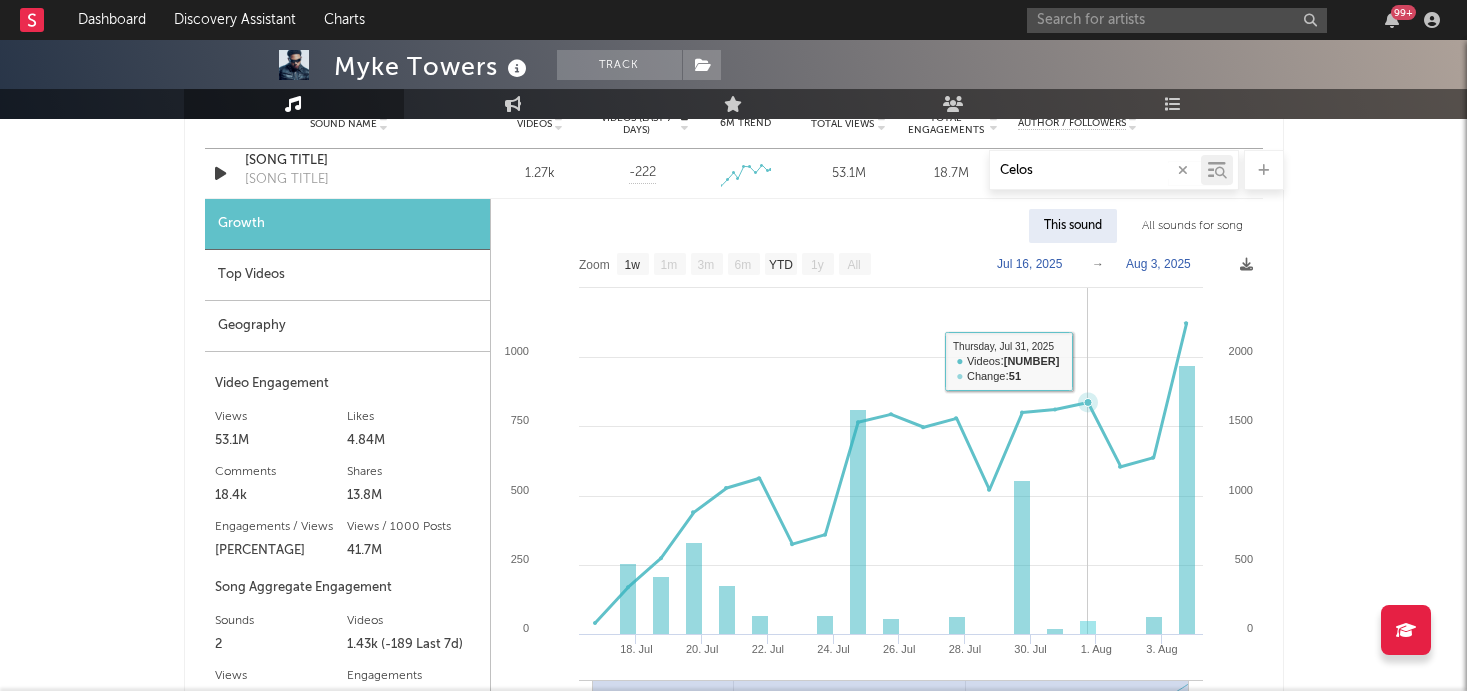scroll, scrollTop: 1244, scrollLeft: 0, axis: vertical 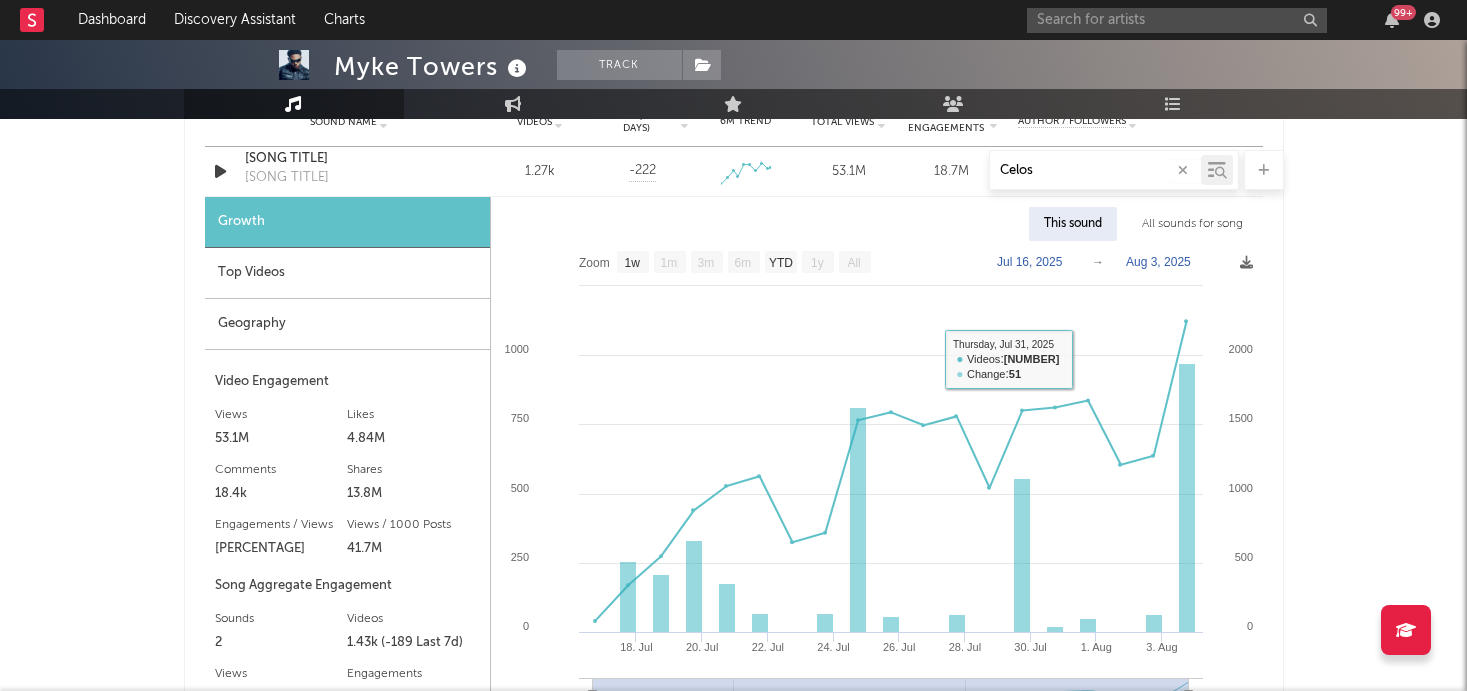 click at bounding box center (1183, 170) 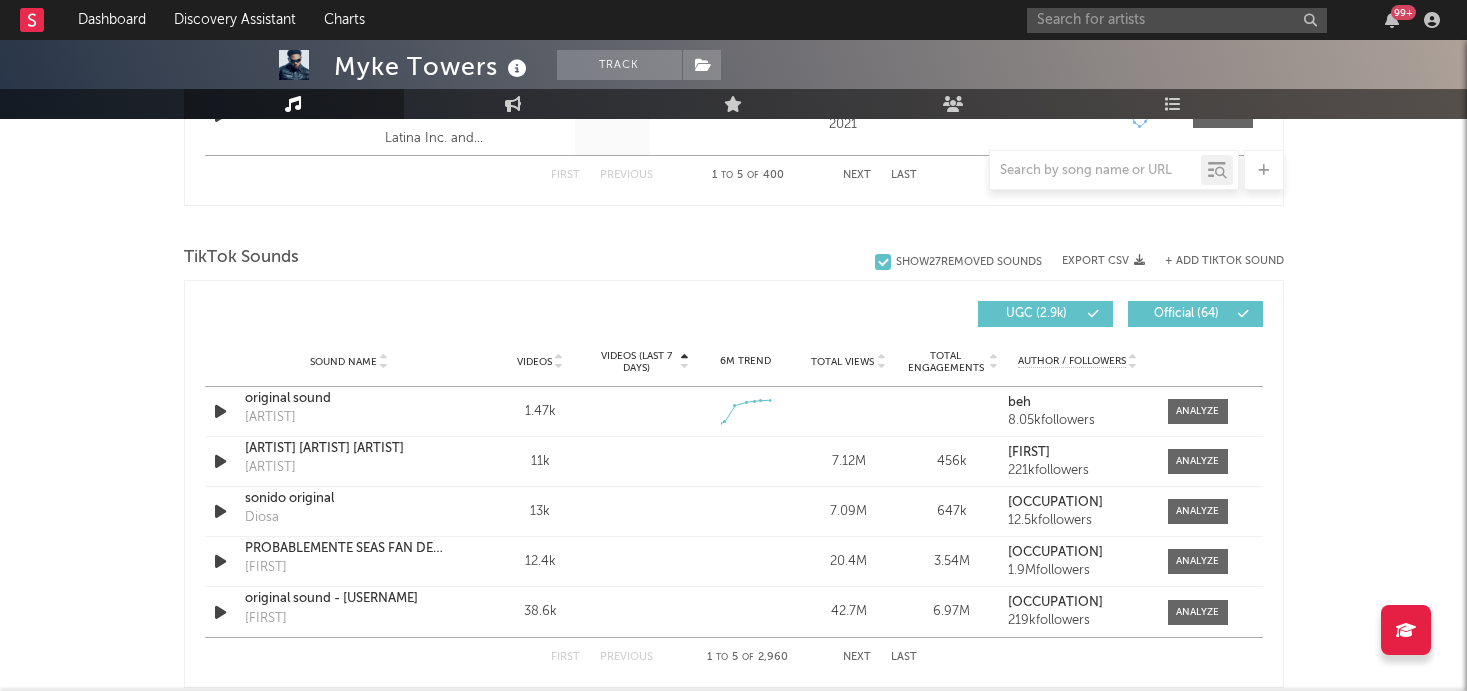 scroll, scrollTop: 1484, scrollLeft: 0, axis: vertical 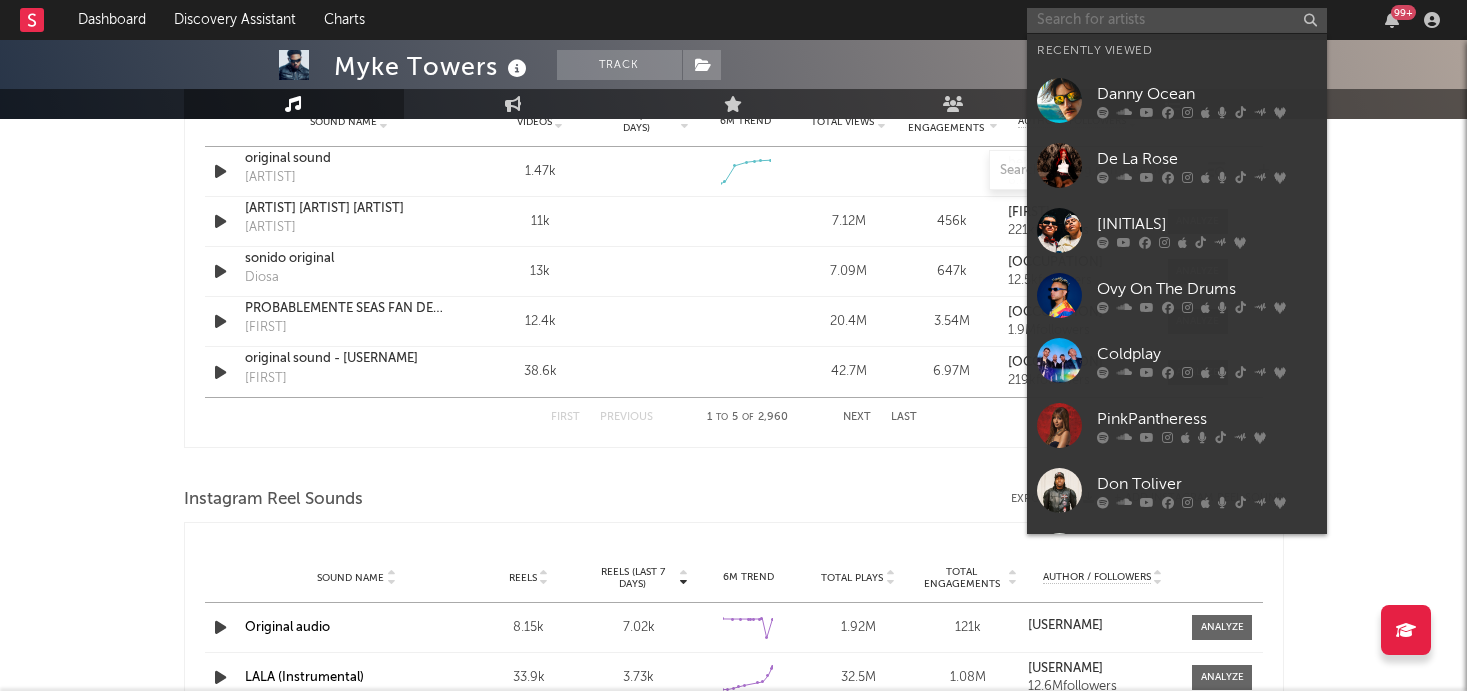 click at bounding box center (1177, 20) 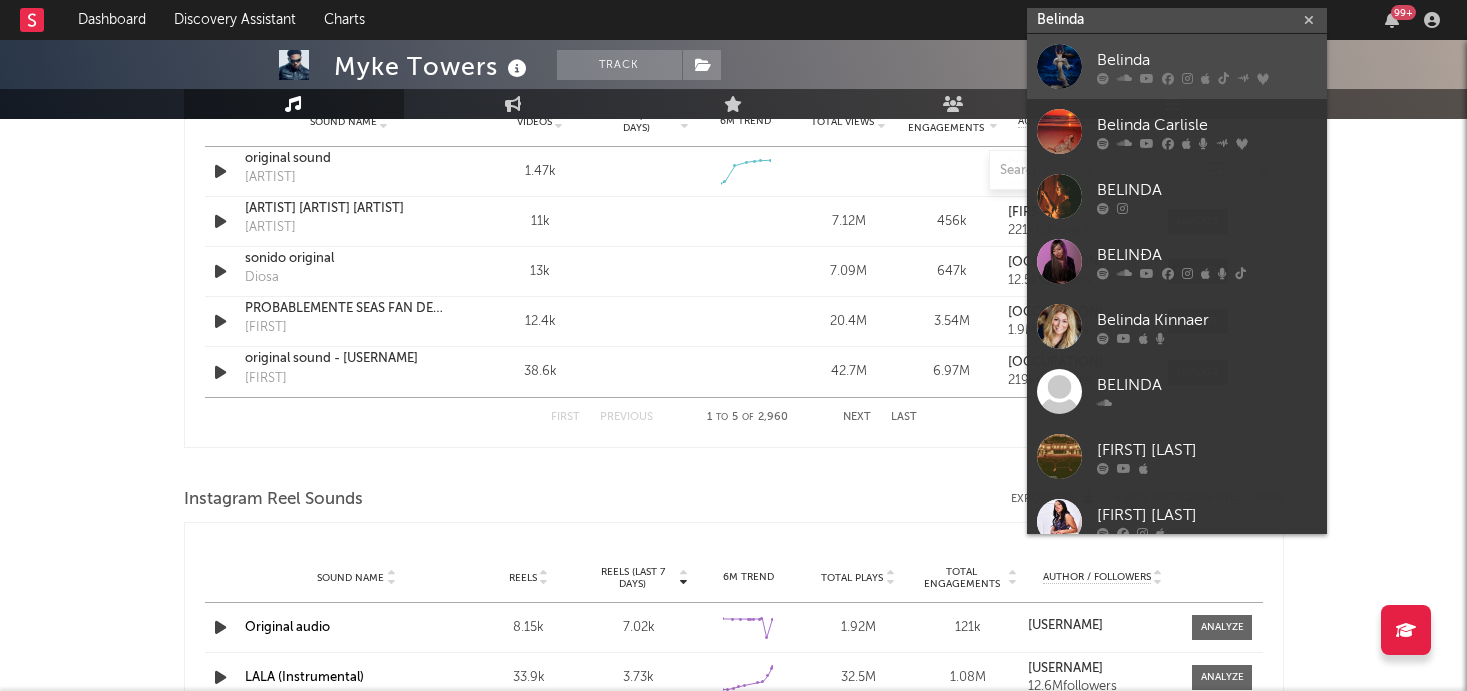 type on "Belinda" 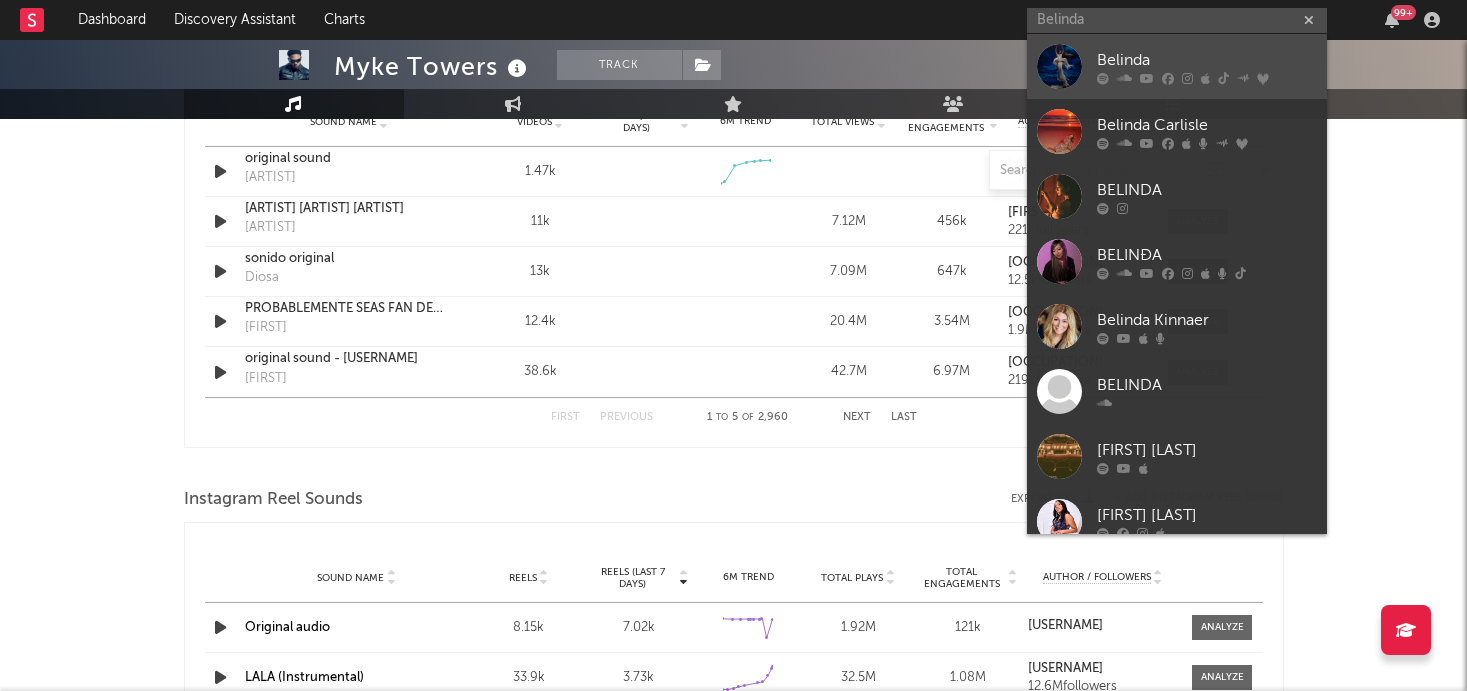 click at bounding box center [1059, 66] 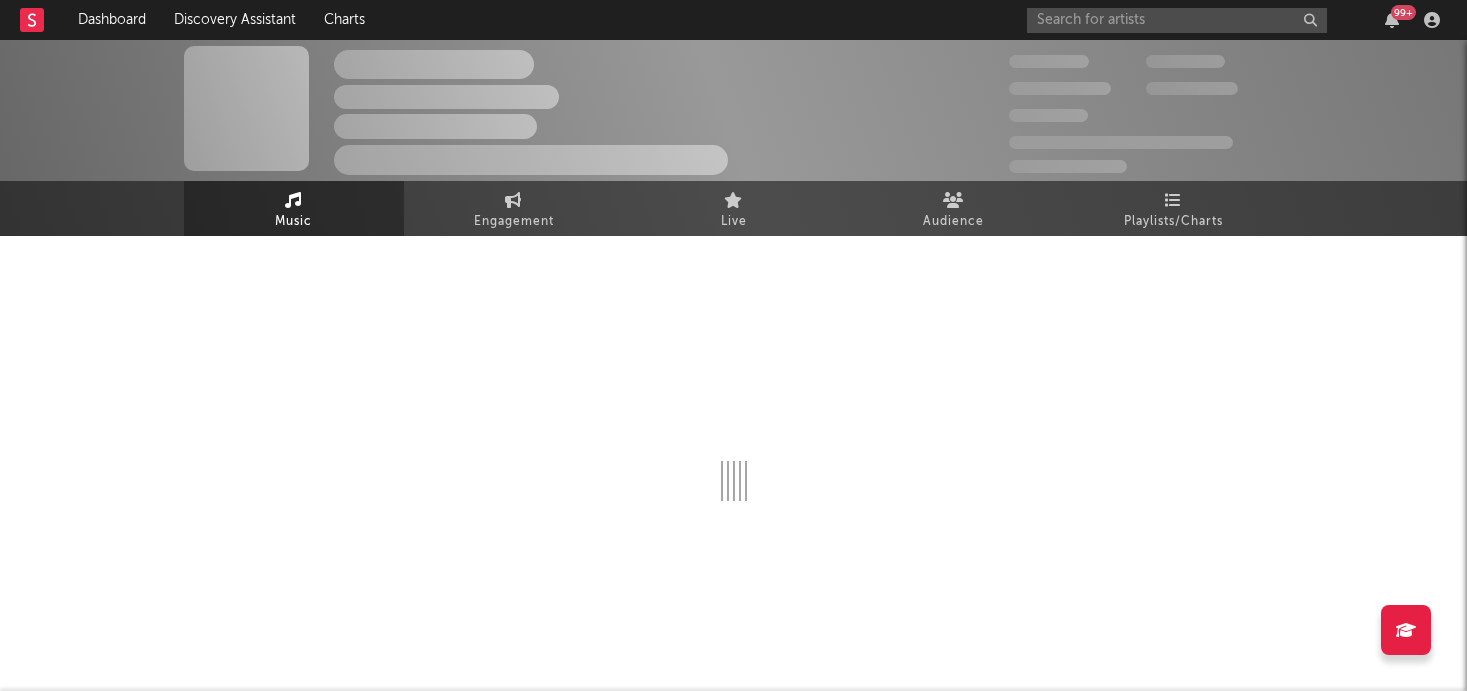 scroll, scrollTop: 1484, scrollLeft: 0, axis: vertical 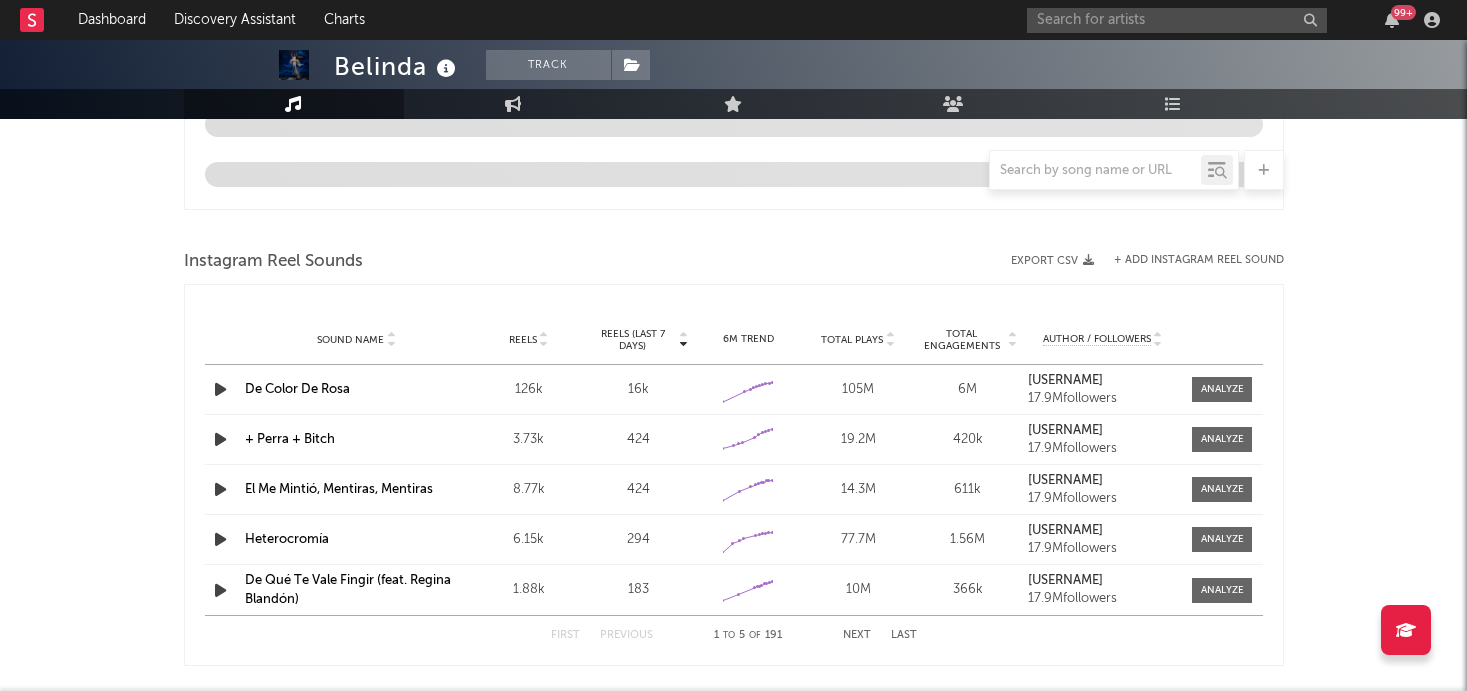 select on "6m" 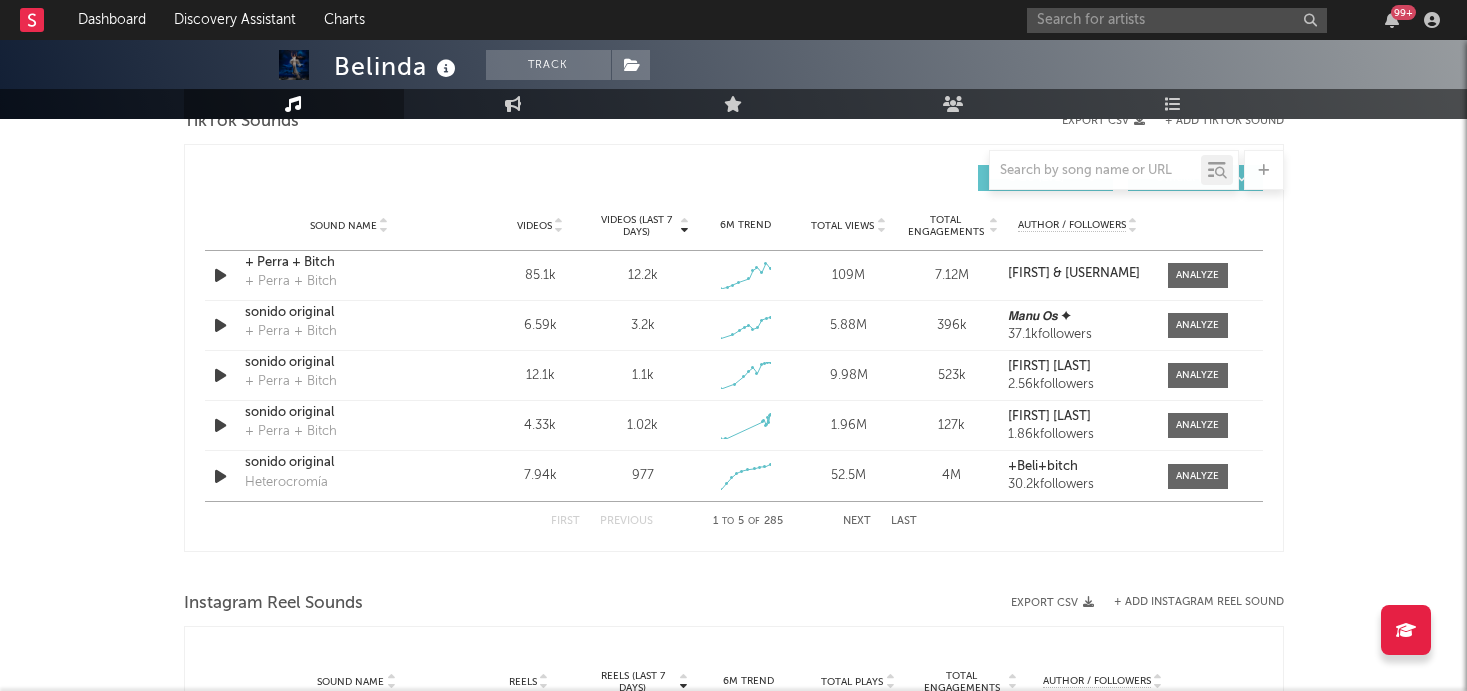 scroll, scrollTop: 1445, scrollLeft: 0, axis: vertical 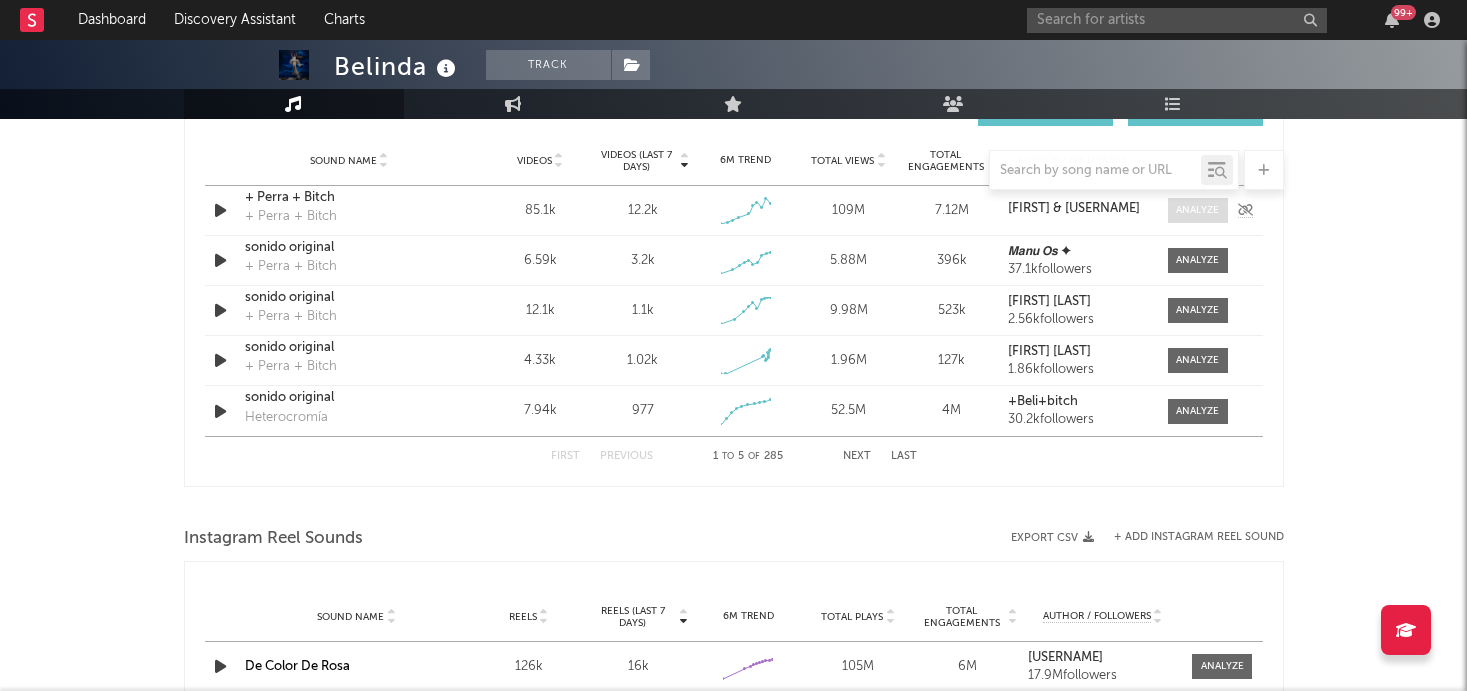 click at bounding box center (1197, 210) 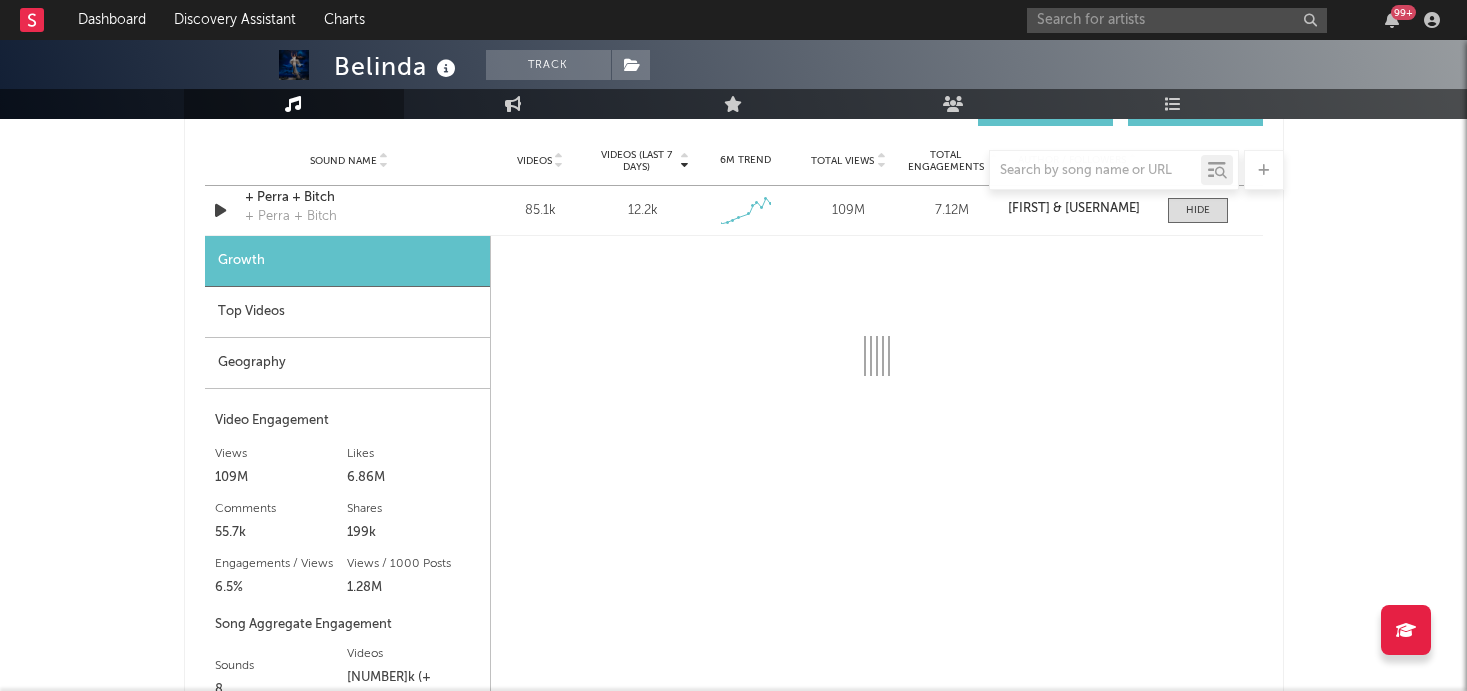 select on "1w" 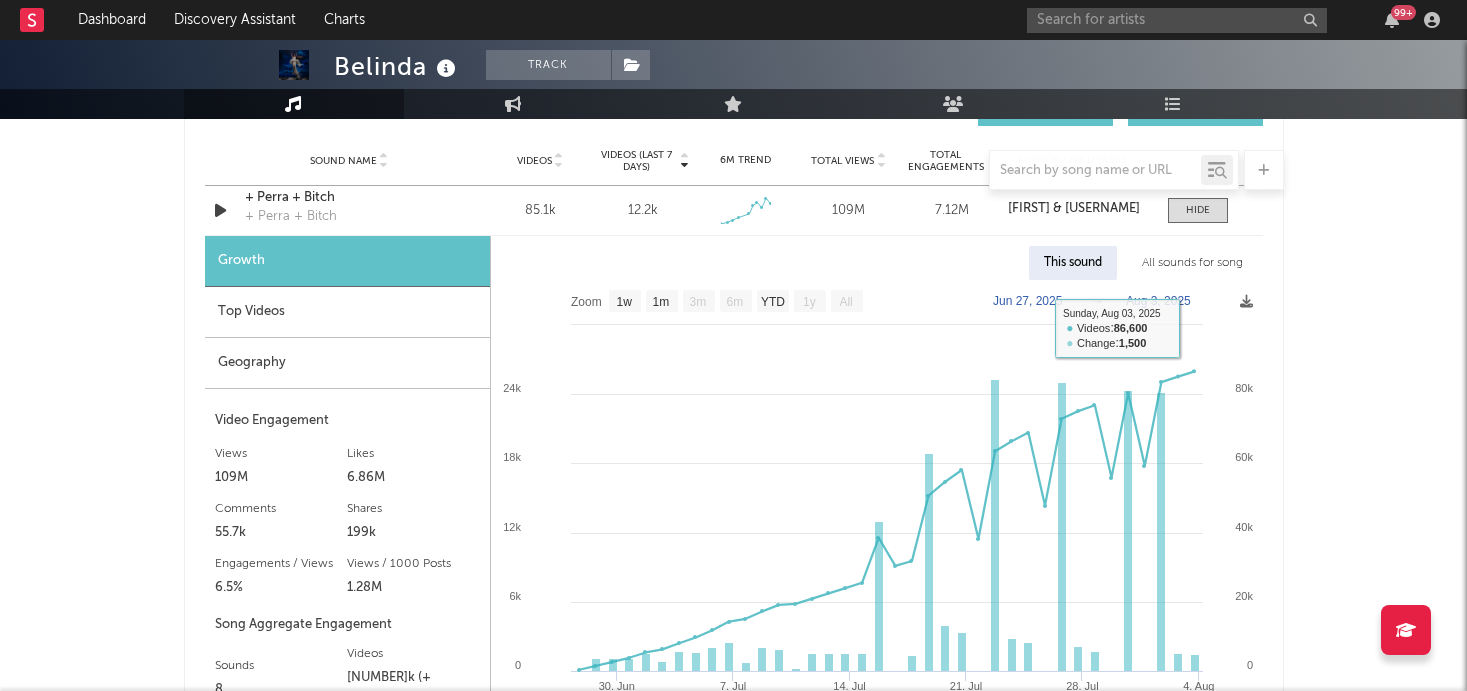 click on "All sounds for song" at bounding box center (1192, 263) 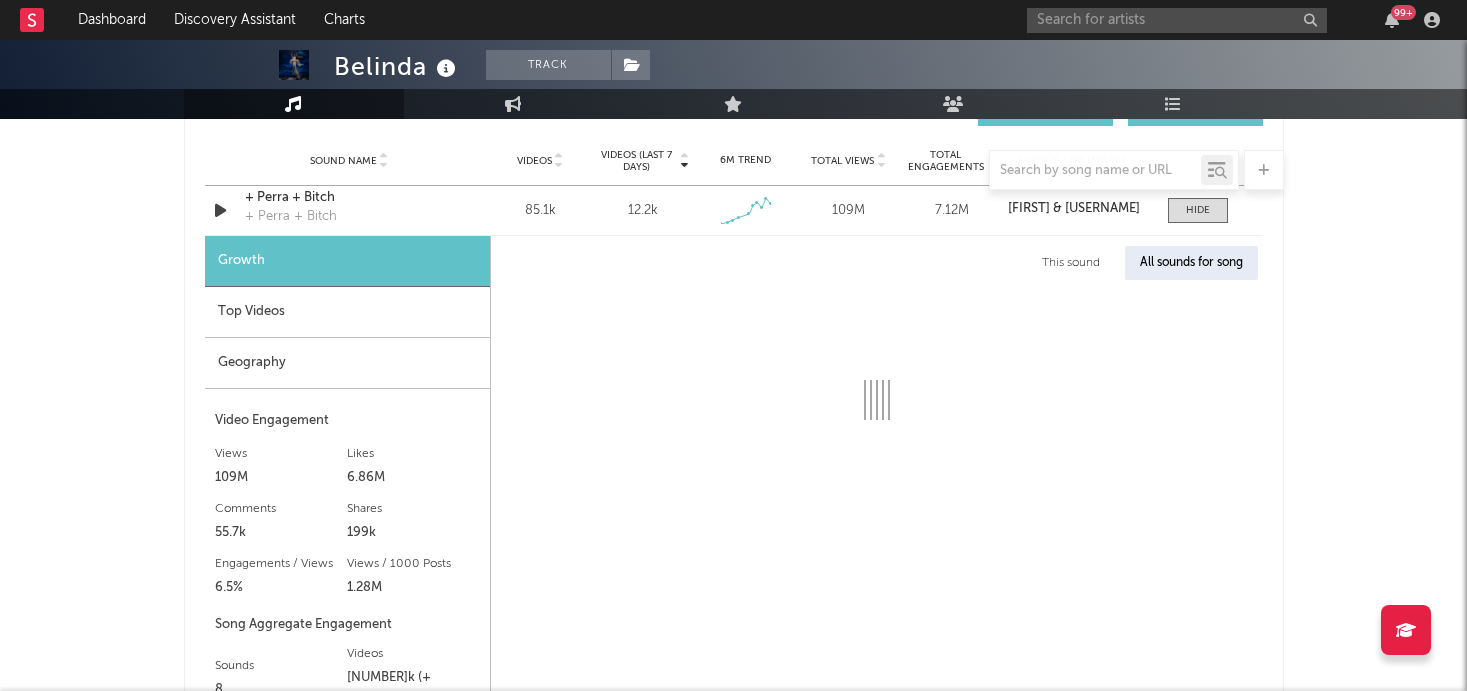 select on "1w" 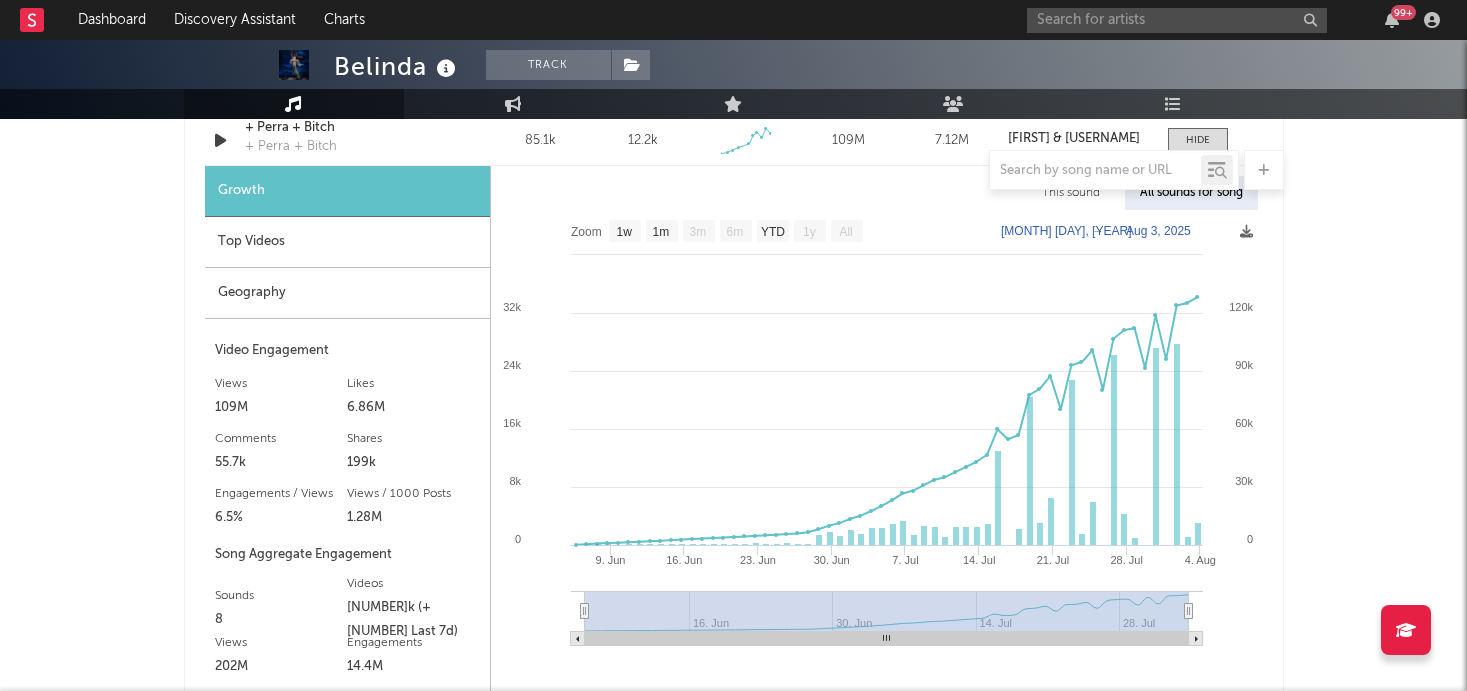 scroll, scrollTop: 1520, scrollLeft: 0, axis: vertical 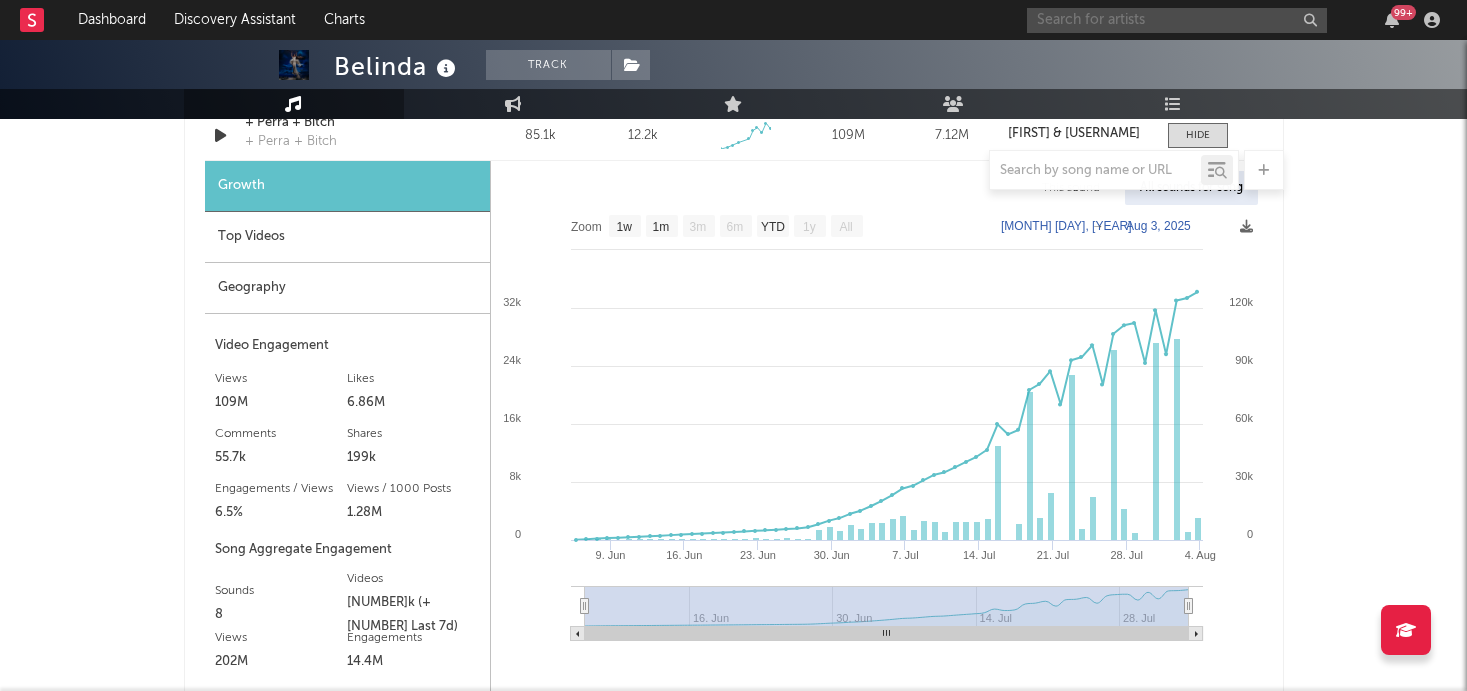 click at bounding box center [1177, 20] 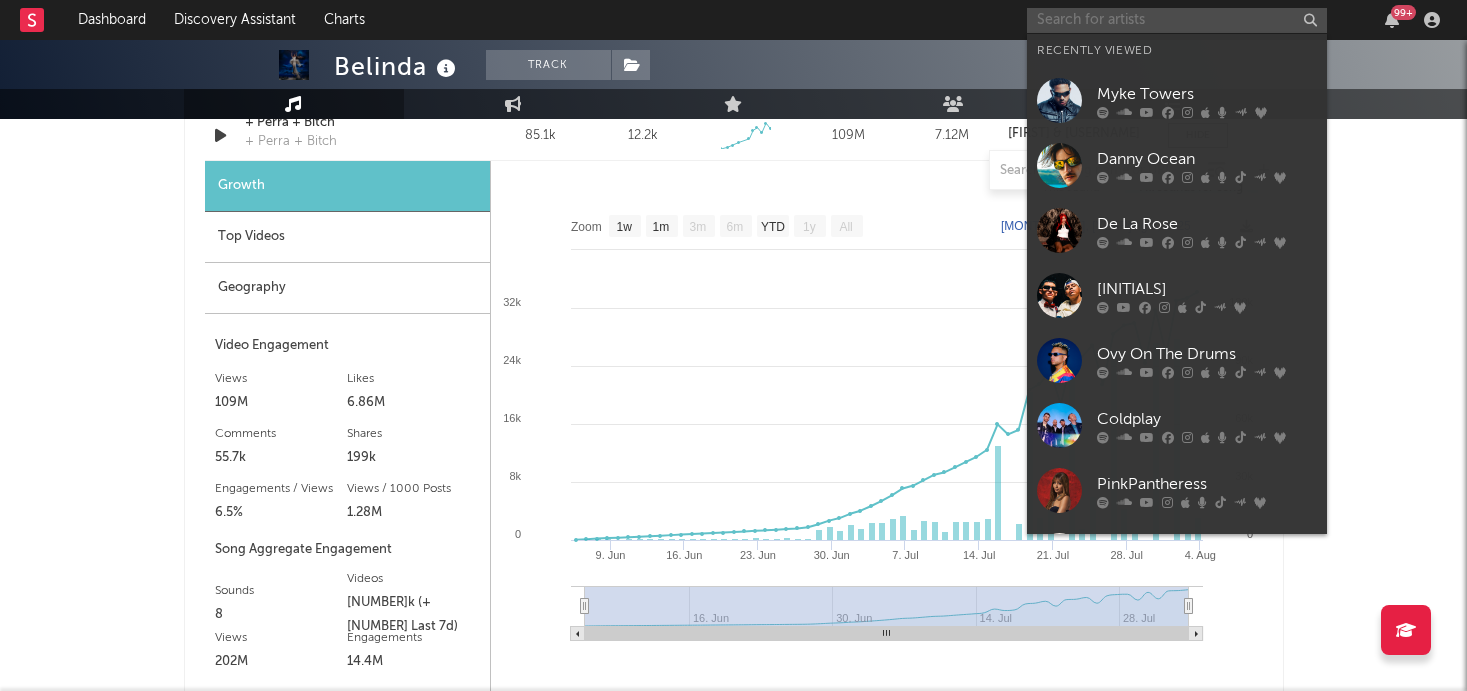 type on "F" 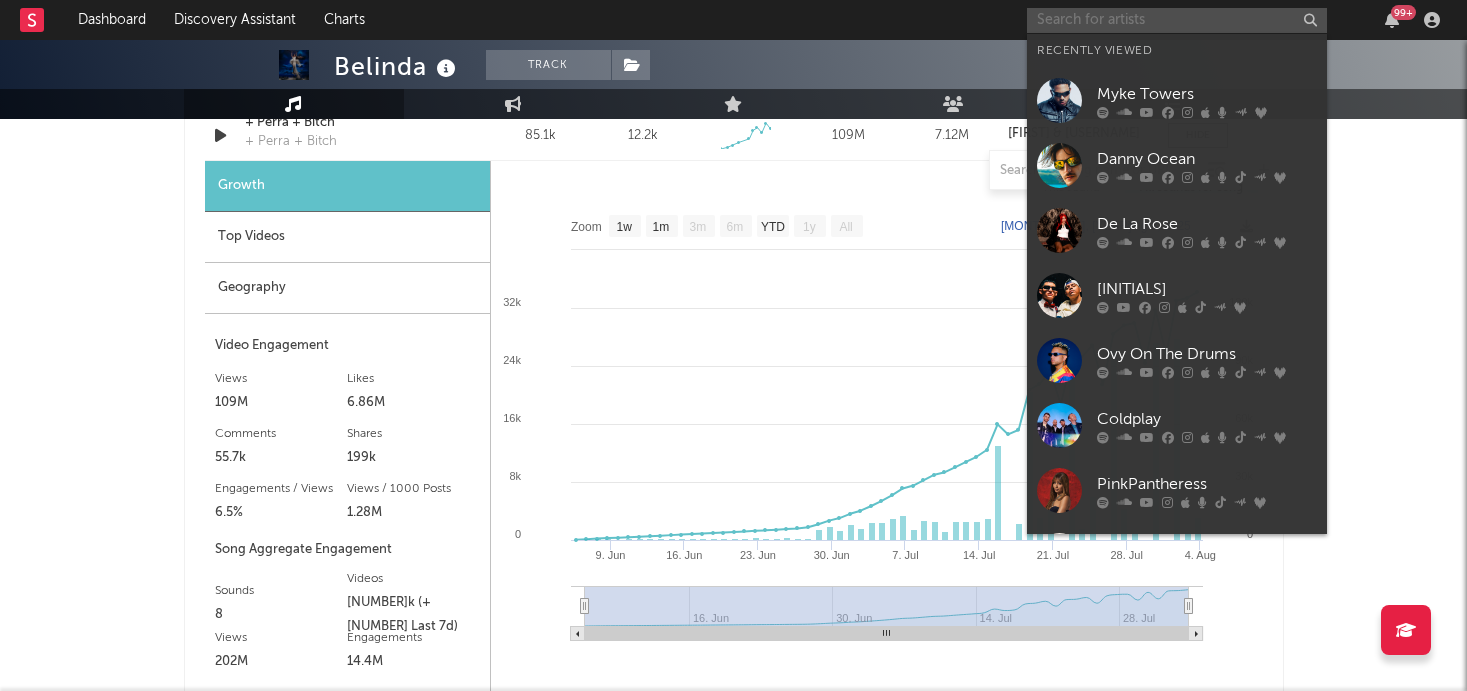type on "B" 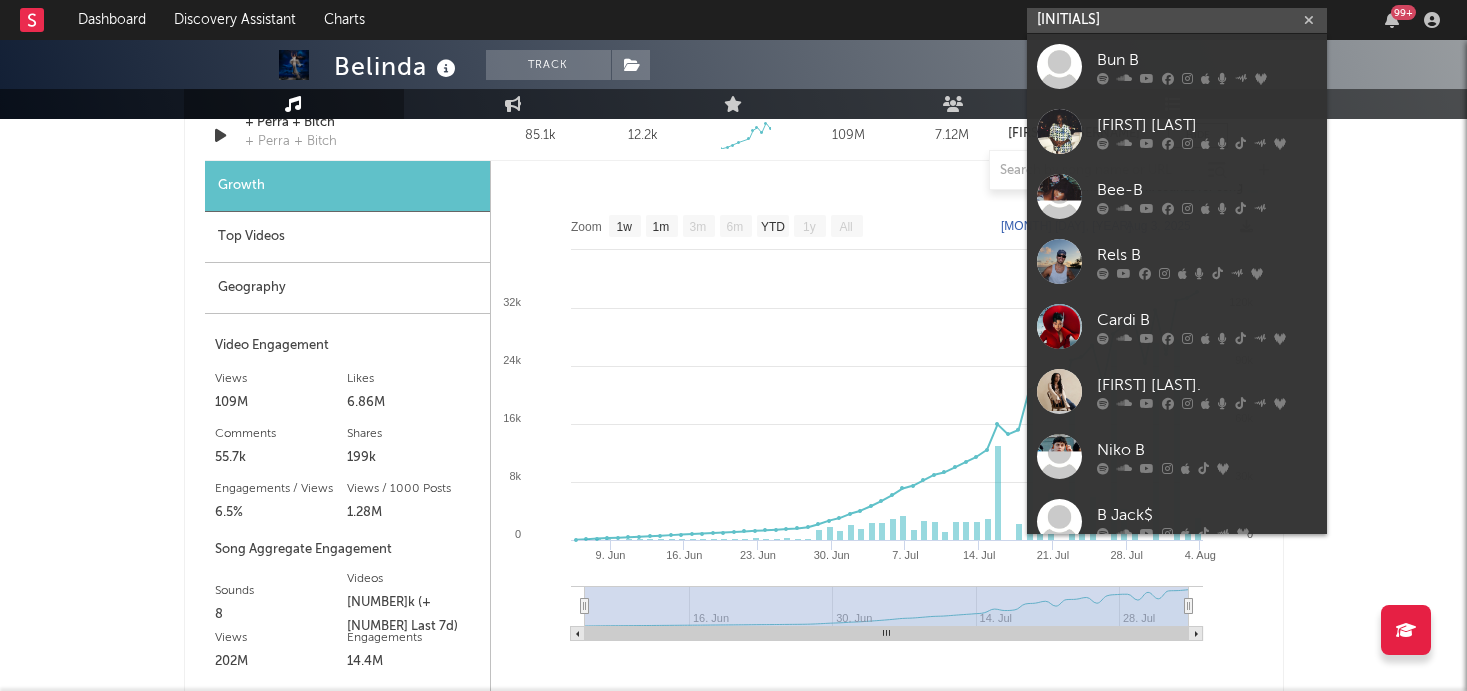 type on "B" 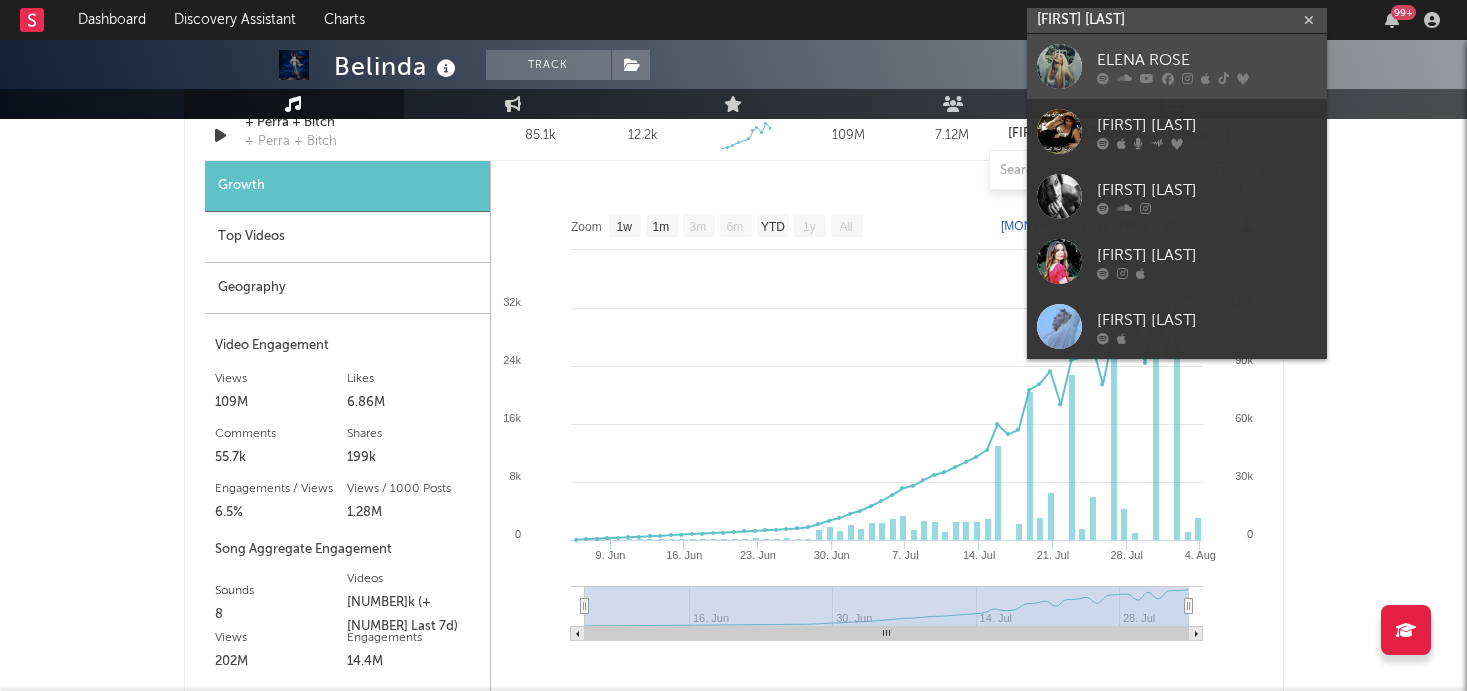 type on "[FIRST] [LAST]" 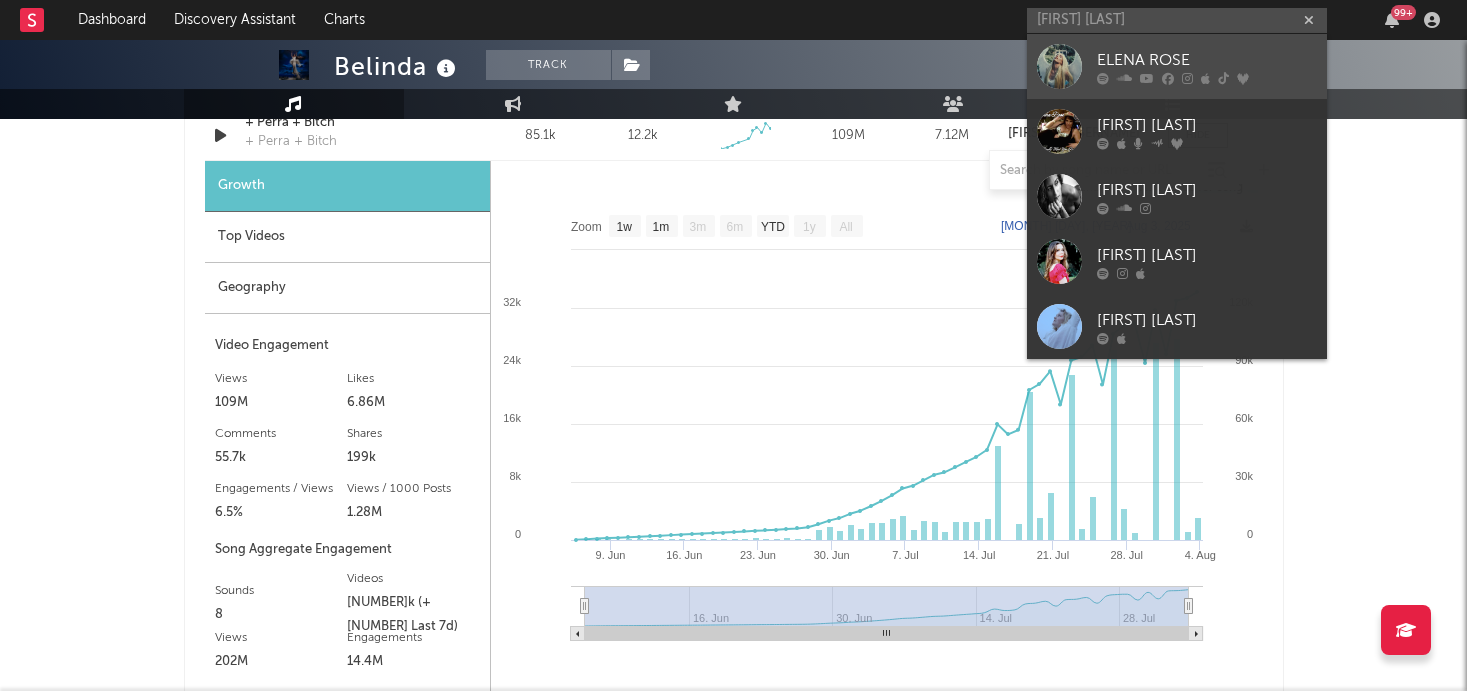 click at bounding box center (1059, 66) 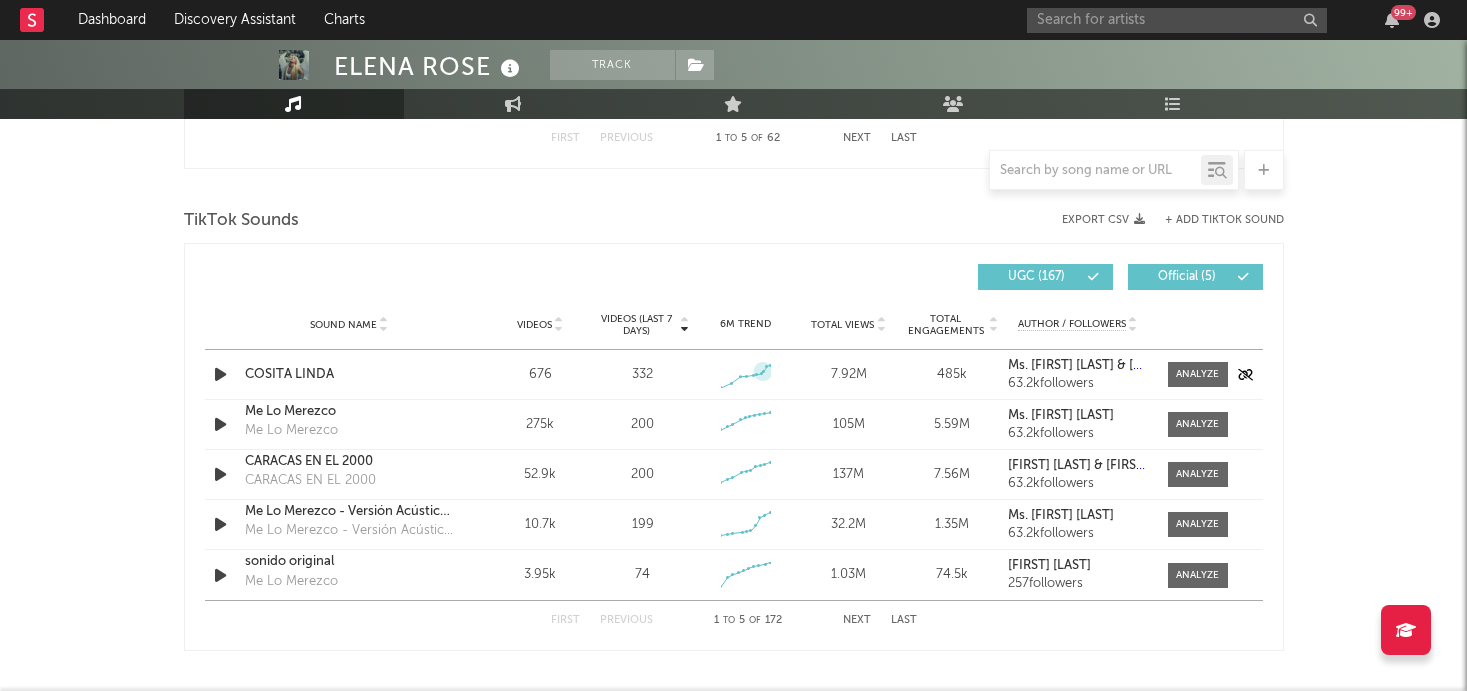 scroll, scrollTop: 1281, scrollLeft: 0, axis: vertical 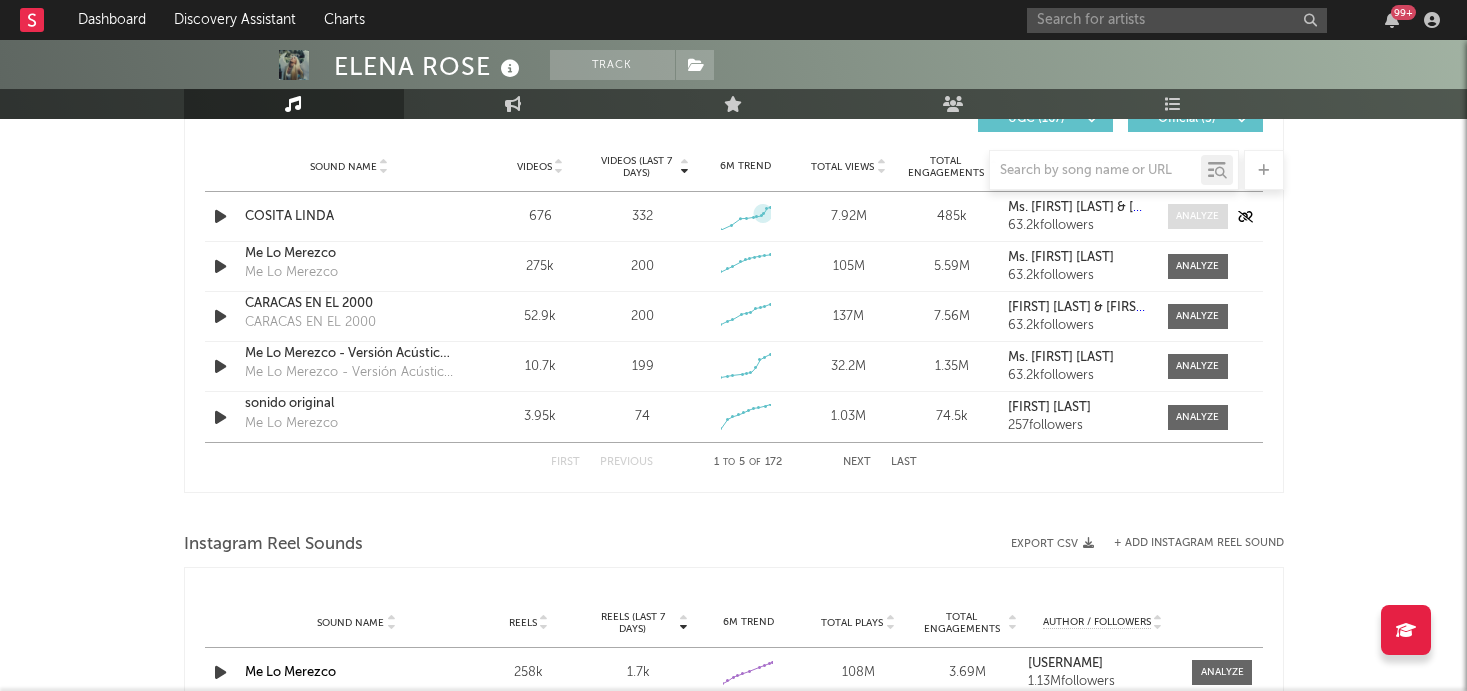 select on "6m" 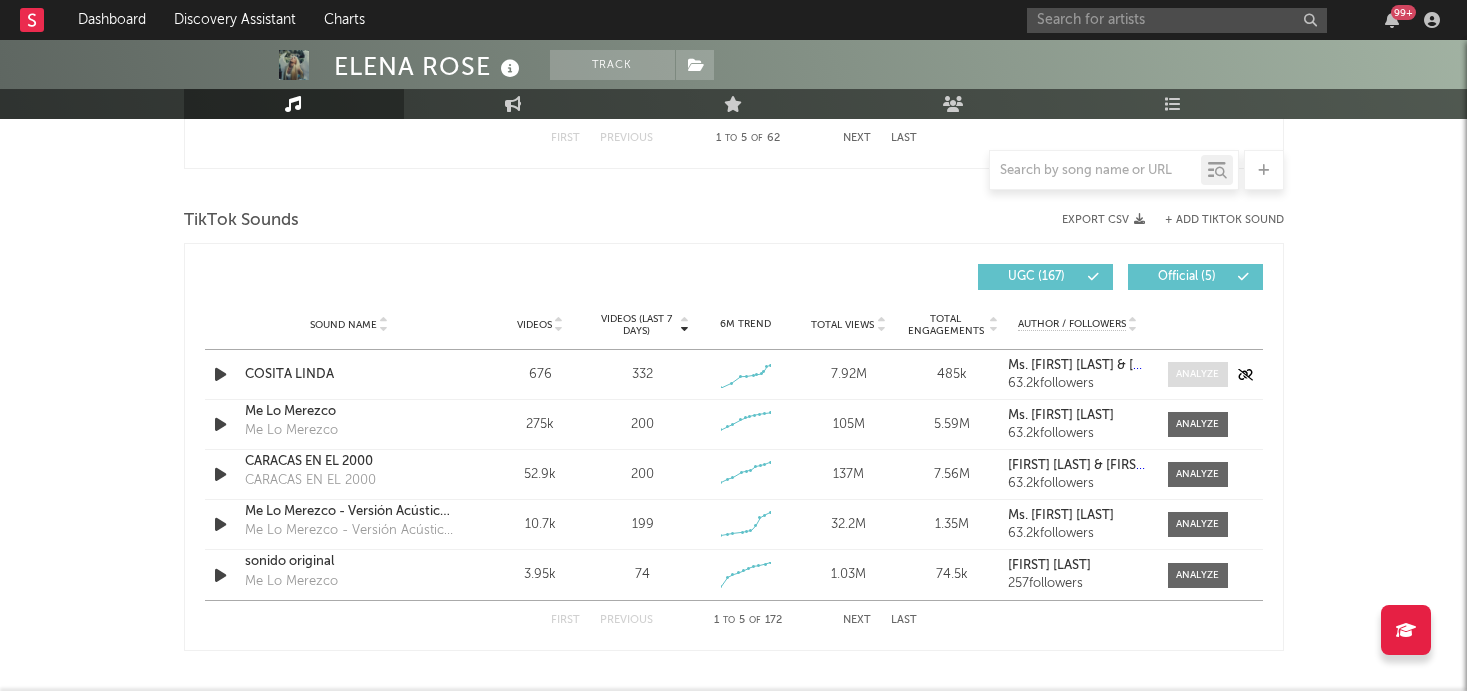 click at bounding box center [1197, 374] 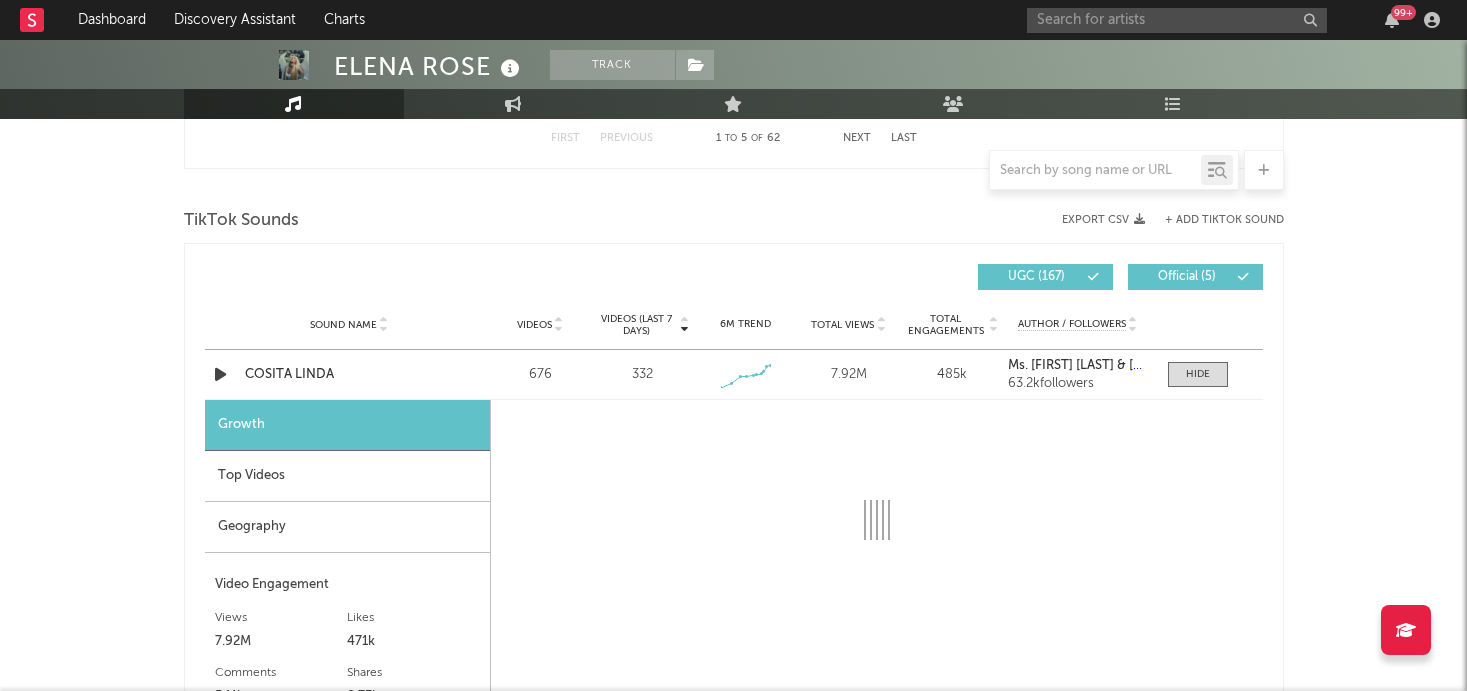 select on "1w" 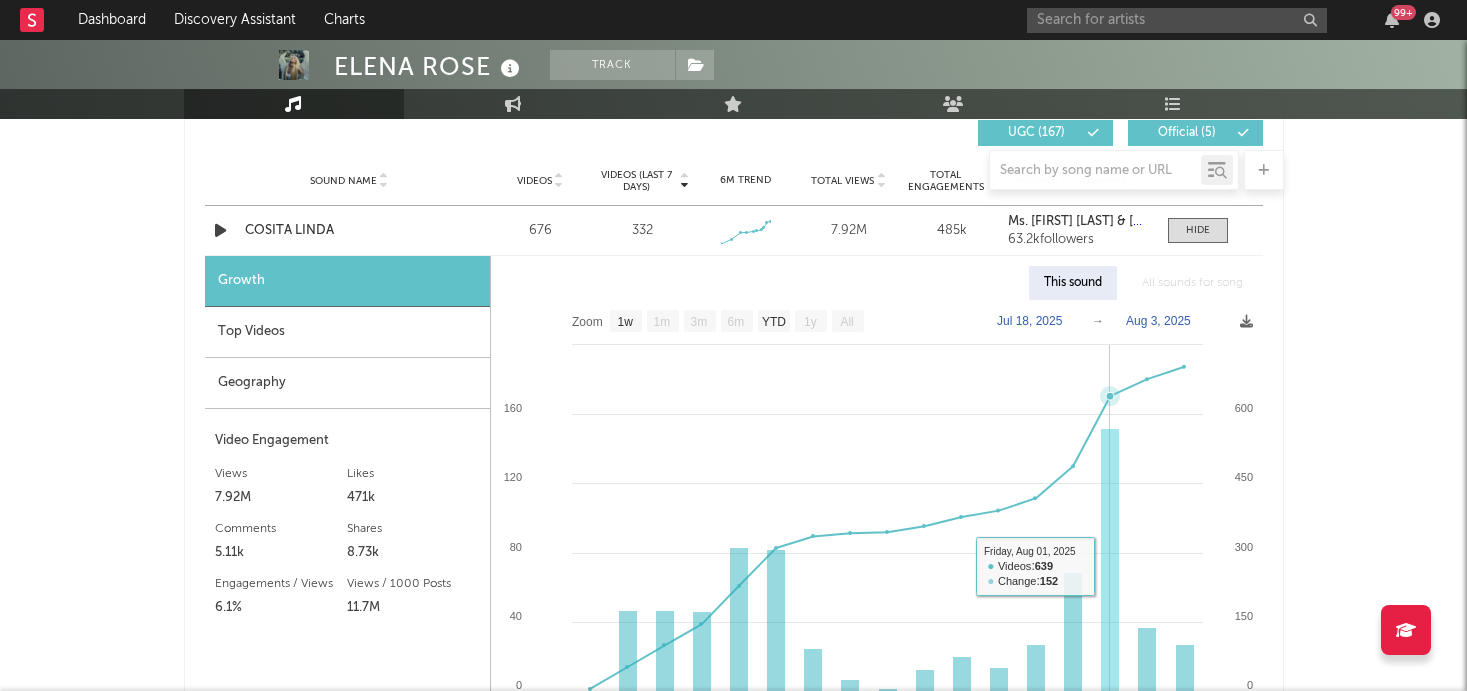 scroll, scrollTop: 1321, scrollLeft: 0, axis: vertical 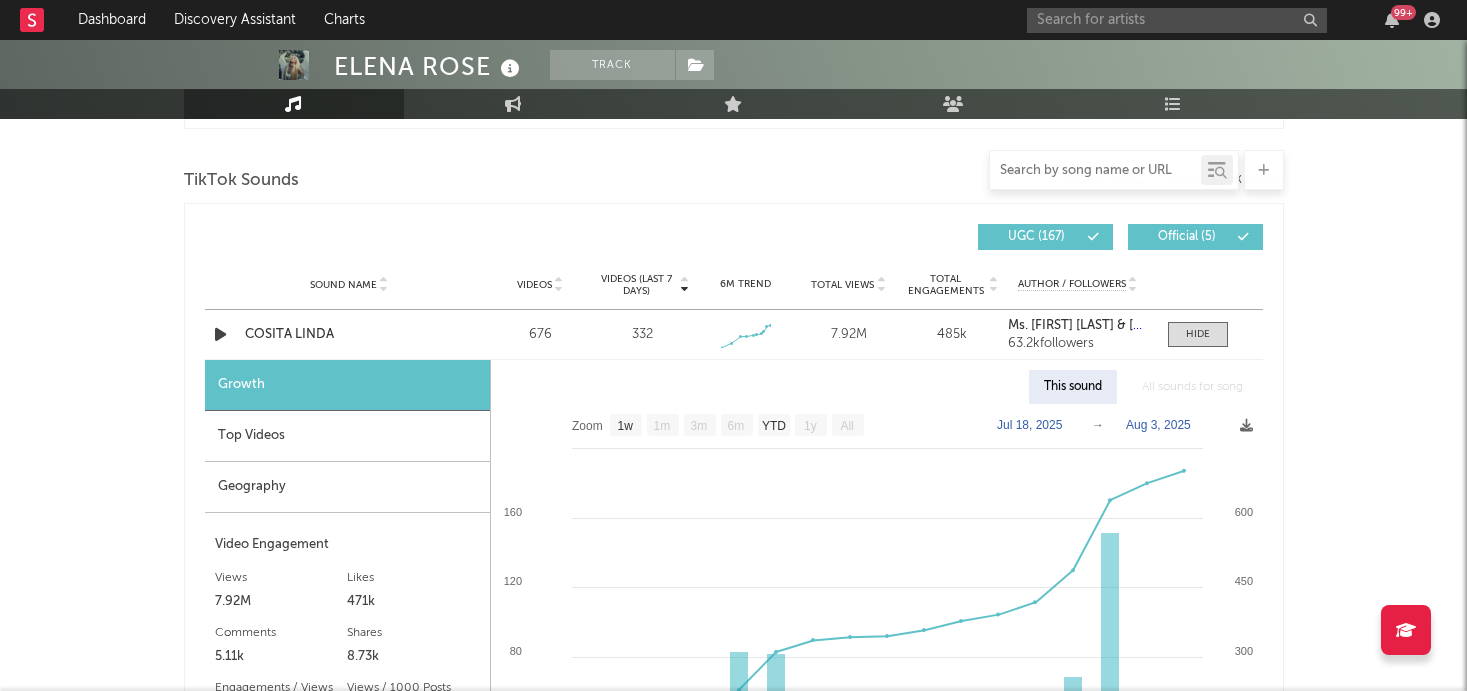 click at bounding box center (1095, 171) 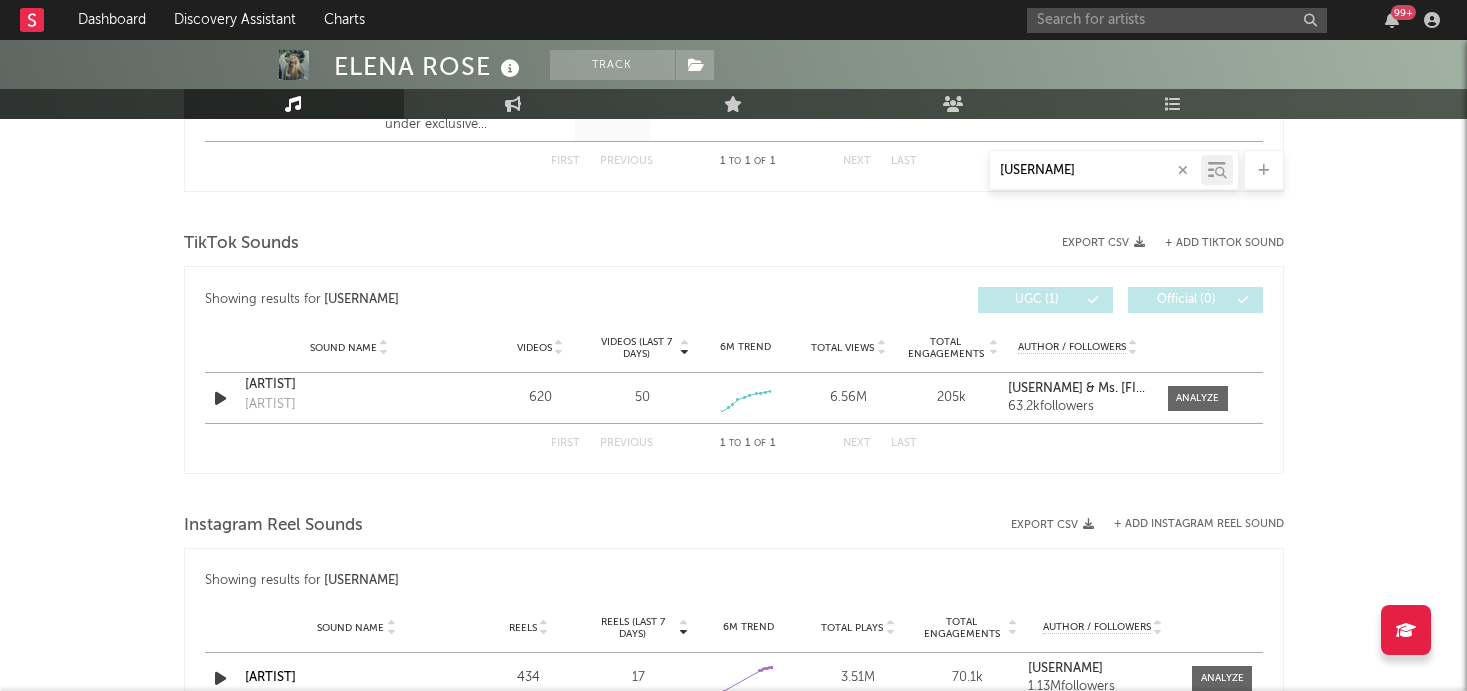 scroll, scrollTop: 965, scrollLeft: 0, axis: vertical 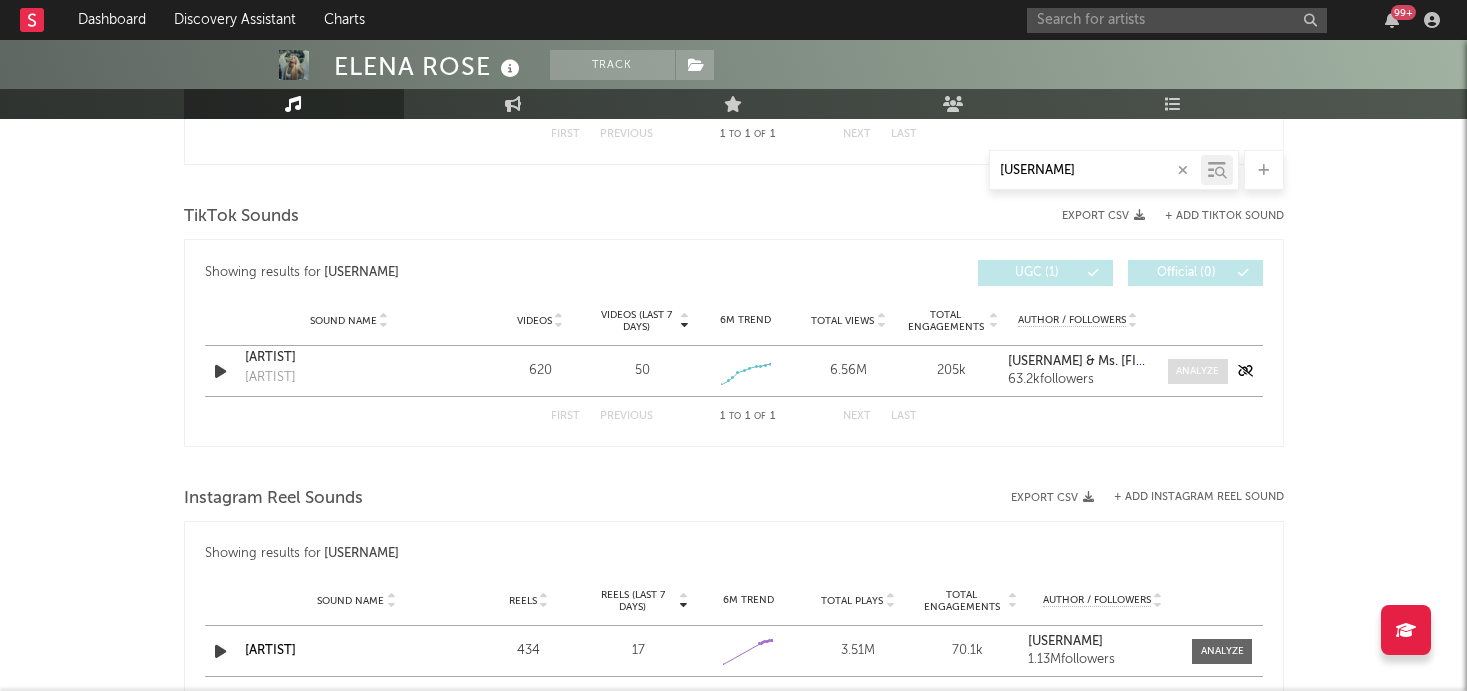 type on "[USERNAME]" 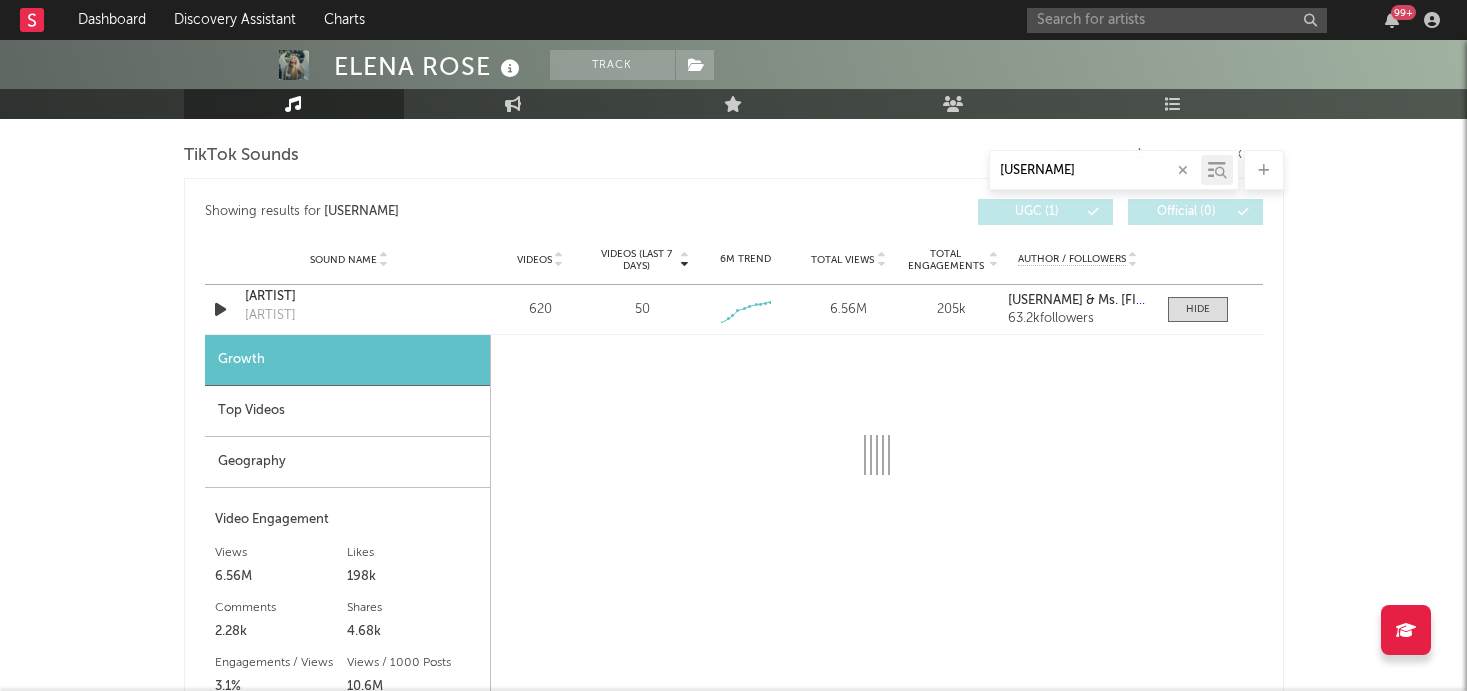 select on "1w" 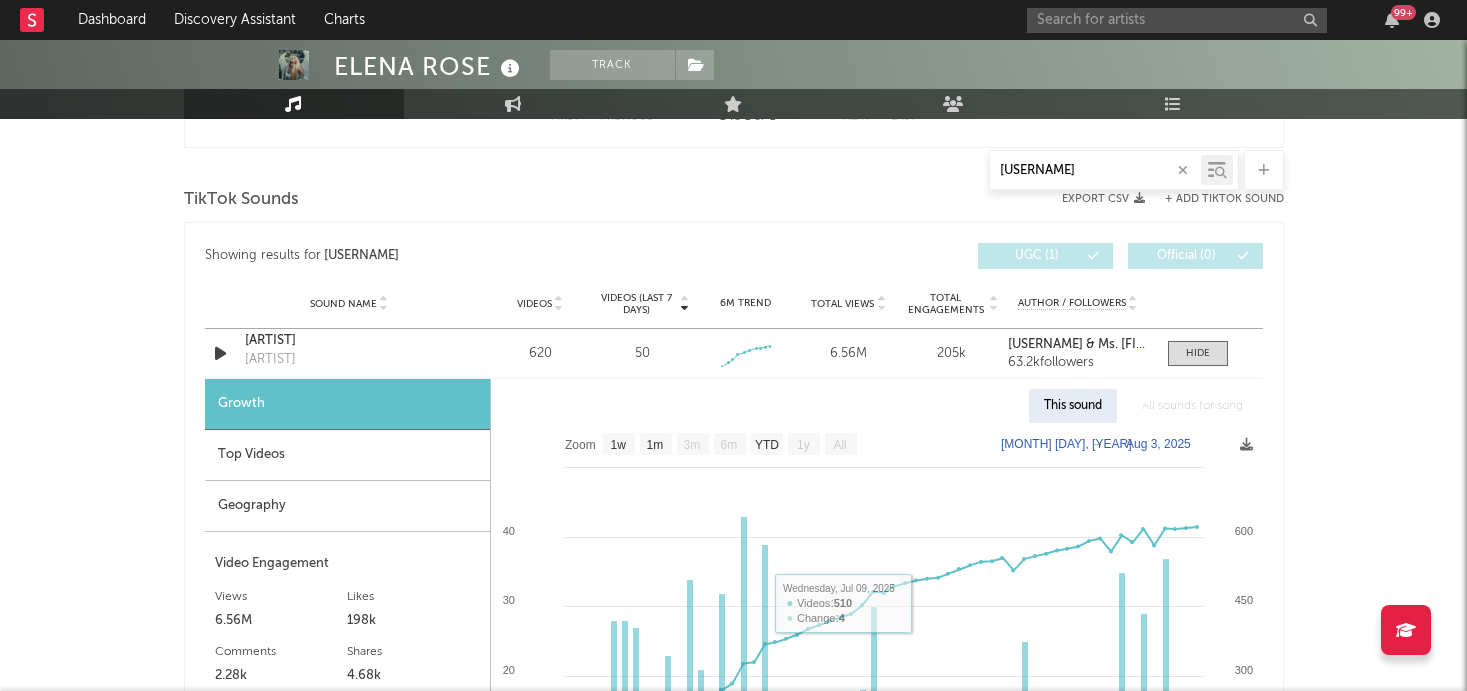 scroll, scrollTop: 1080, scrollLeft: 0, axis: vertical 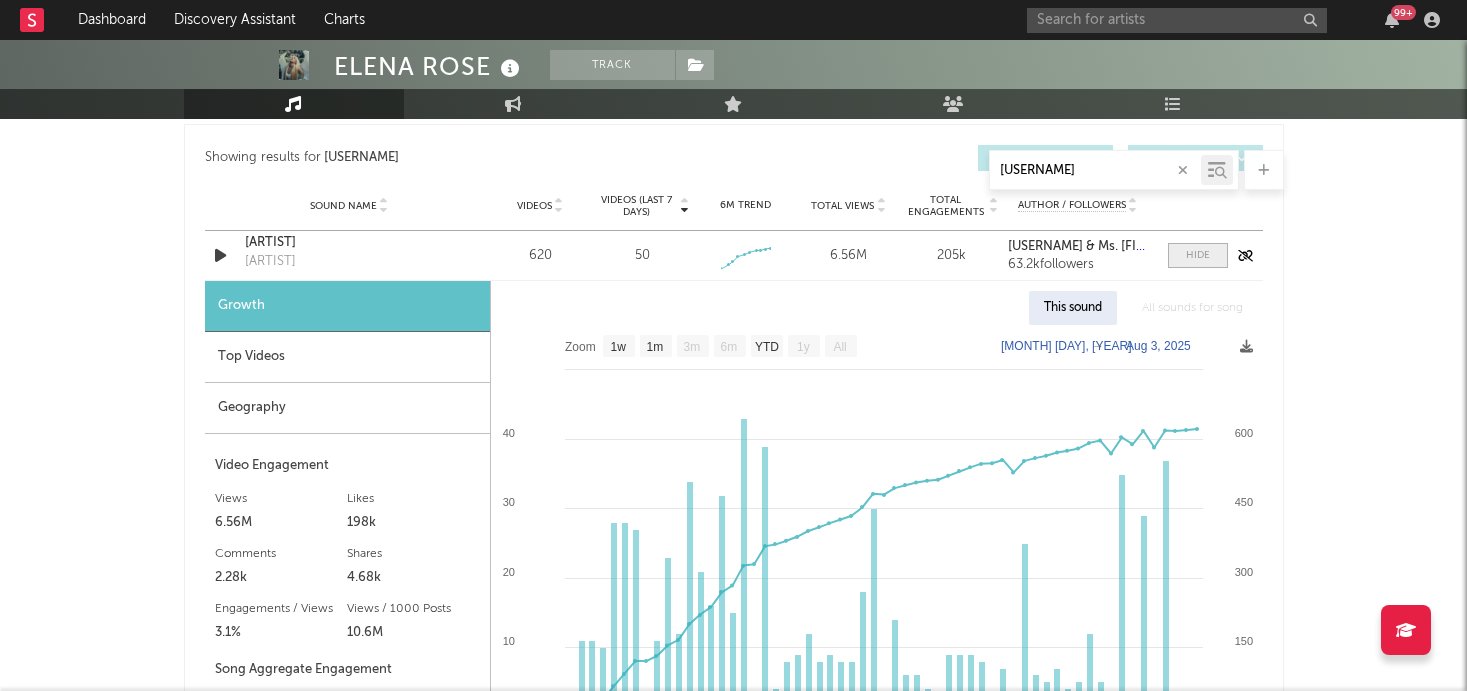 click at bounding box center [1198, 255] 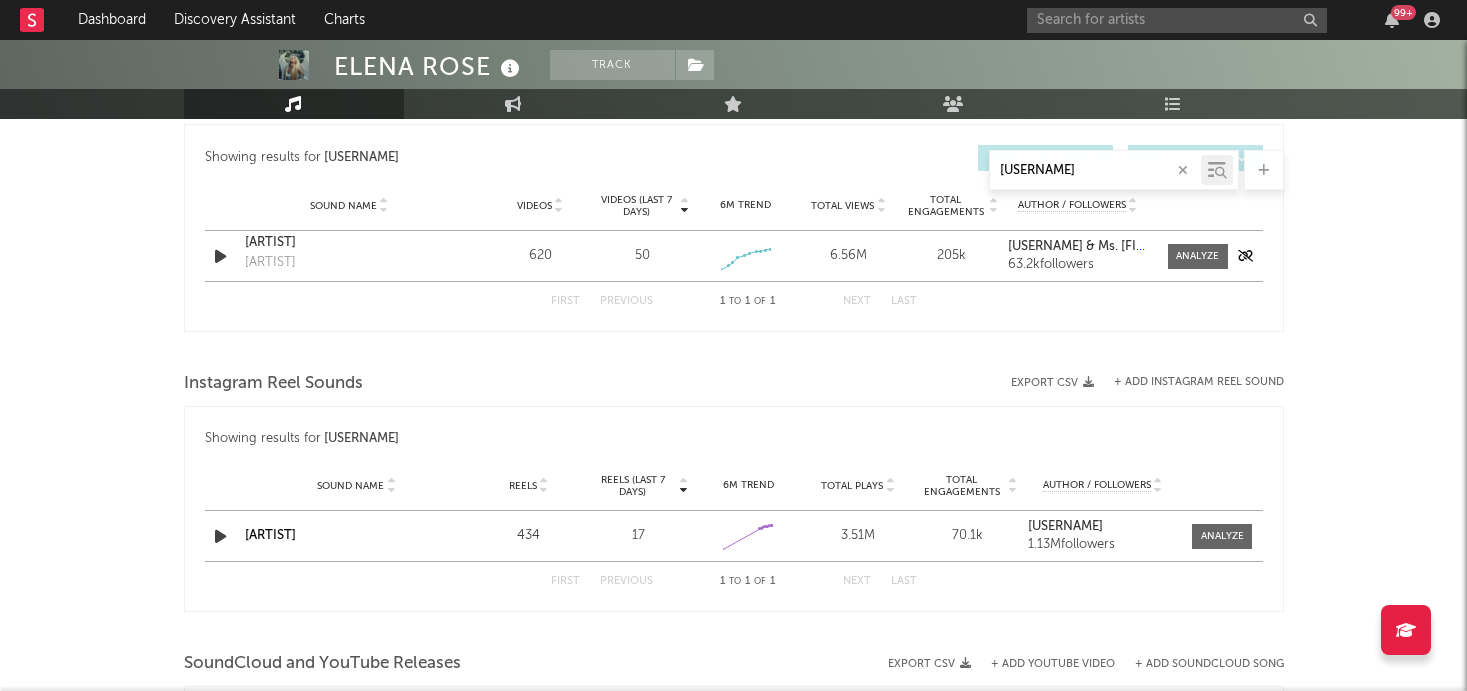click on "[ARTIST]" at bounding box center [349, 243] 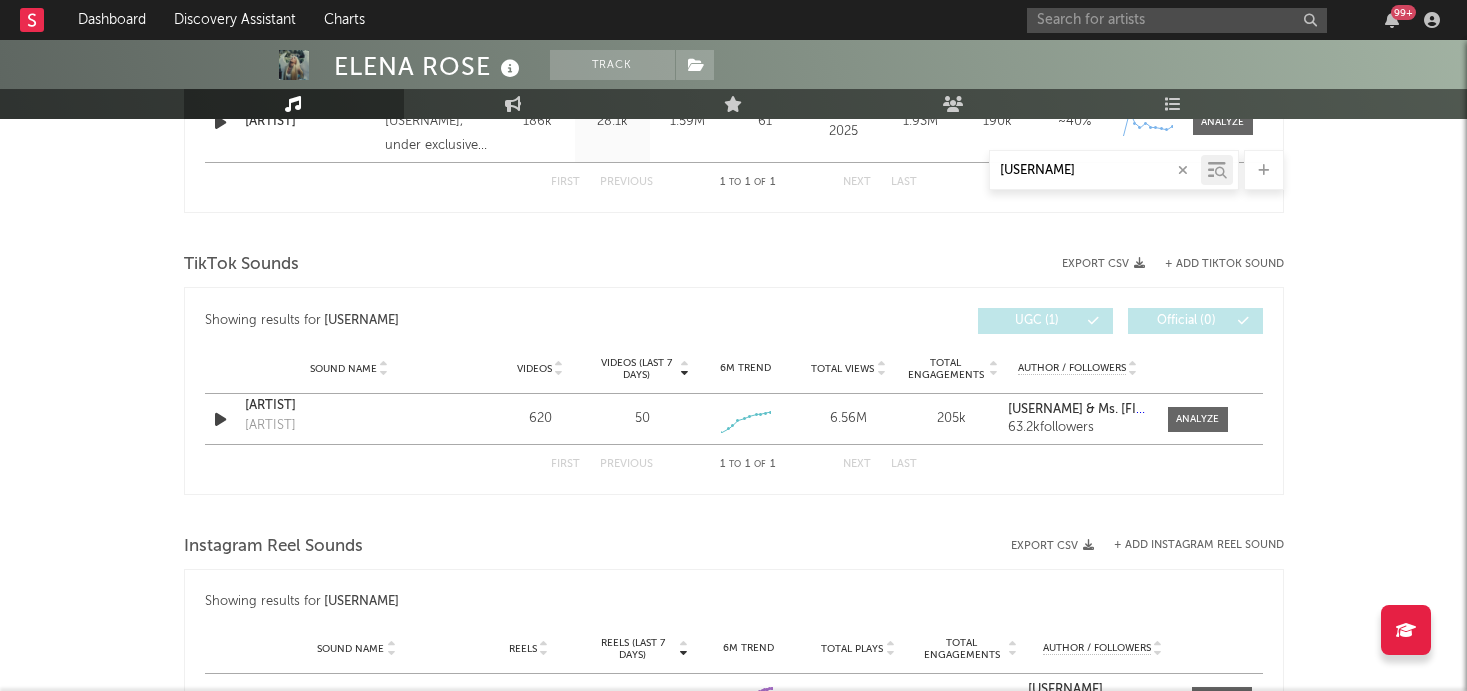 scroll, scrollTop: 920, scrollLeft: 0, axis: vertical 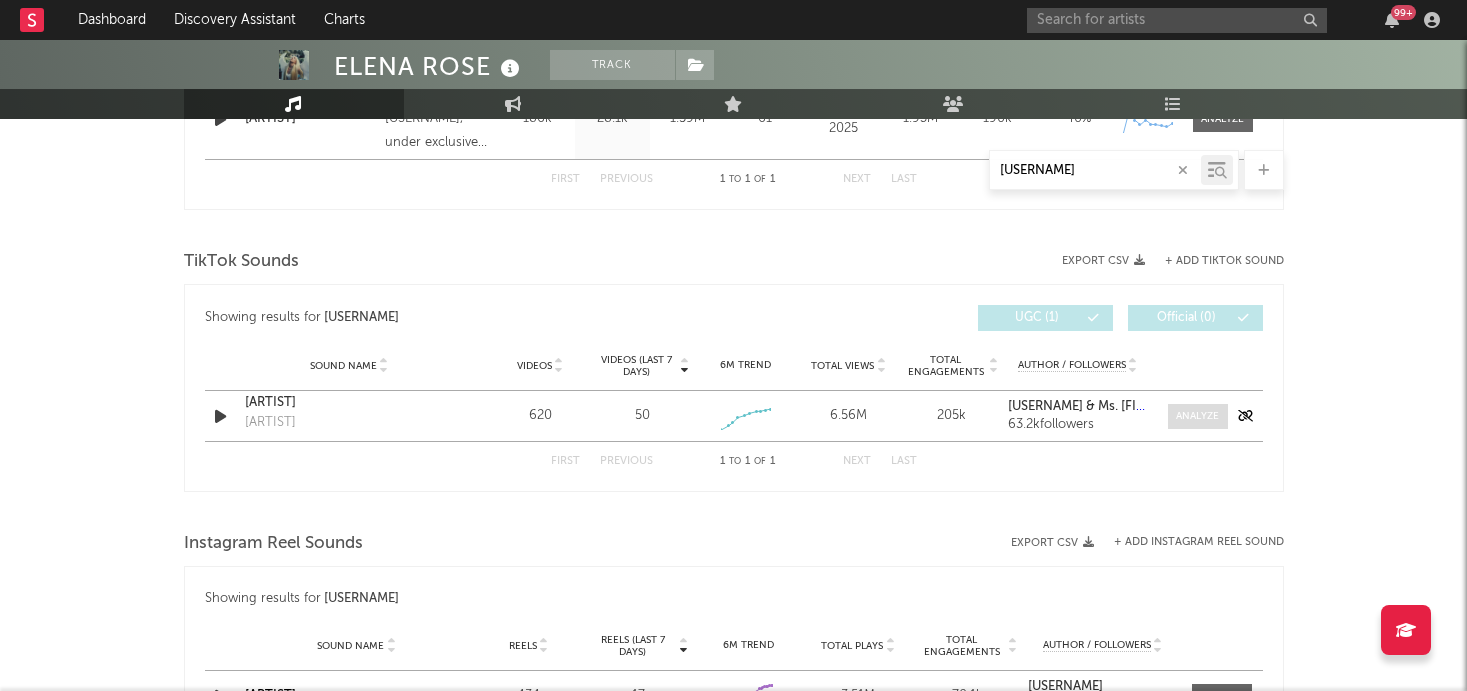 click at bounding box center (1197, 416) 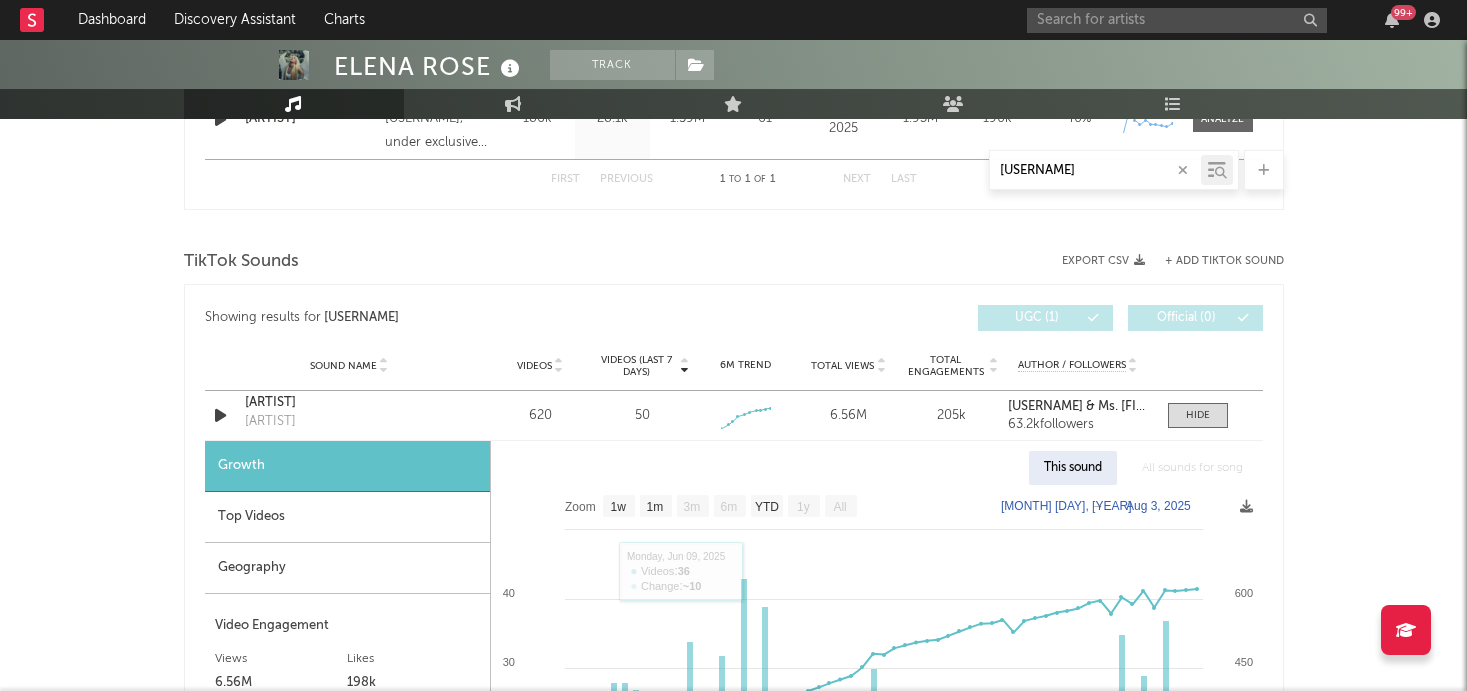 click on "Top Videos" at bounding box center [347, 517] 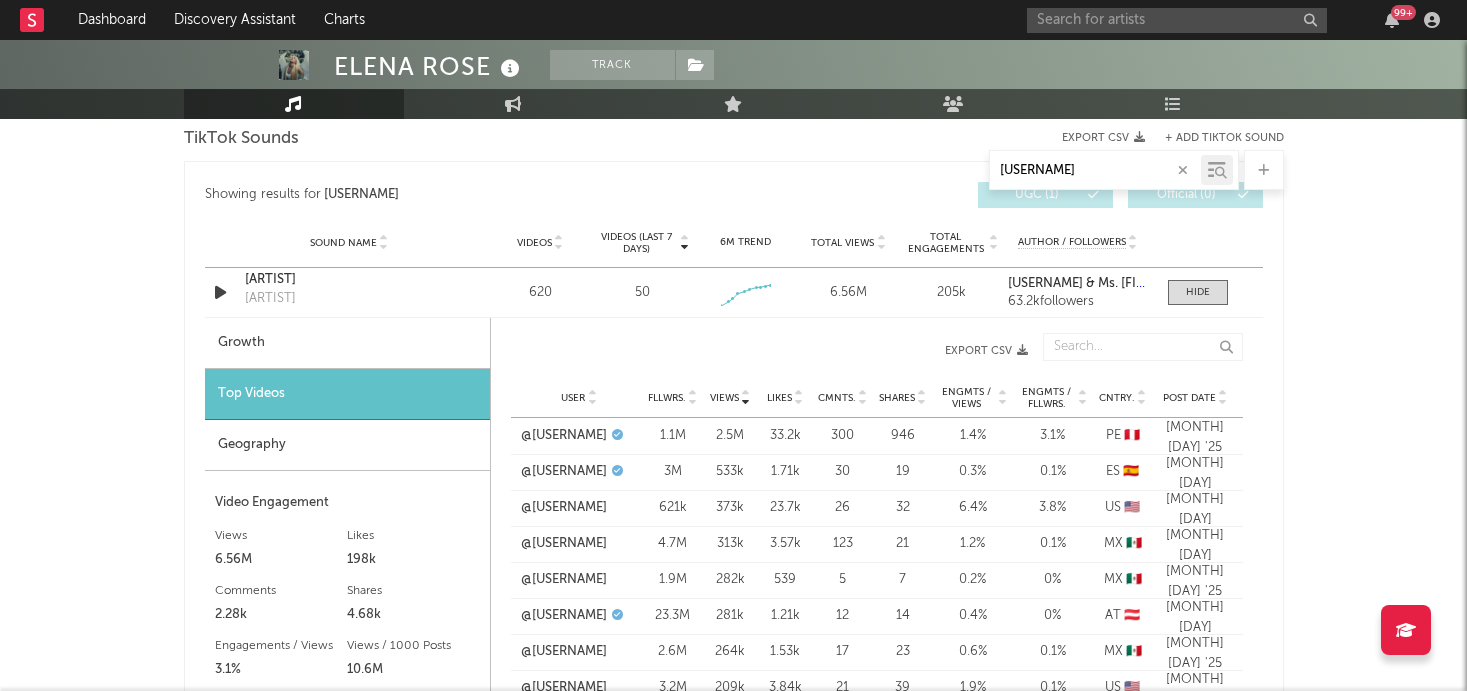 scroll, scrollTop: 1044, scrollLeft: 0, axis: vertical 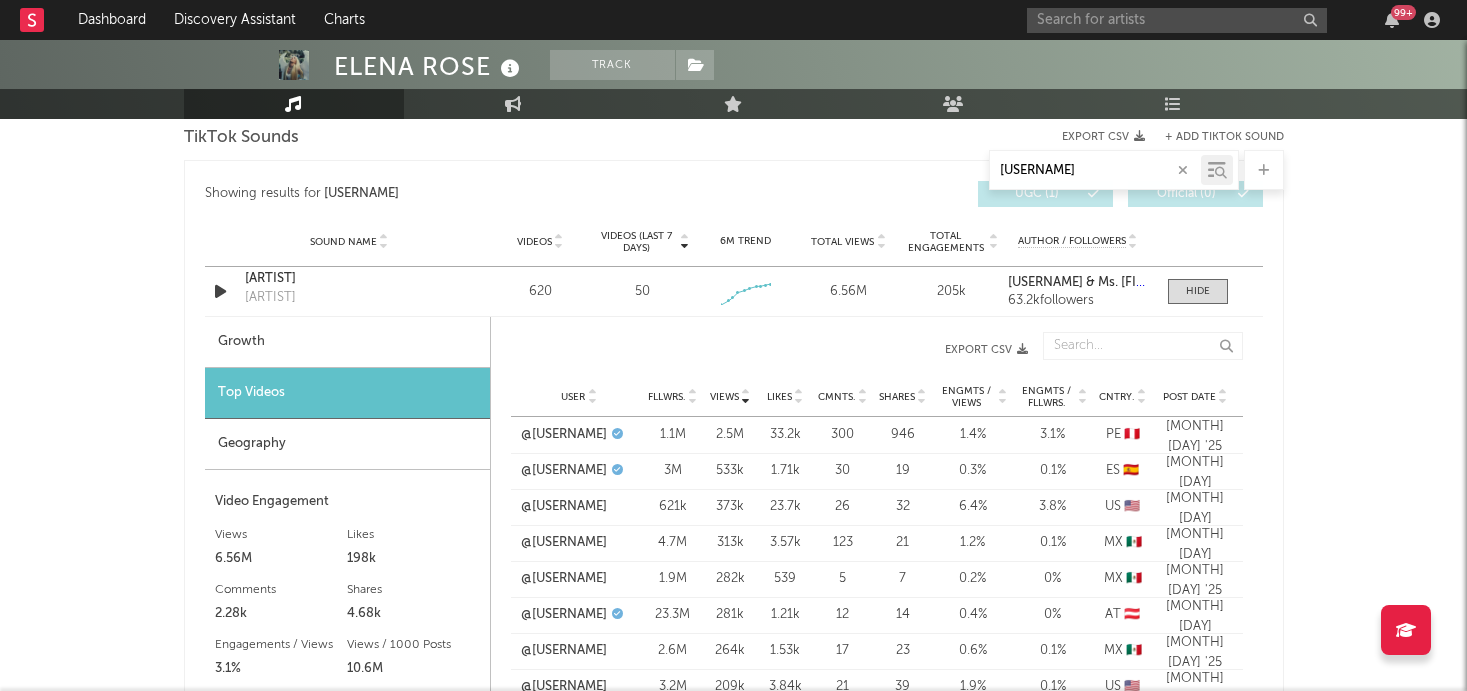 click on "Geography" at bounding box center [347, 444] 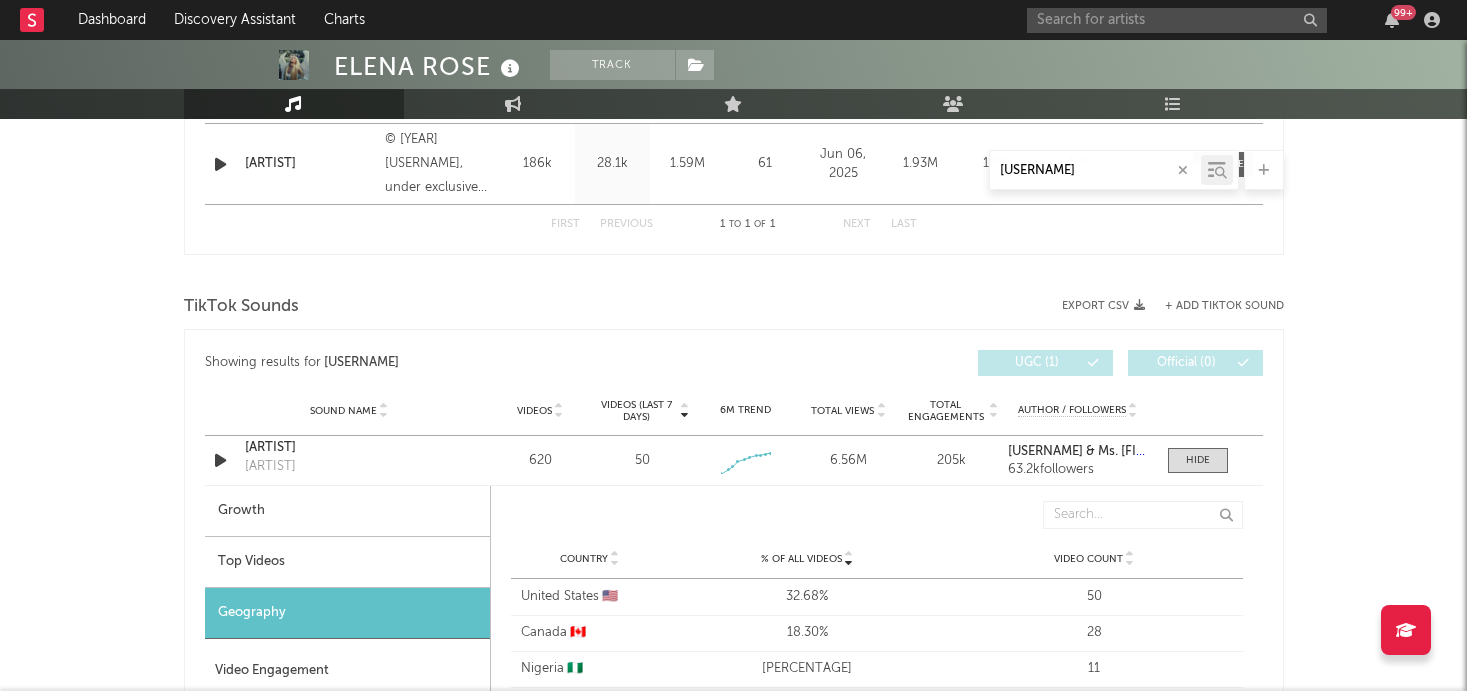 scroll, scrollTop: 876, scrollLeft: 0, axis: vertical 